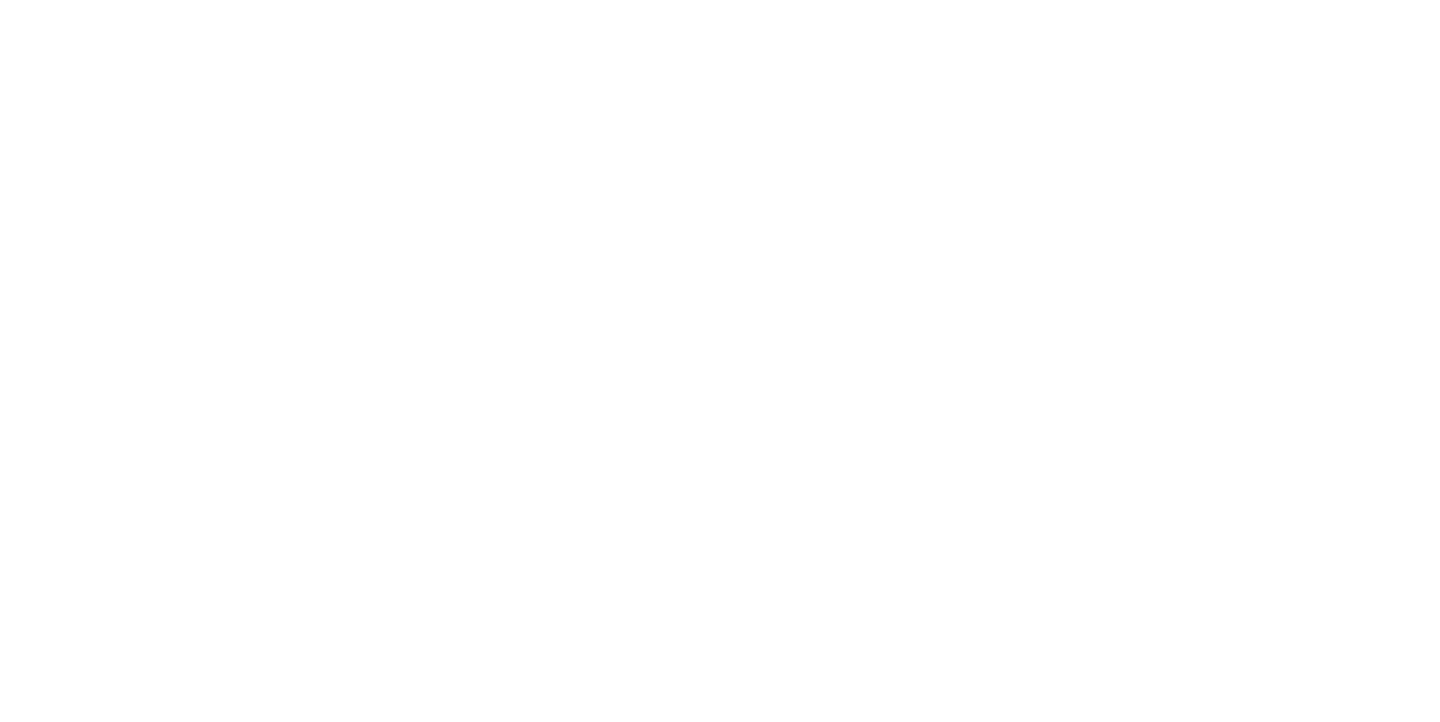 scroll, scrollTop: 0, scrollLeft: 0, axis: both 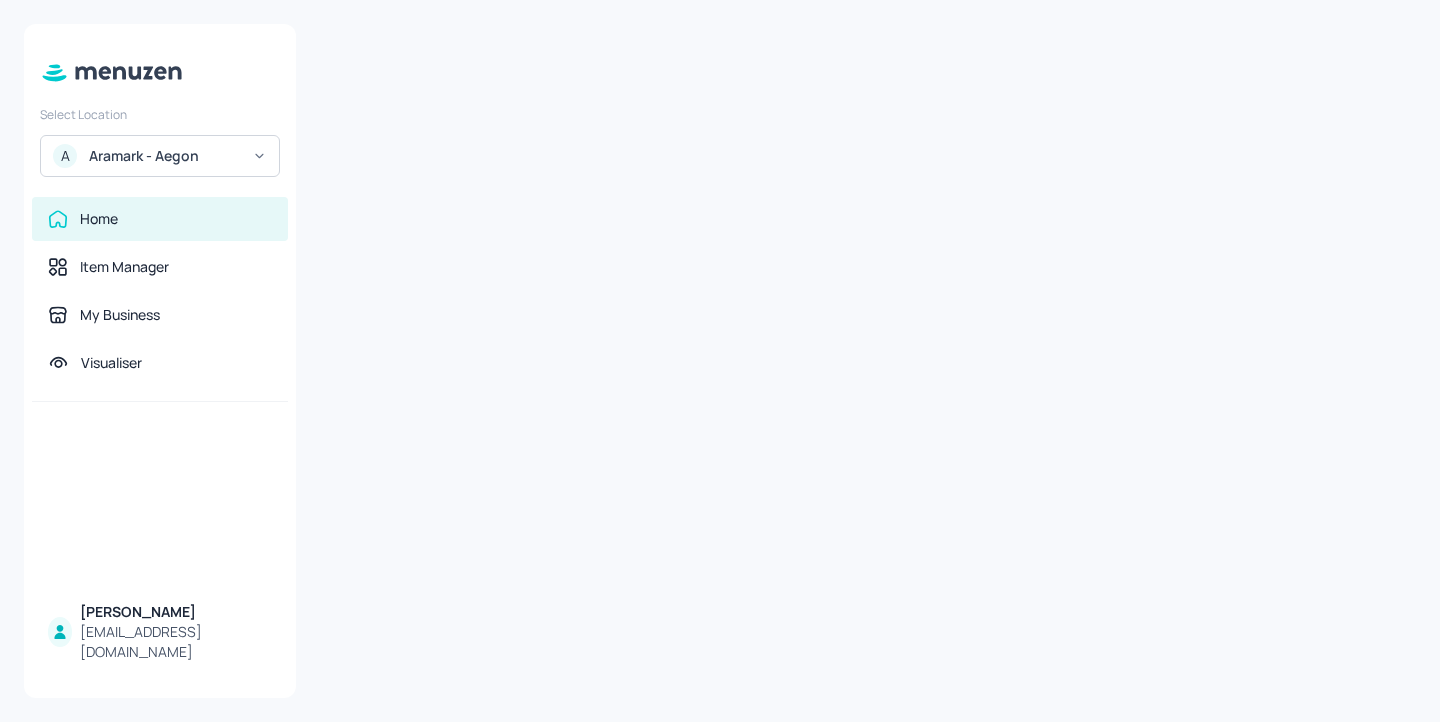 click on "Aramark - Aegon" at bounding box center (164, 156) 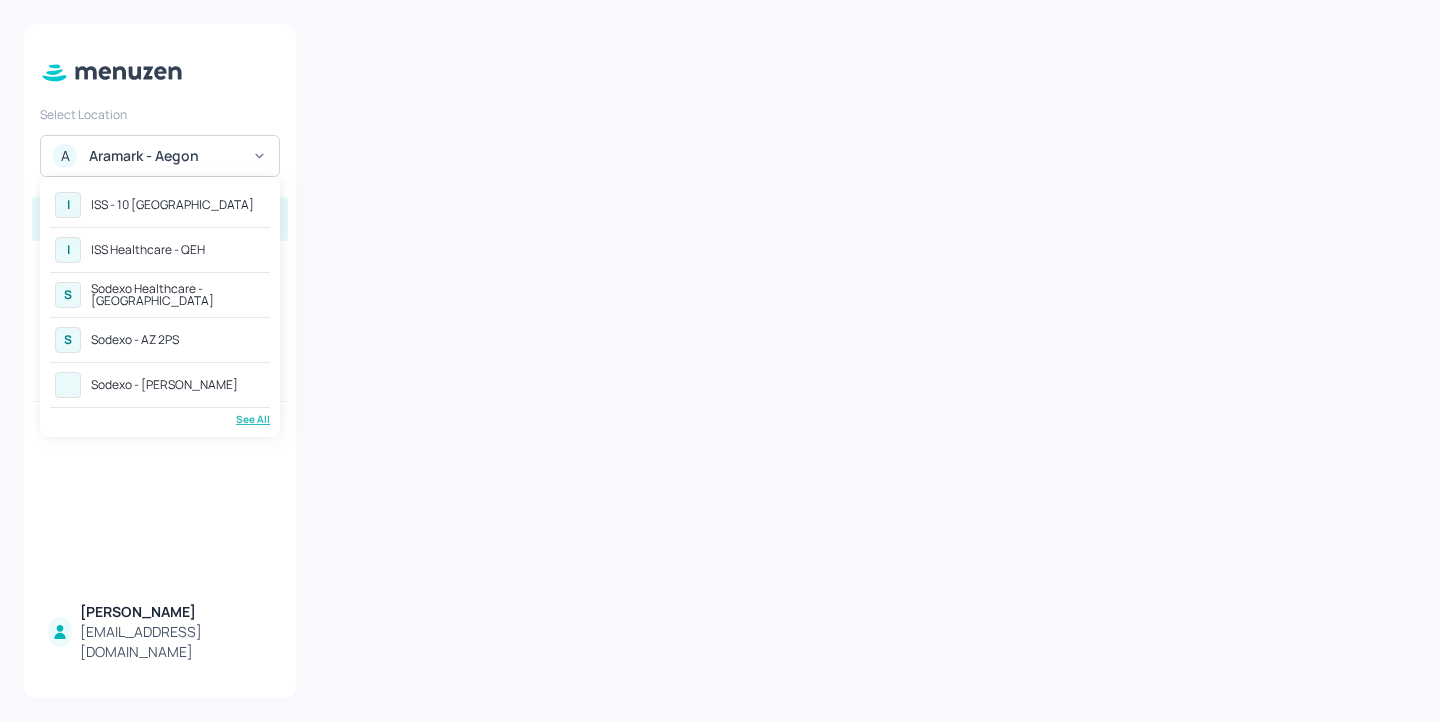click on "I ISS - 10 South Collonade I ISS Healthcare - QEH S Sodexo Healthcare - Stoke Mandeville S Sodexo - AZ 2PS    Sodexo - Leonardo Yeovil  See All" at bounding box center [160, 307] 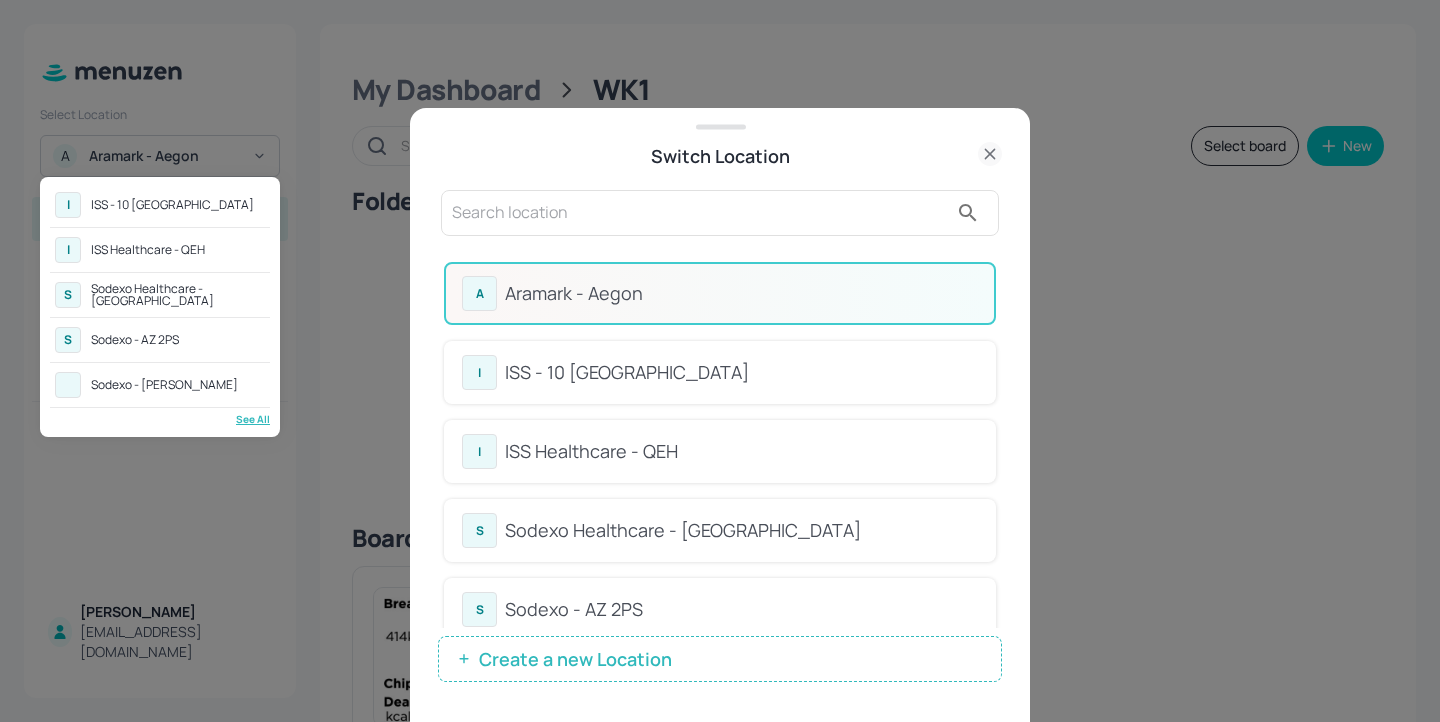 click at bounding box center (720, 361) 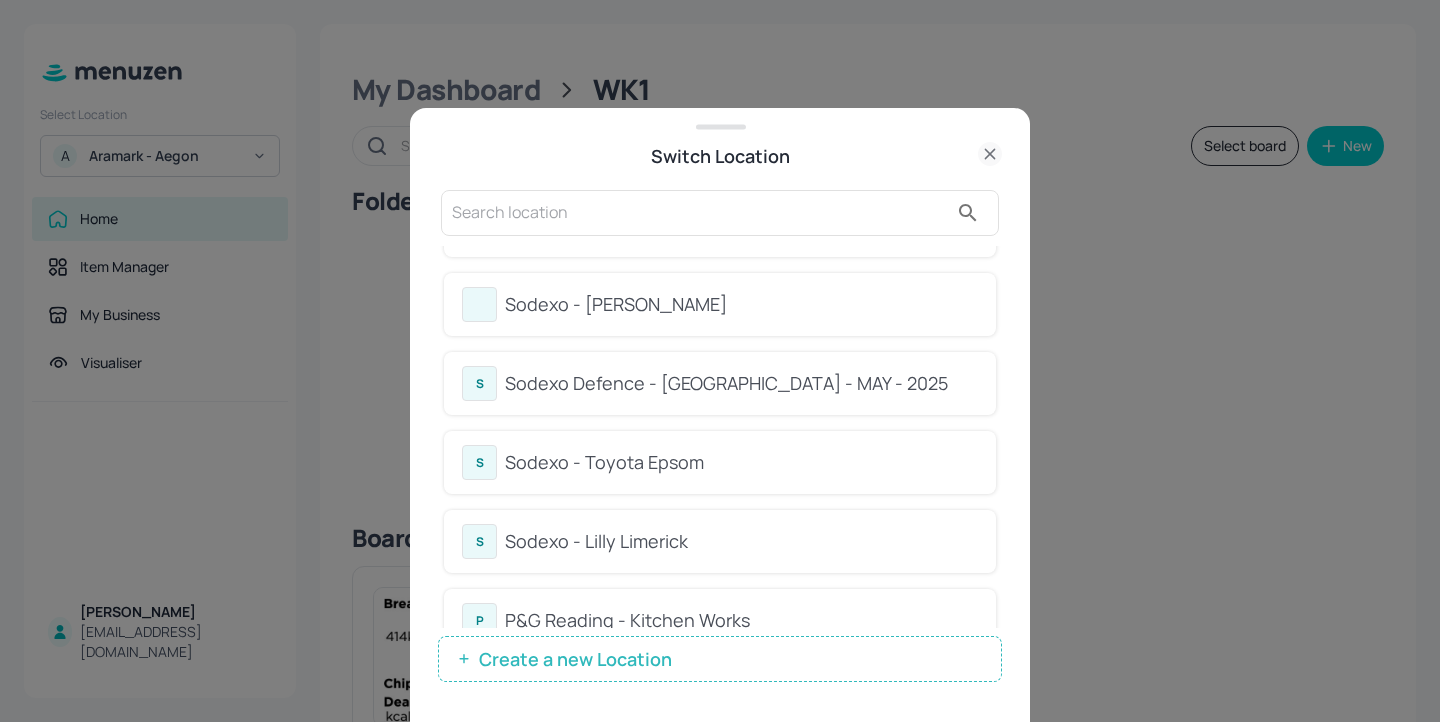 scroll, scrollTop: 387, scrollLeft: 0, axis: vertical 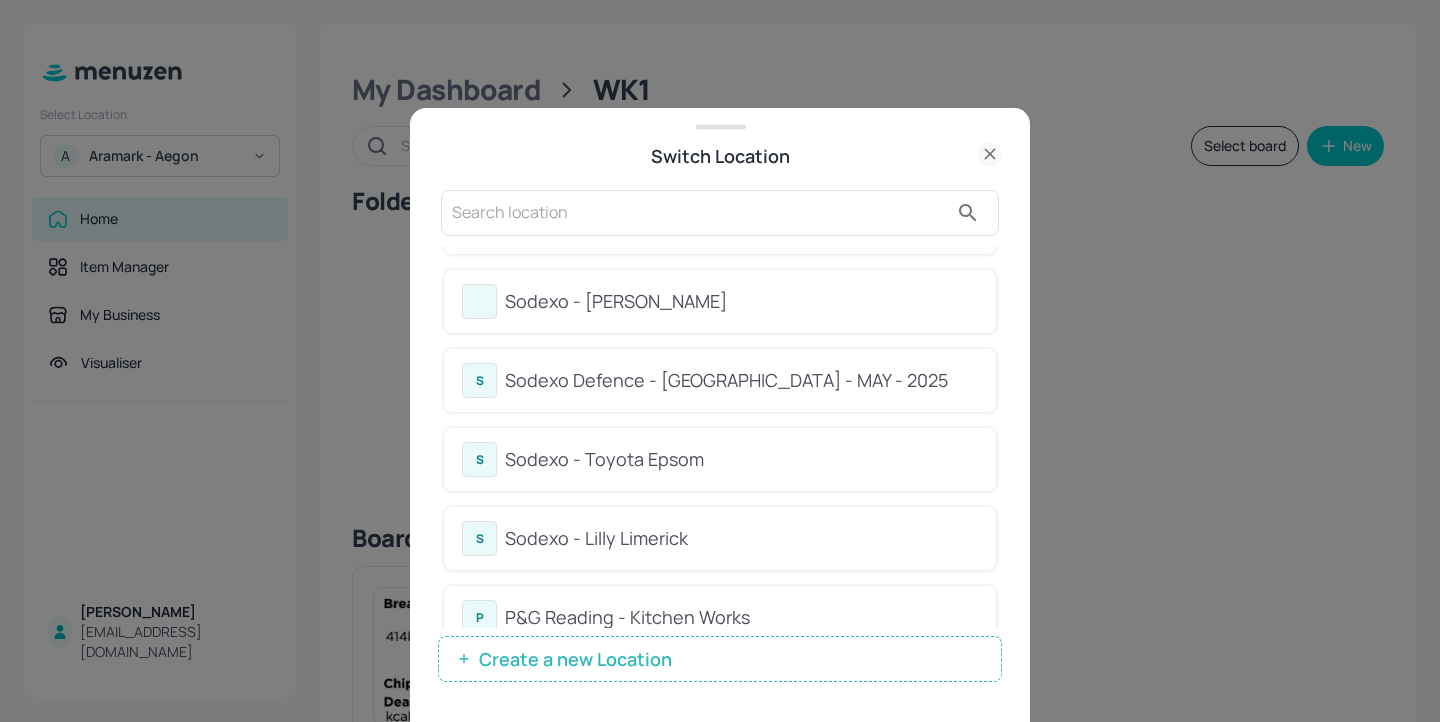 click at bounding box center [700, 213] 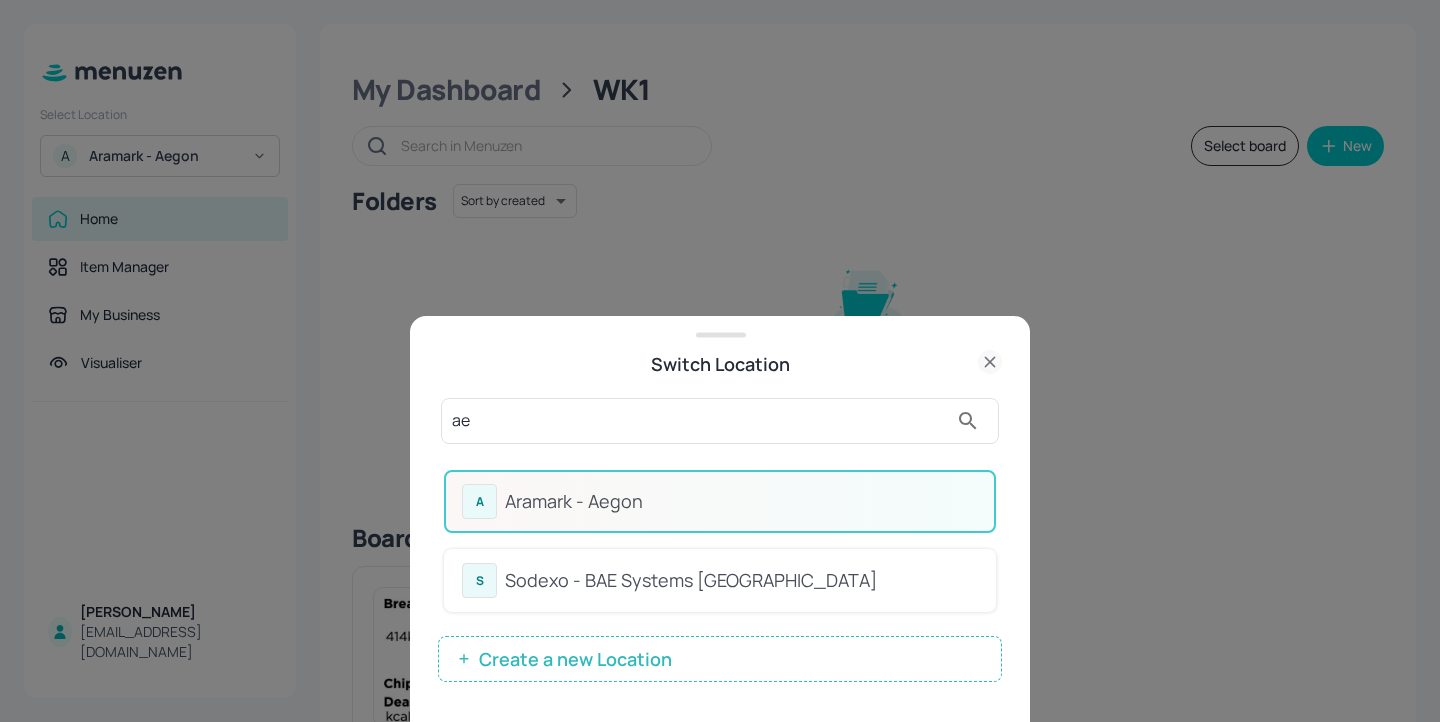 scroll, scrollTop: 0, scrollLeft: 0, axis: both 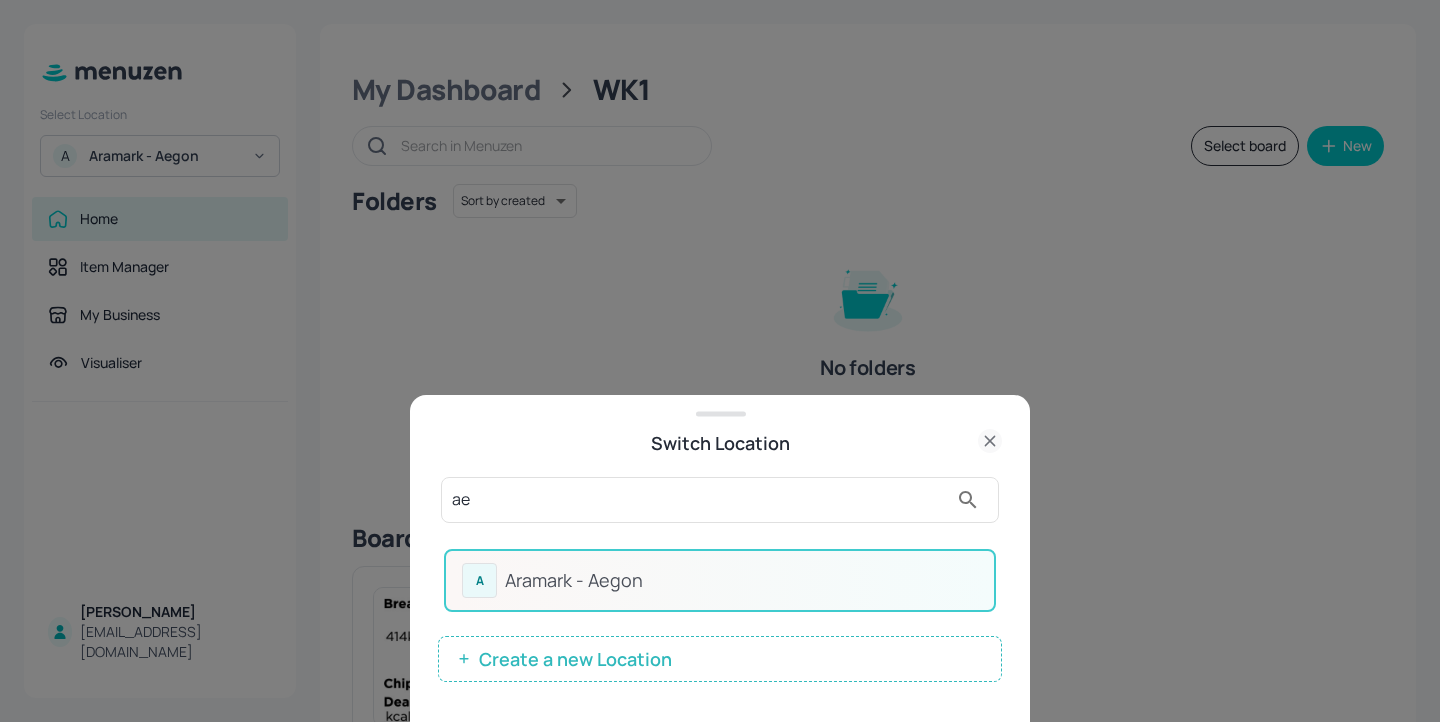 type on "a" 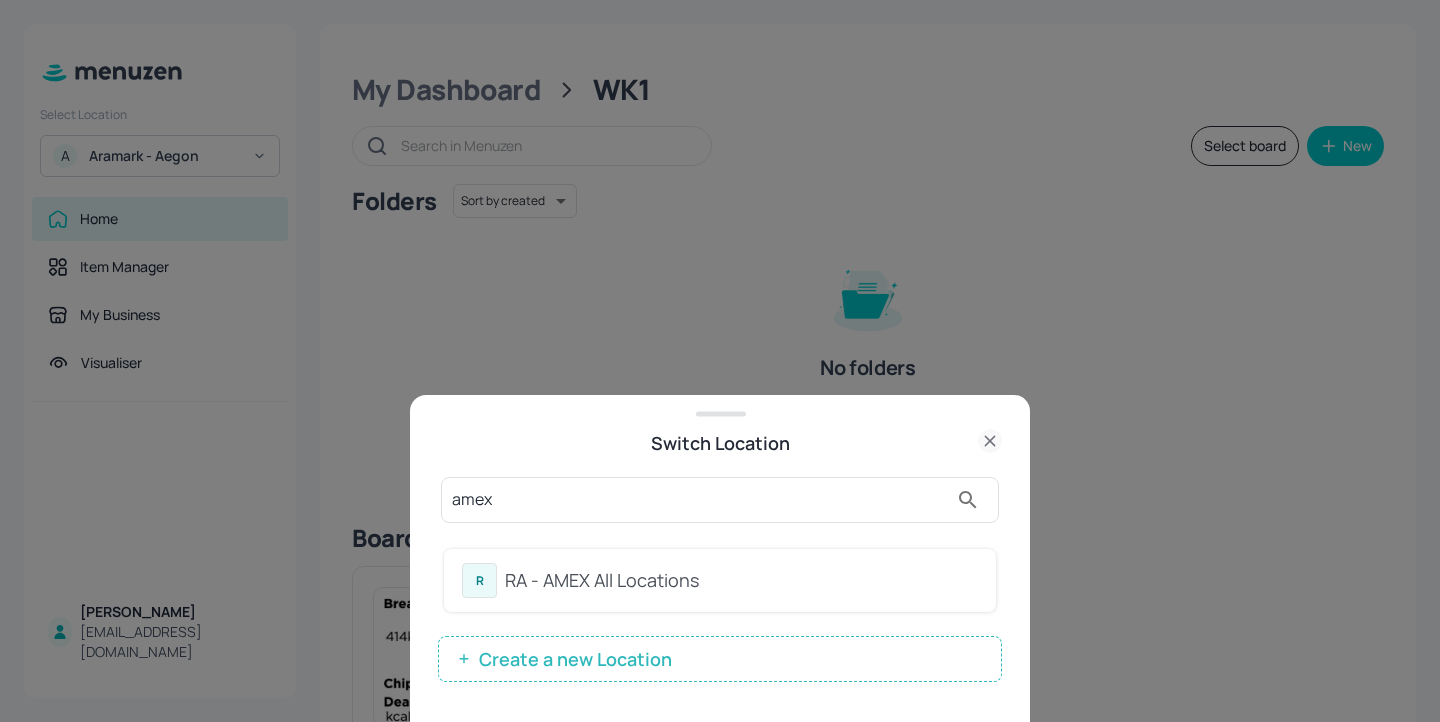 type on "amex" 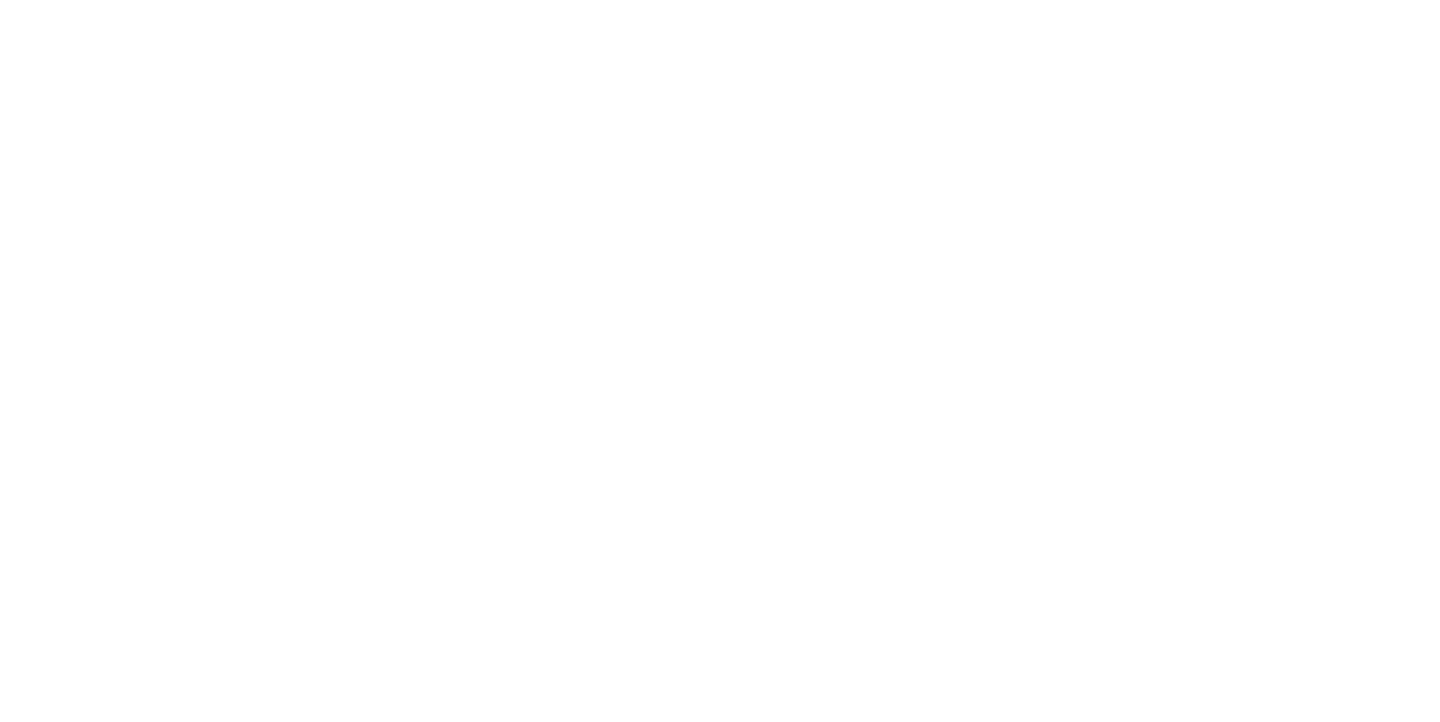 scroll, scrollTop: 0, scrollLeft: 0, axis: both 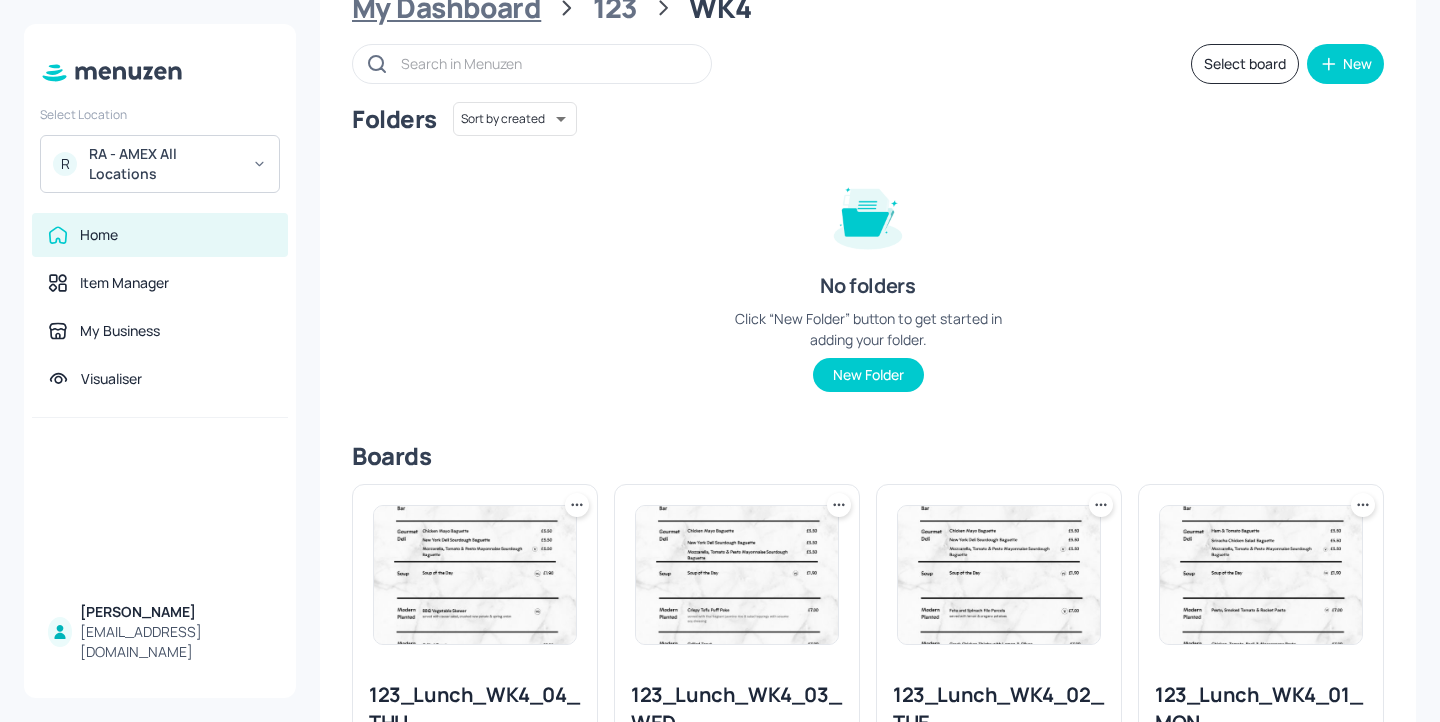 click on "My Dashboard" at bounding box center [446, 8] 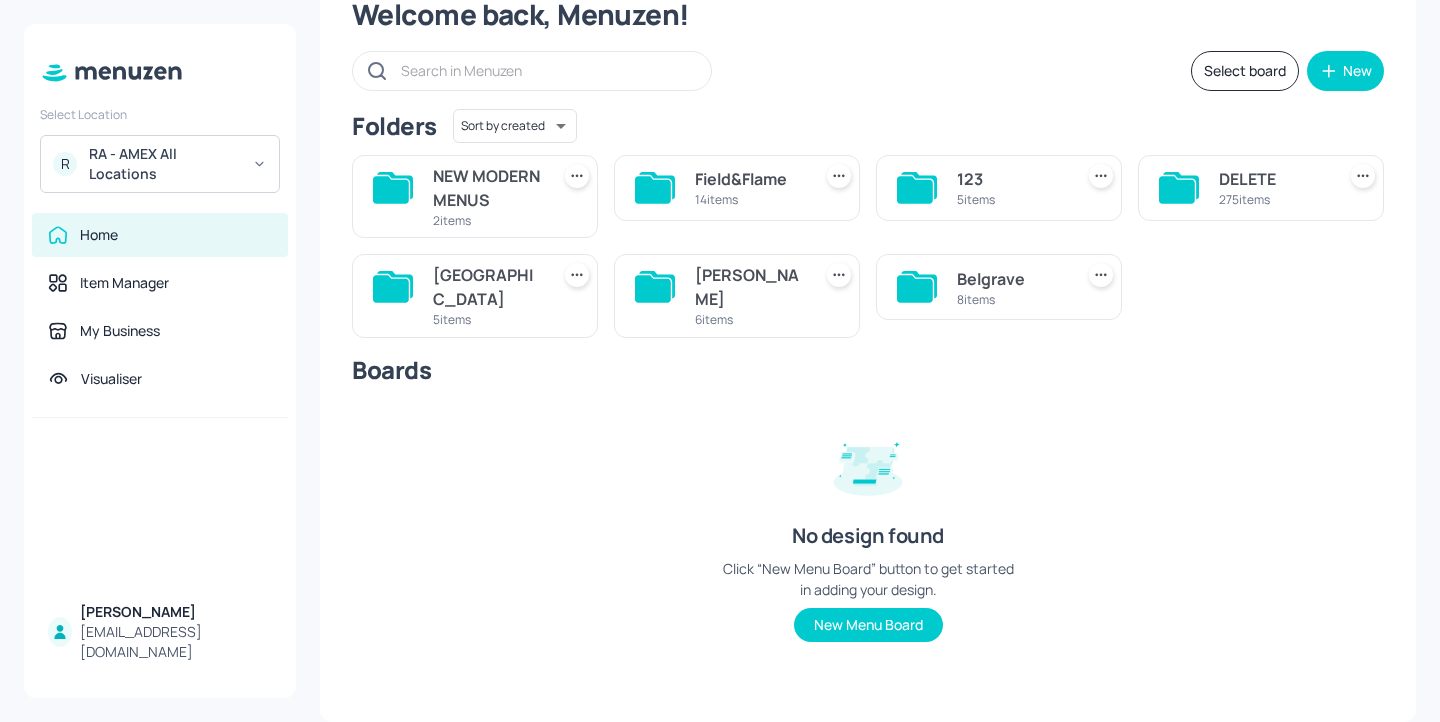 scroll, scrollTop: 66, scrollLeft: 0, axis: vertical 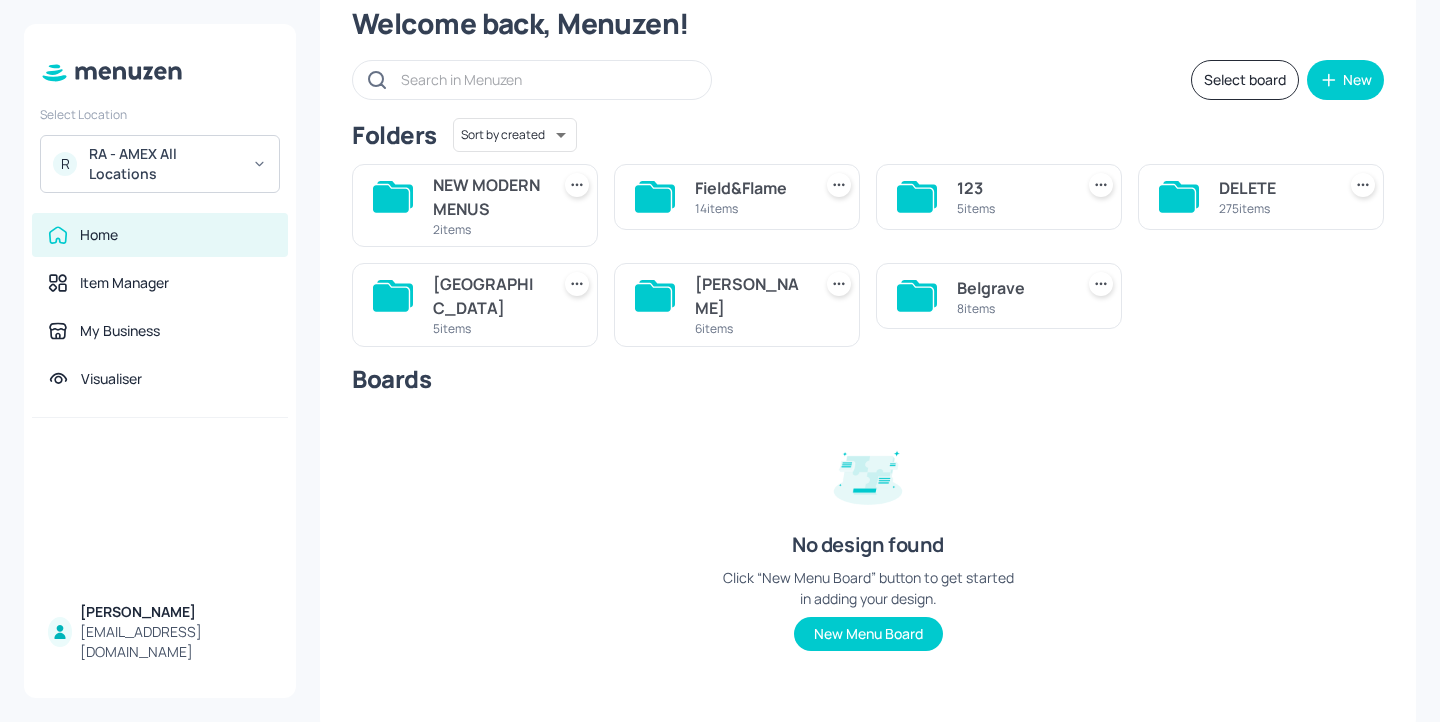 click on "8  items" at bounding box center [1011, 308] 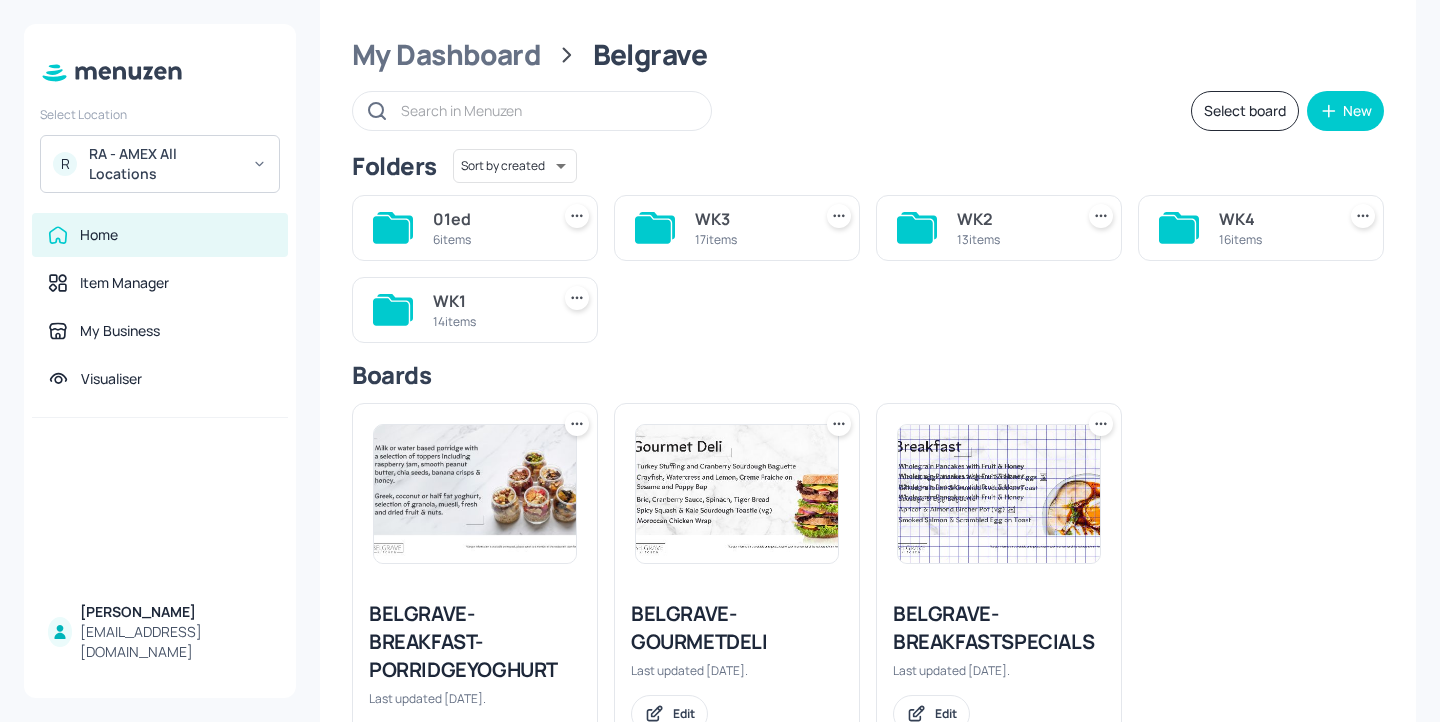 scroll, scrollTop: 7, scrollLeft: 0, axis: vertical 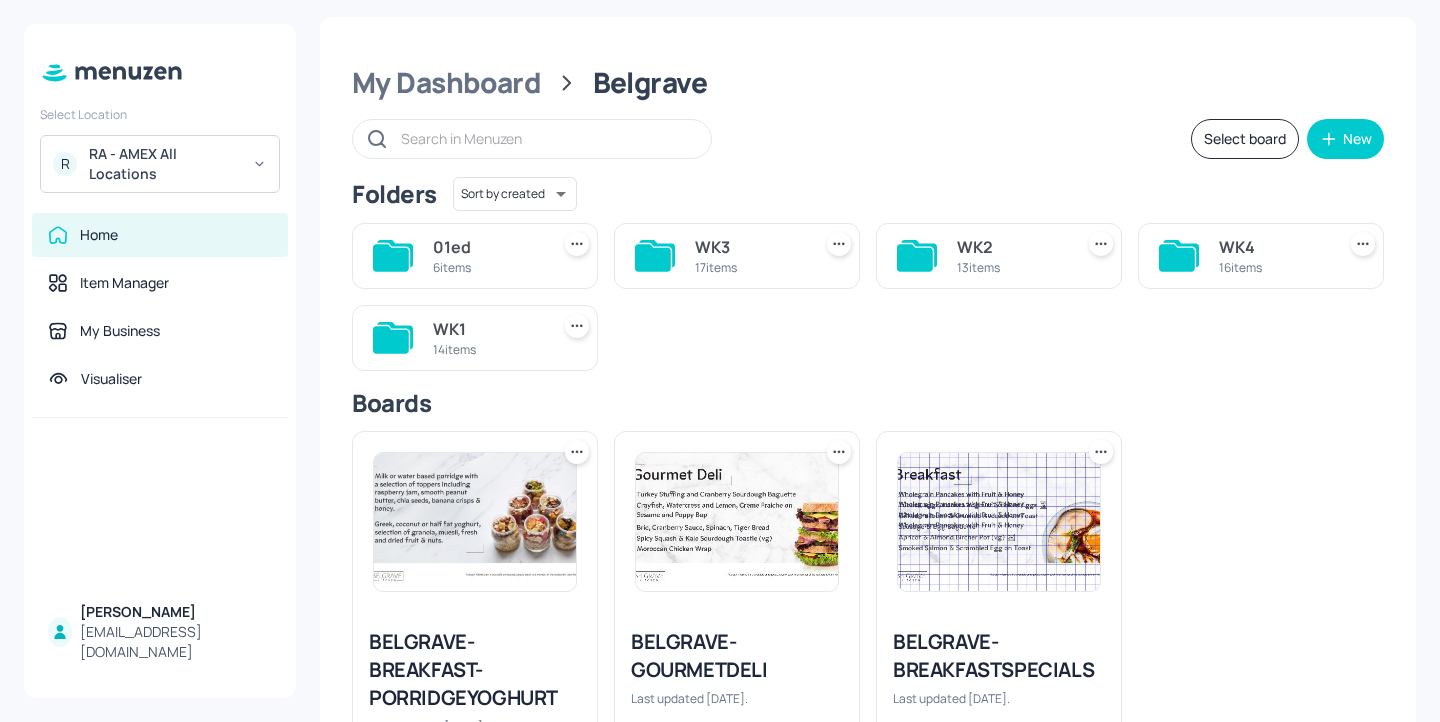 click on "14  items" at bounding box center [487, 349] 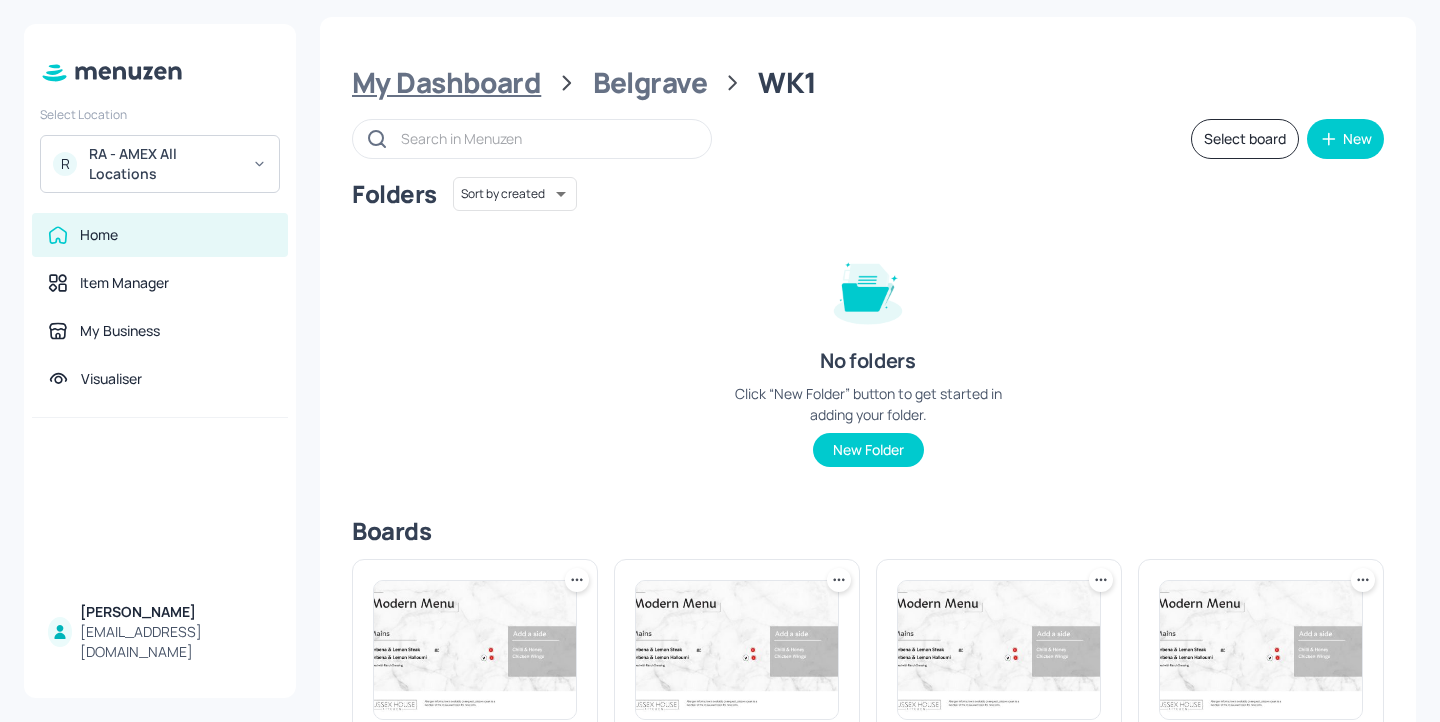 click on "My Dashboard" at bounding box center (446, 83) 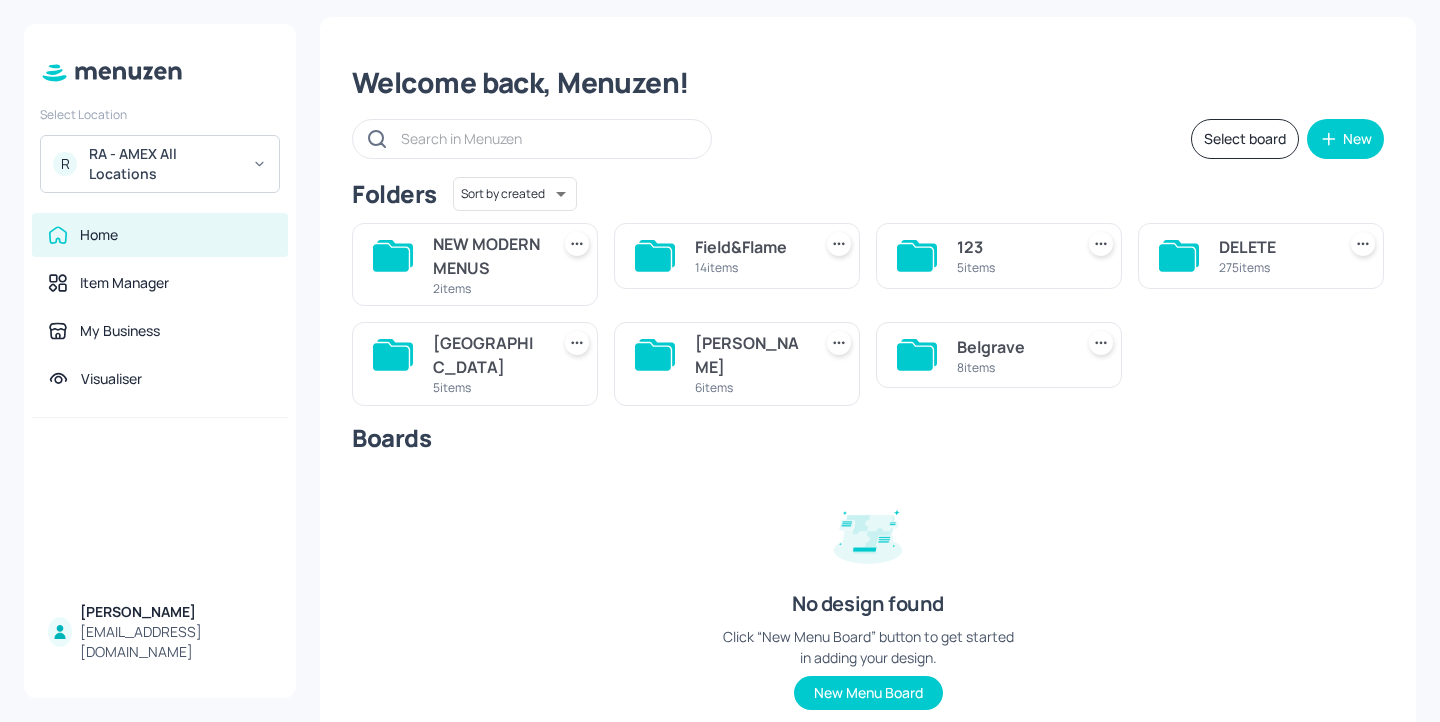 scroll, scrollTop: 60, scrollLeft: 0, axis: vertical 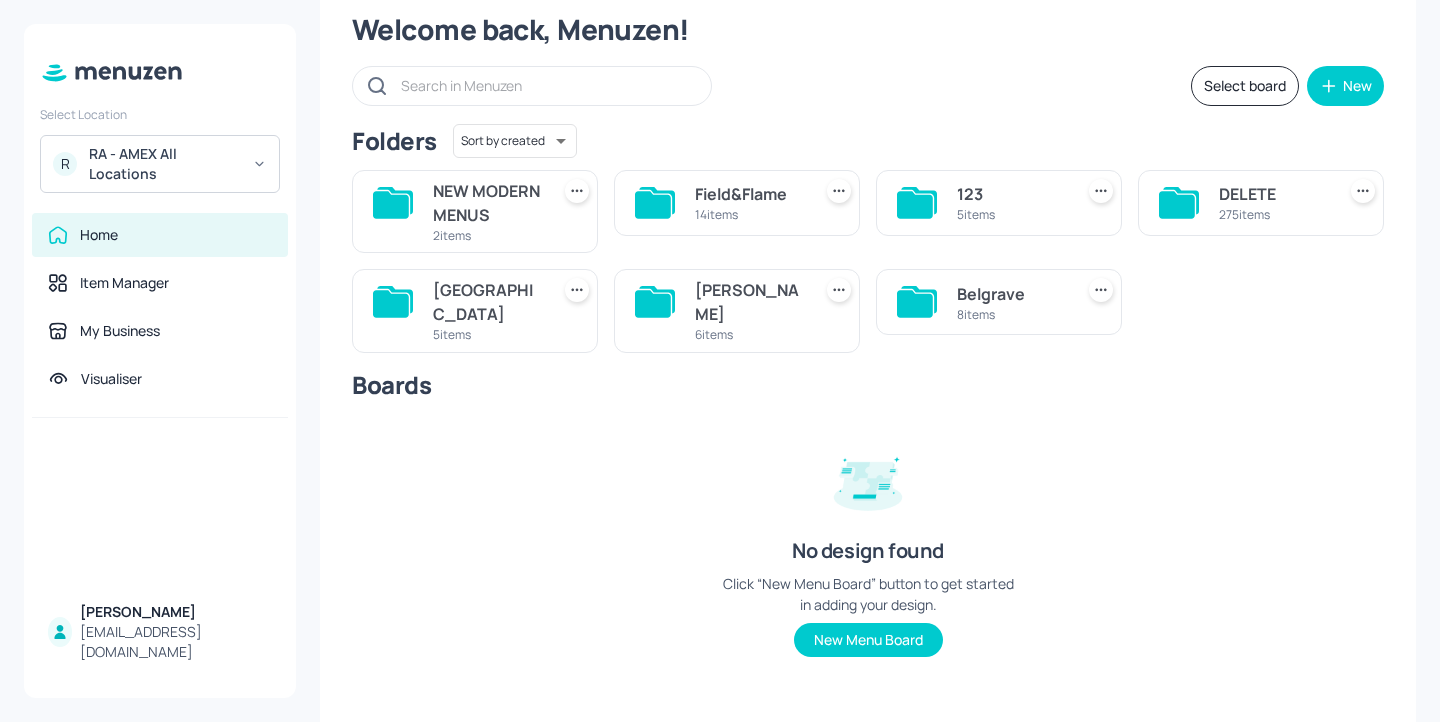 click on "Belgrave 8  items" at bounding box center (999, 302) 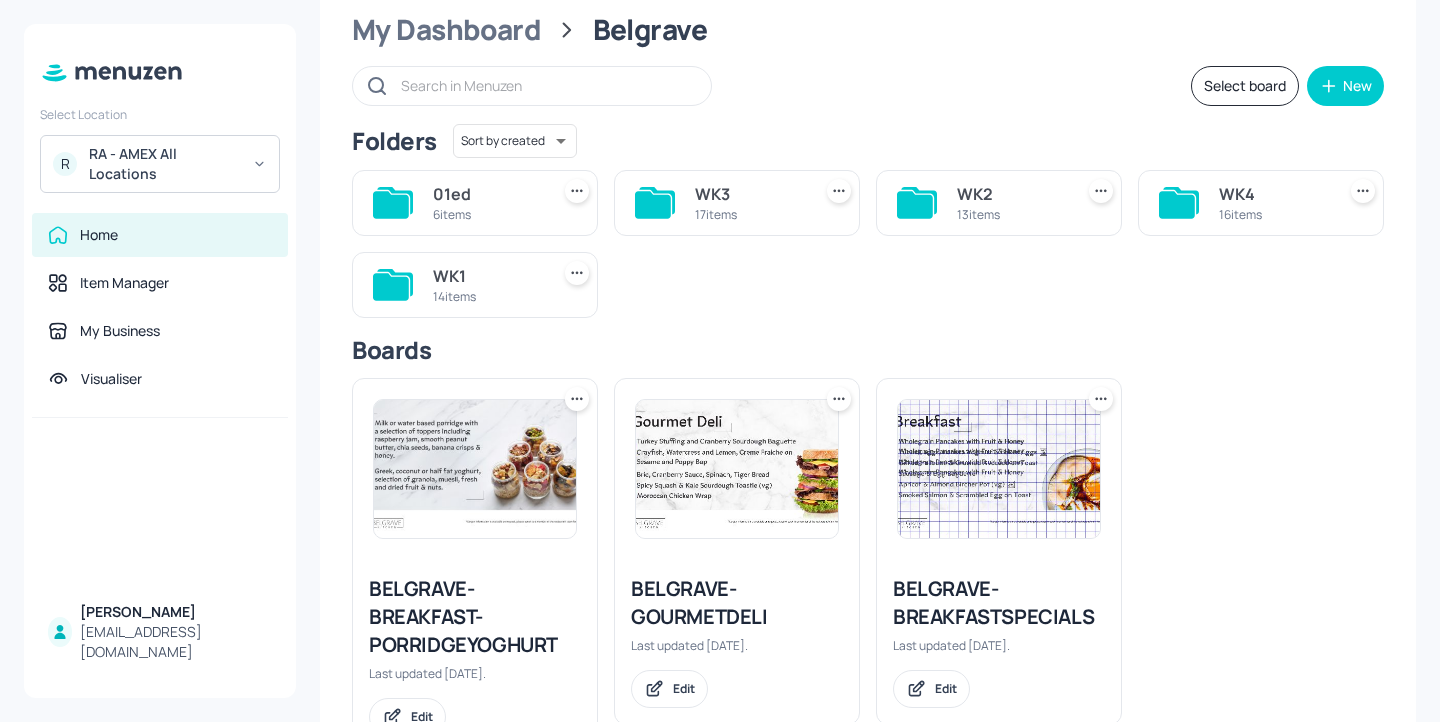 click on "16  items" at bounding box center [1273, 214] 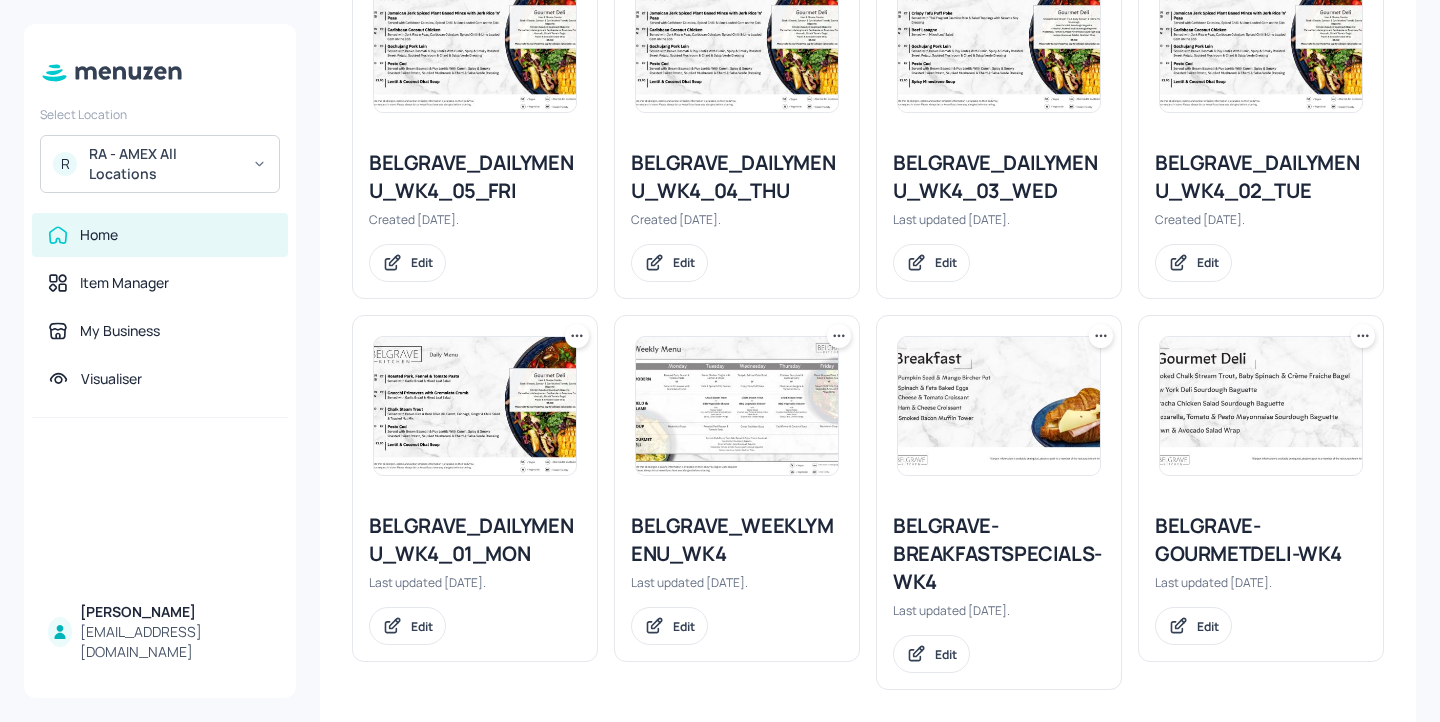 scroll, scrollTop: 1358, scrollLeft: 0, axis: vertical 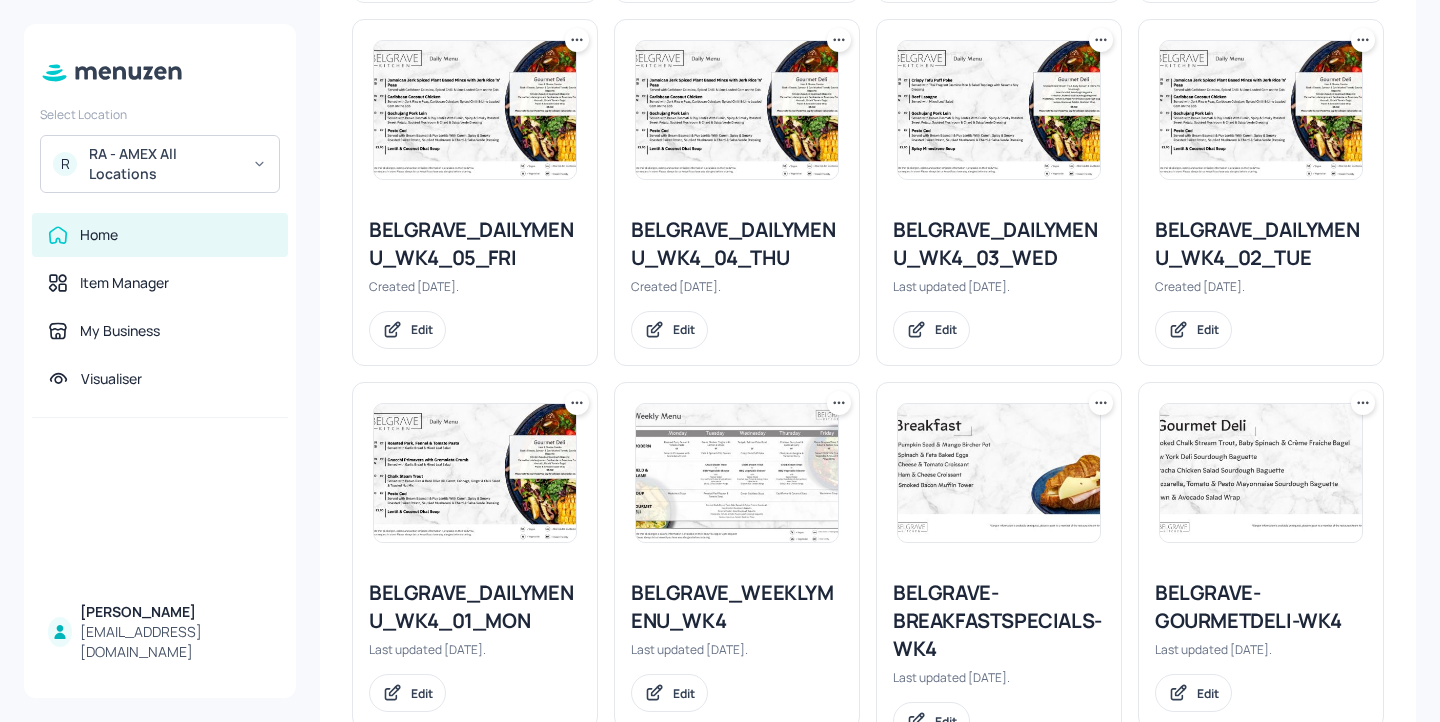 click 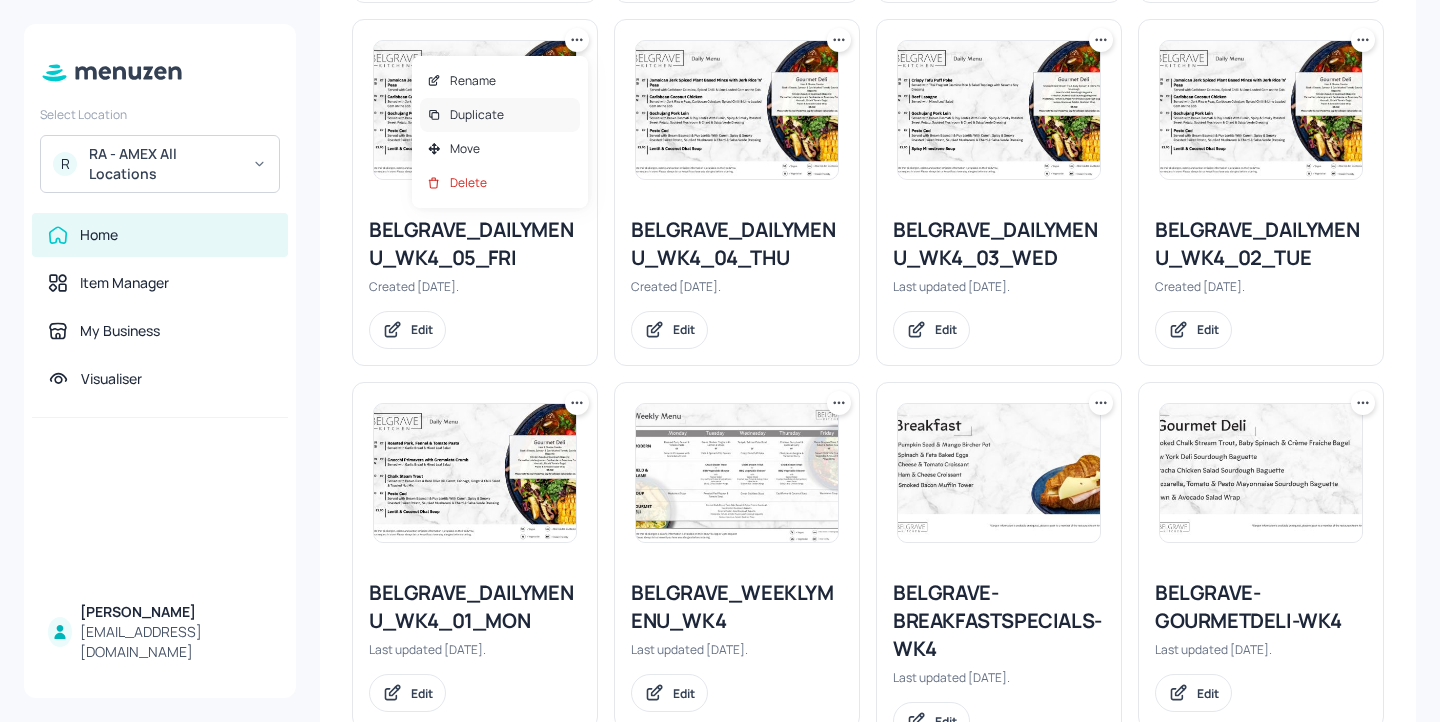 click on "Duplicate" at bounding box center [500, 115] 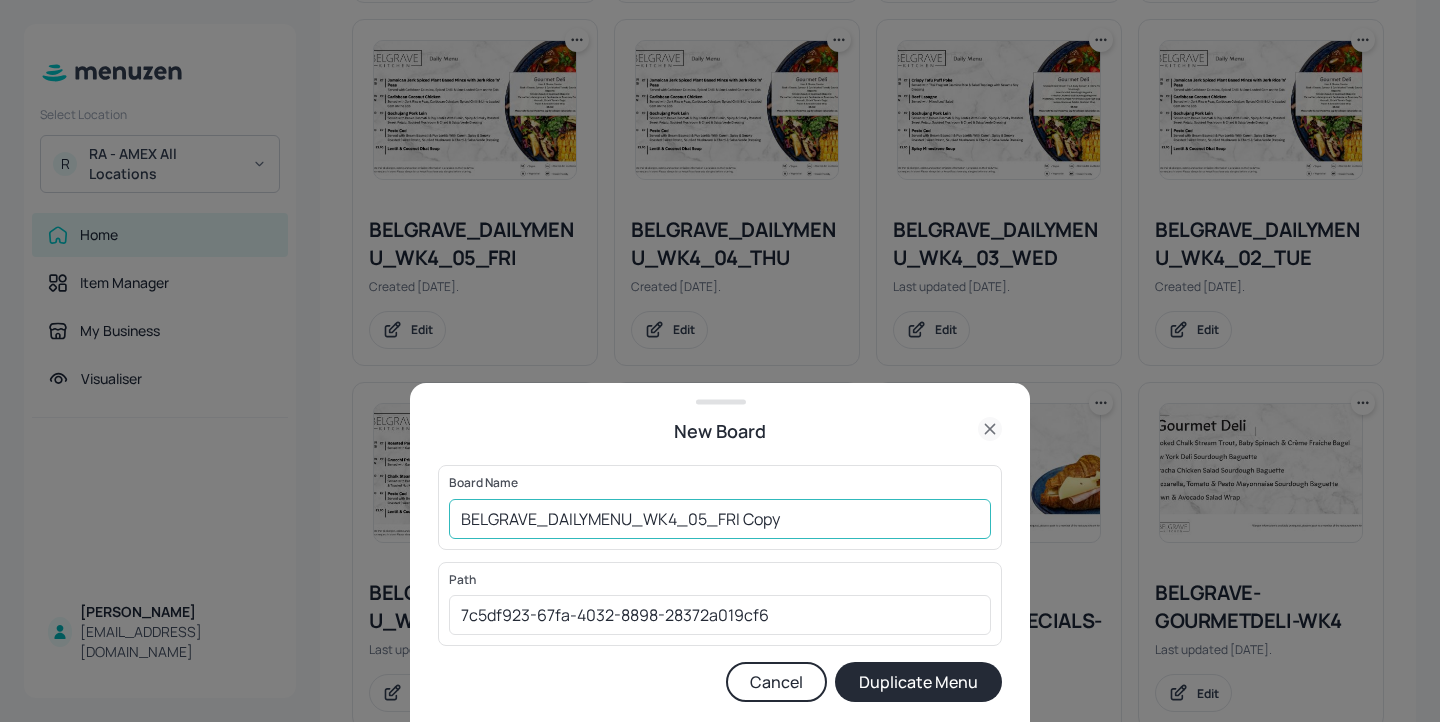 click on "BELGRAVE_DAILYMENU_WK4_05_FRI Copy" at bounding box center [720, 519] 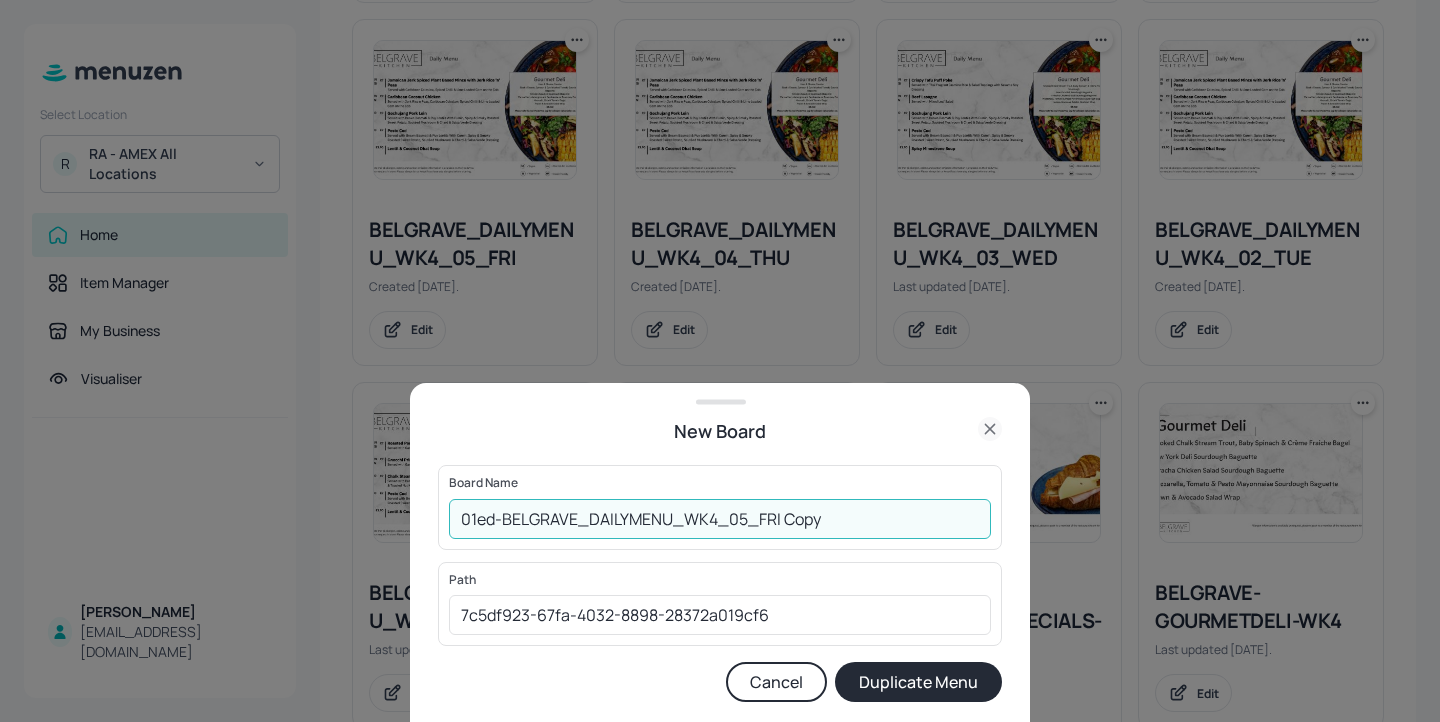 drag, startPoint x: 886, startPoint y: 516, endPoint x: 783, endPoint y: 513, distance: 103.04368 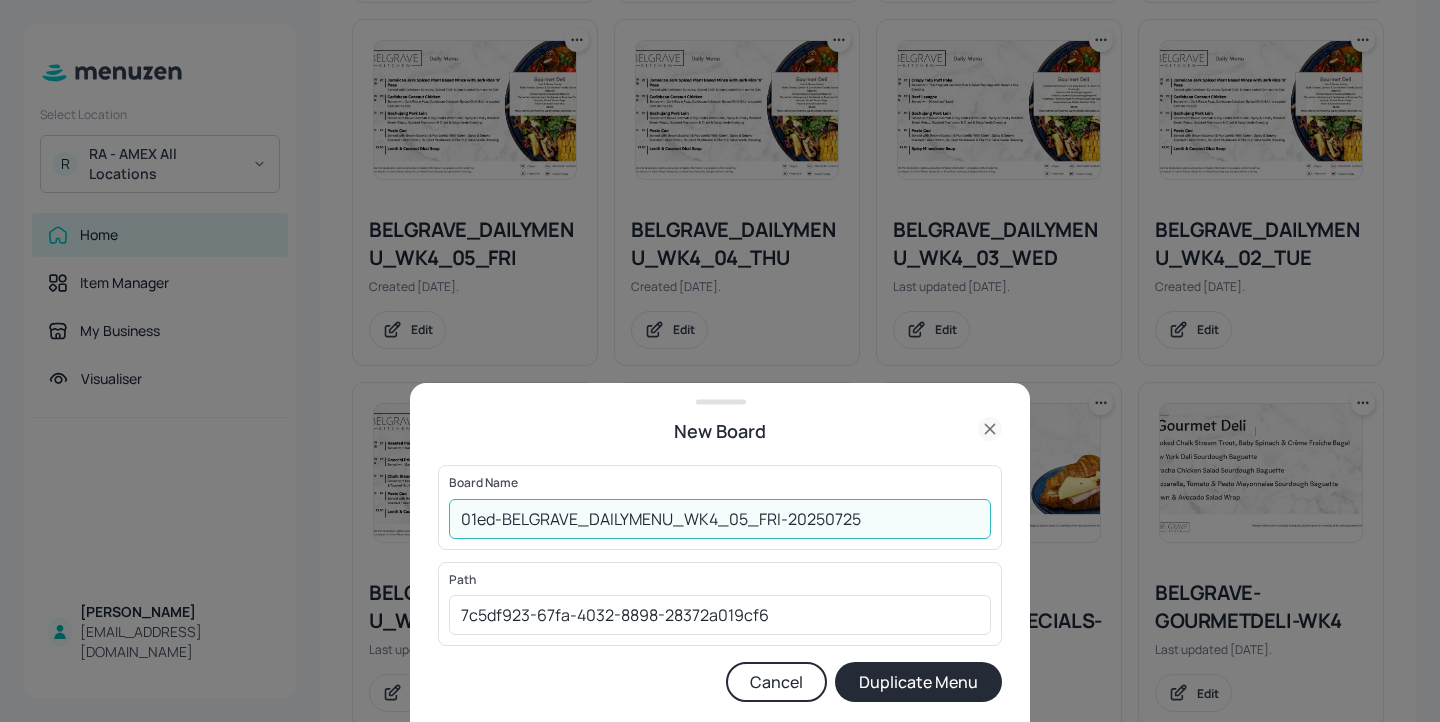 type on "01ed-BELGRAVE_DAILYMENU_WK4_05_FRI-20250725" 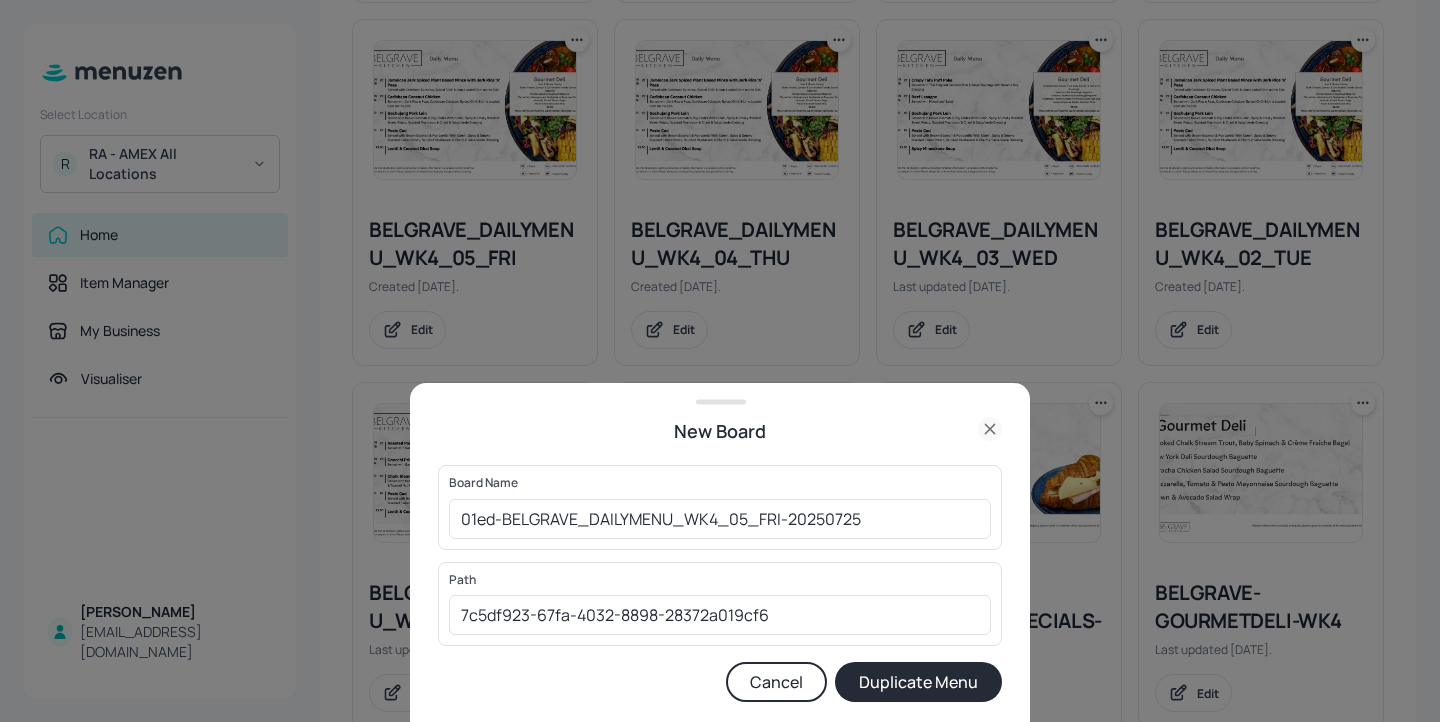 click on "Duplicate Menu" at bounding box center (918, 682) 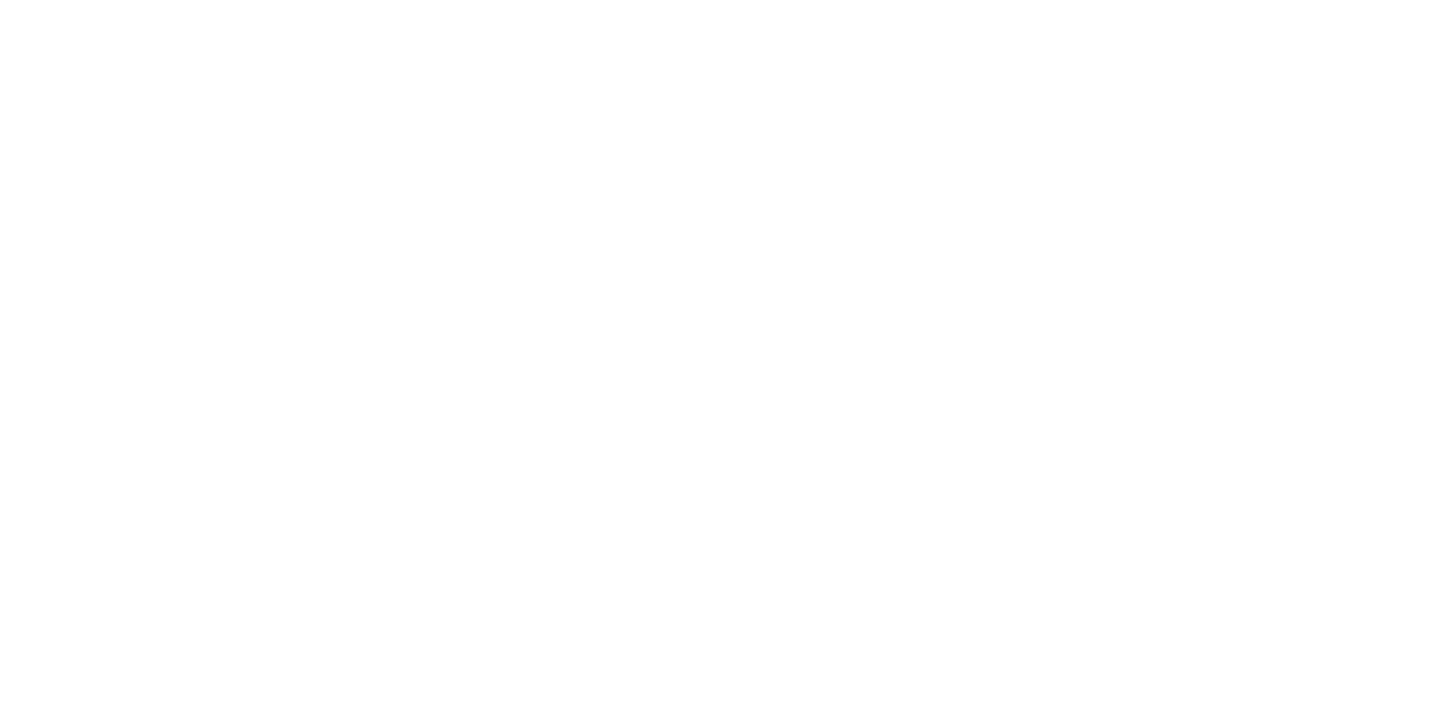 scroll, scrollTop: 0, scrollLeft: 0, axis: both 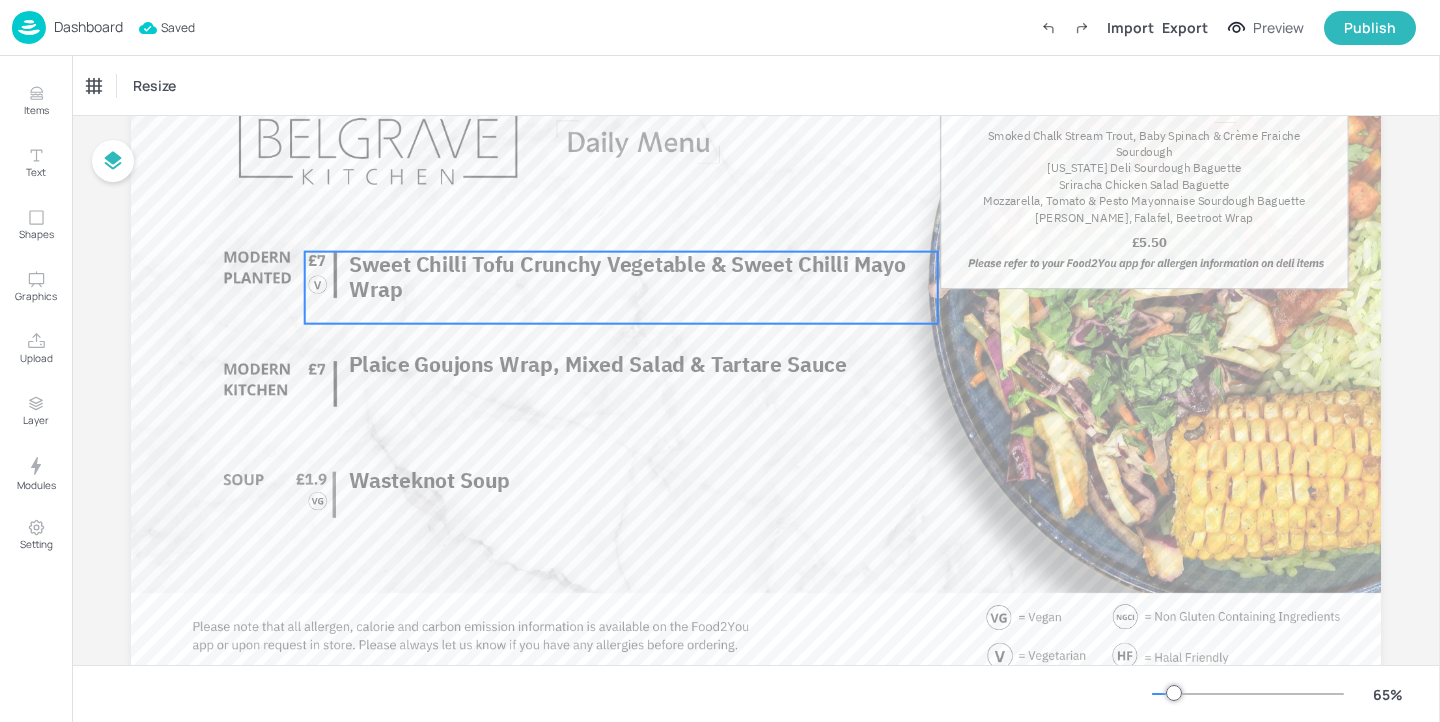 click on "Sweet Chilli Tofu Crunchy Vegetable & Sweet Chilli Mayo Wrap" at bounding box center [627, 276] 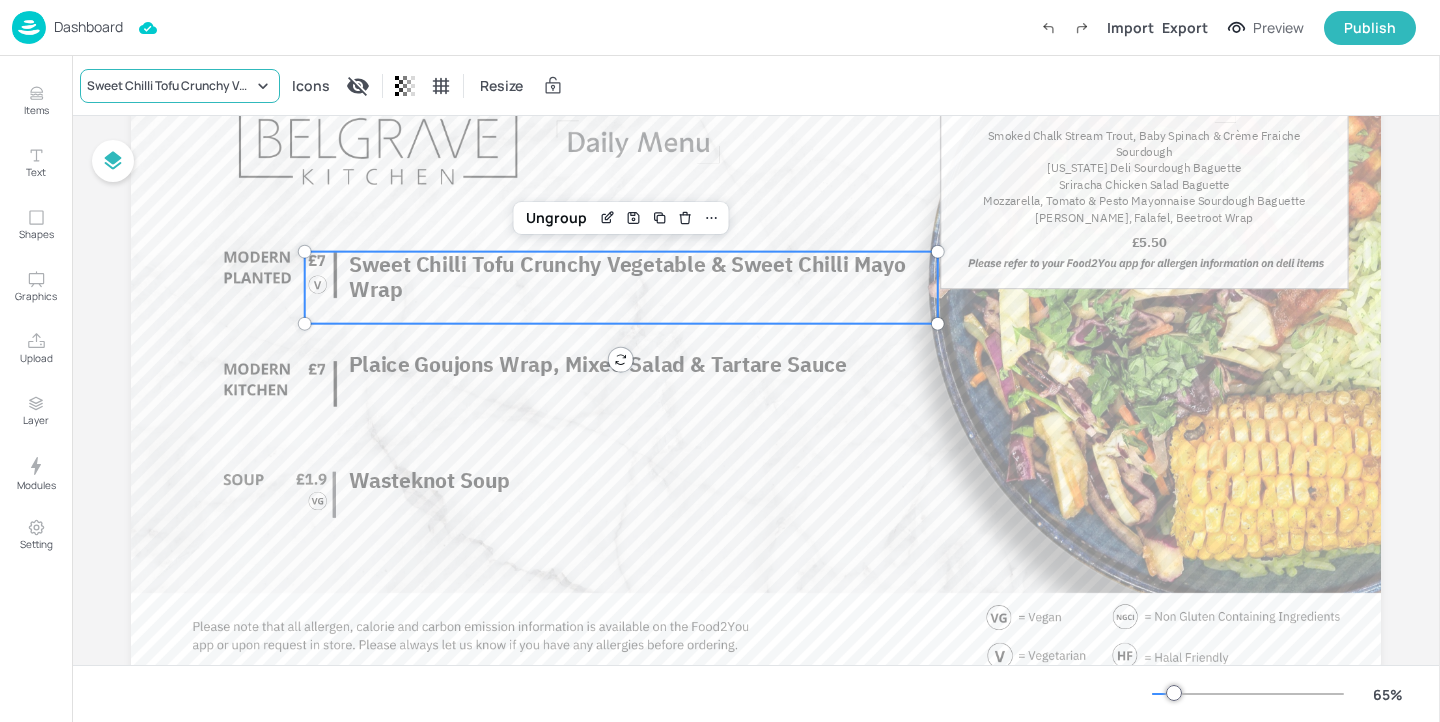 click on "Sweet Chilli Tofu Crunchy Vegetable & Sweet Chilli Mayo Wrap" at bounding box center (180, 86) 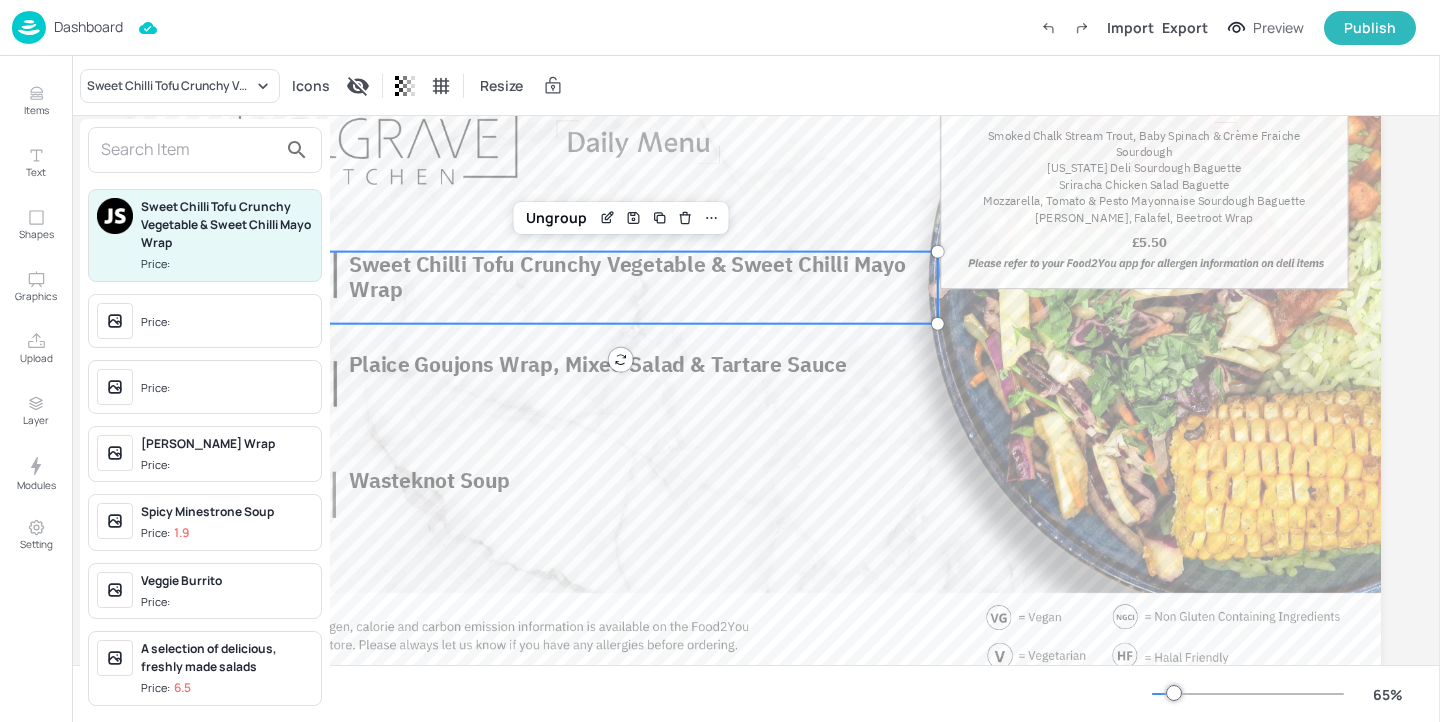 click at bounding box center (189, 150) 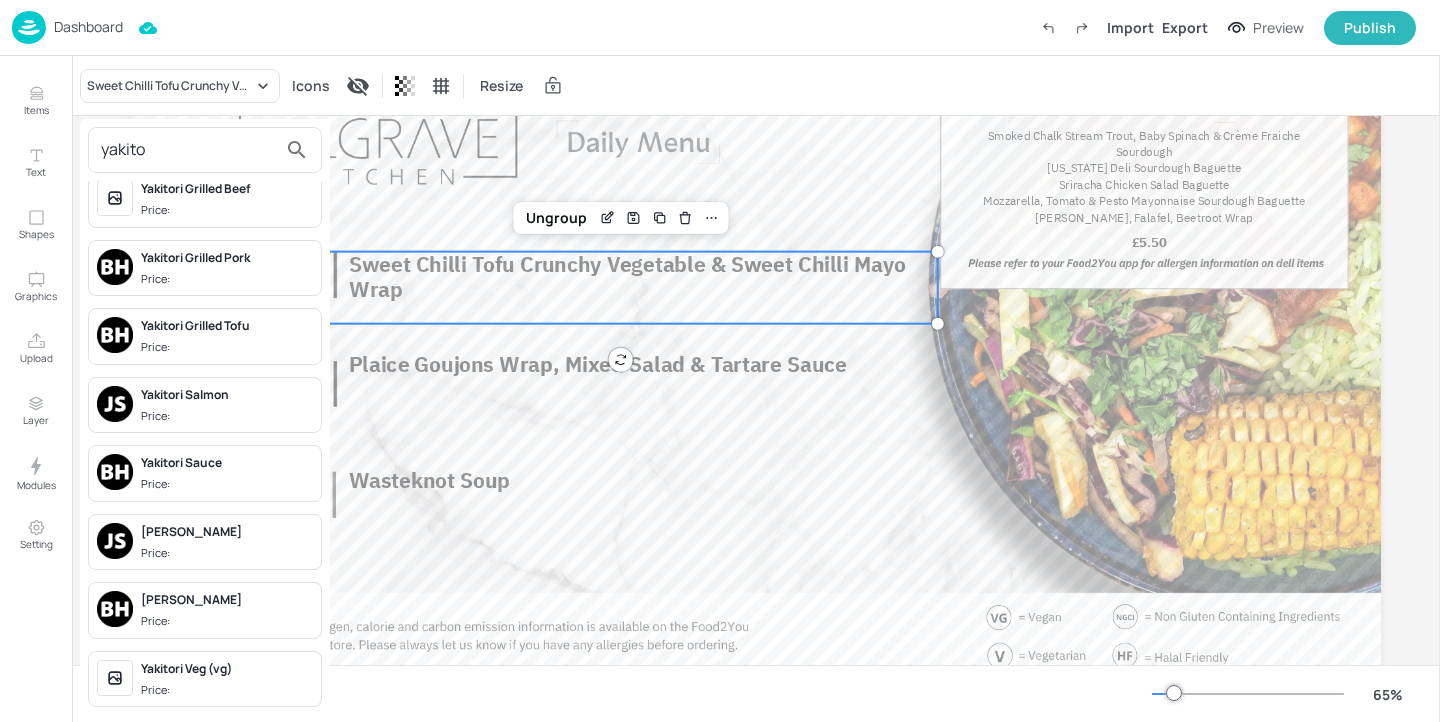 scroll, scrollTop: 177, scrollLeft: 0, axis: vertical 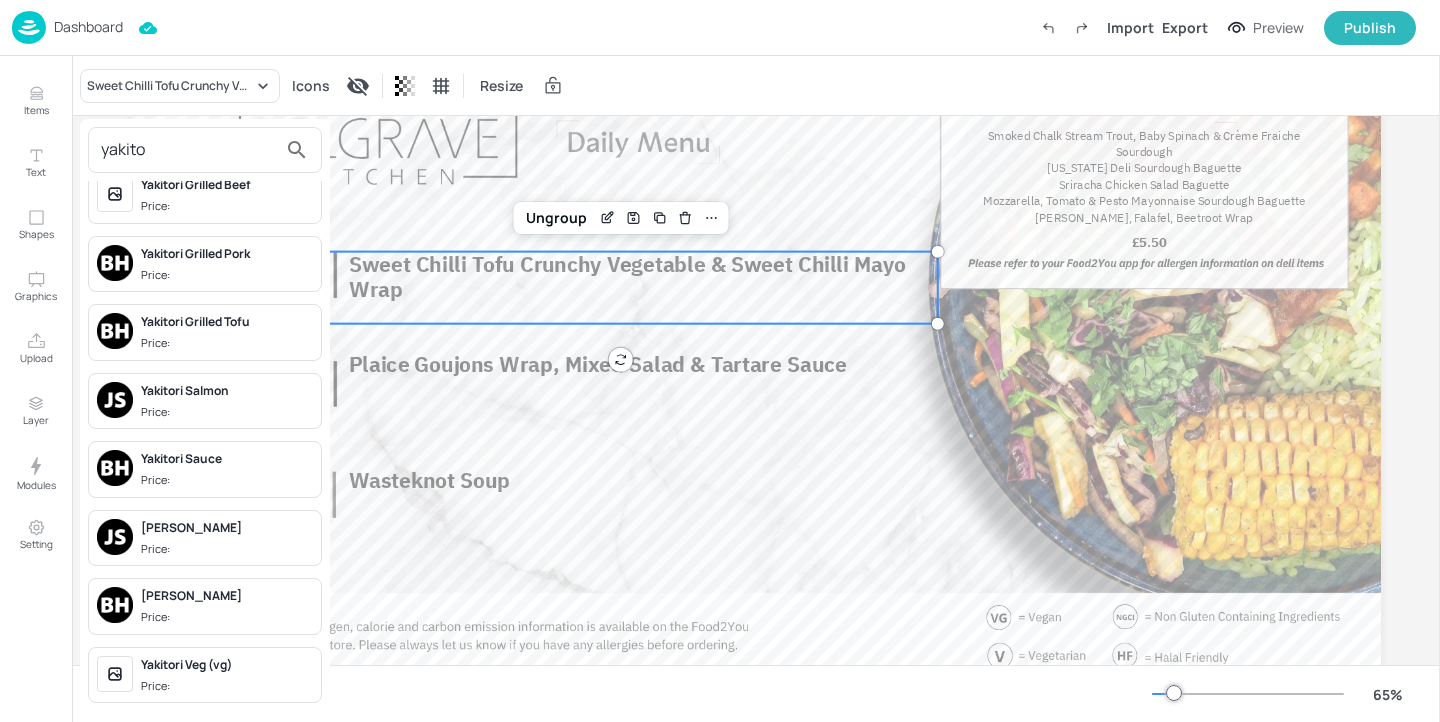 type on "yakito" 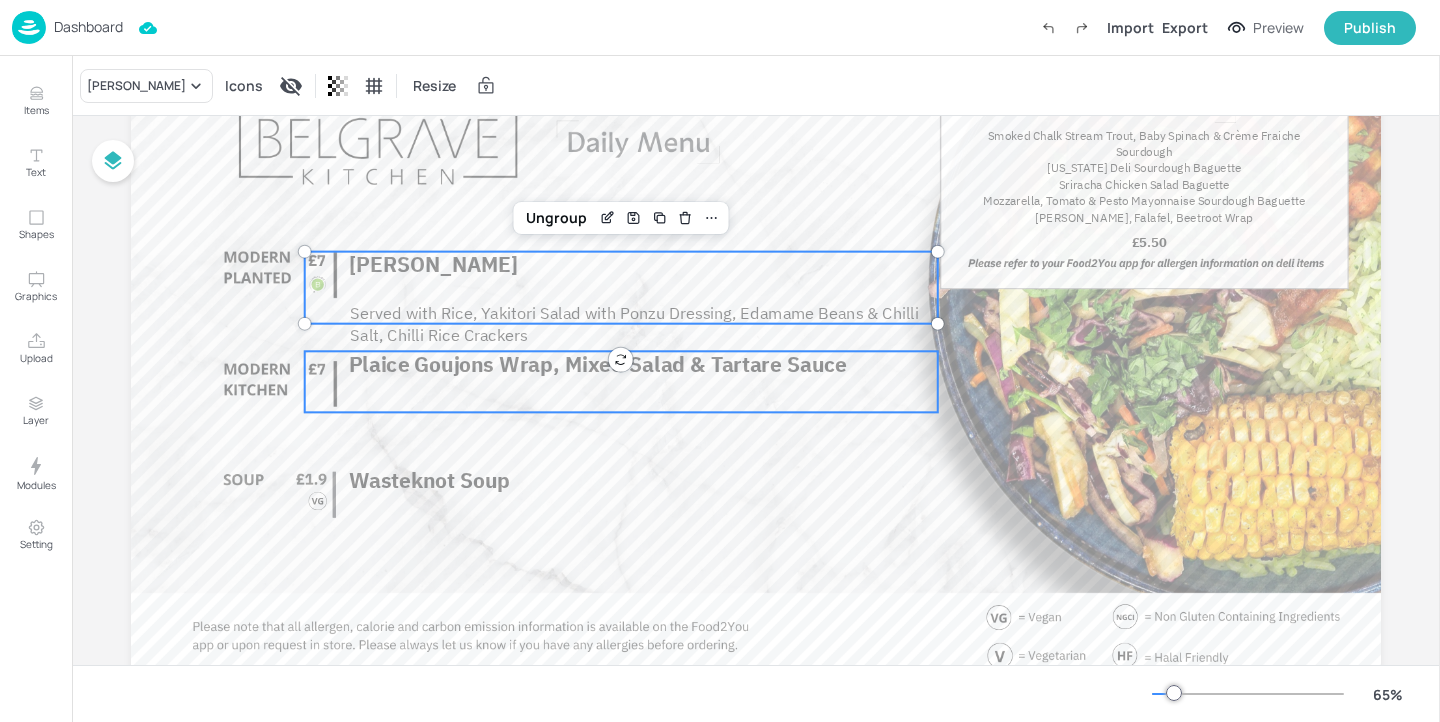 click on "Plaice Goujons Wrap, Mixed Salad & Tartare Sauce" at bounding box center (621, 381) 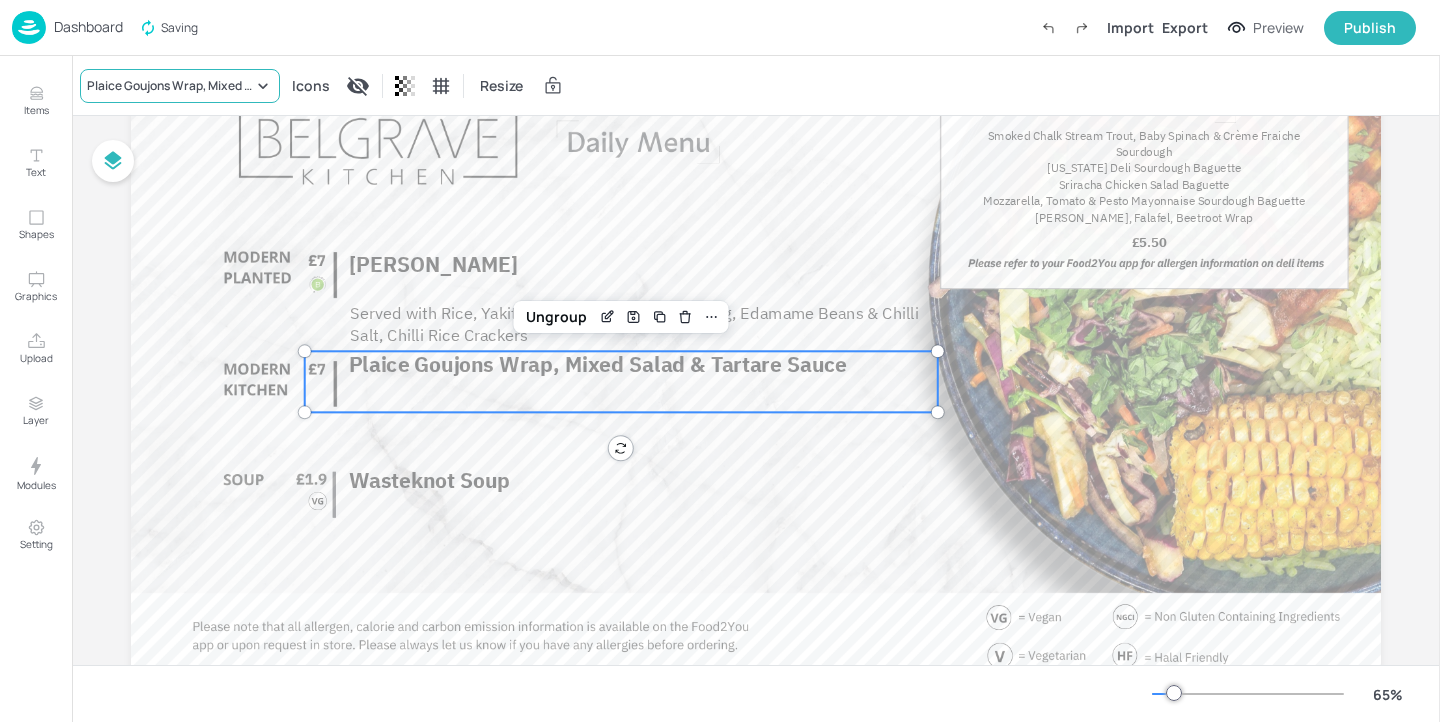 click on "Plaice Goujons Wrap, Mixed Salad & Tartare Sauce" at bounding box center (170, 86) 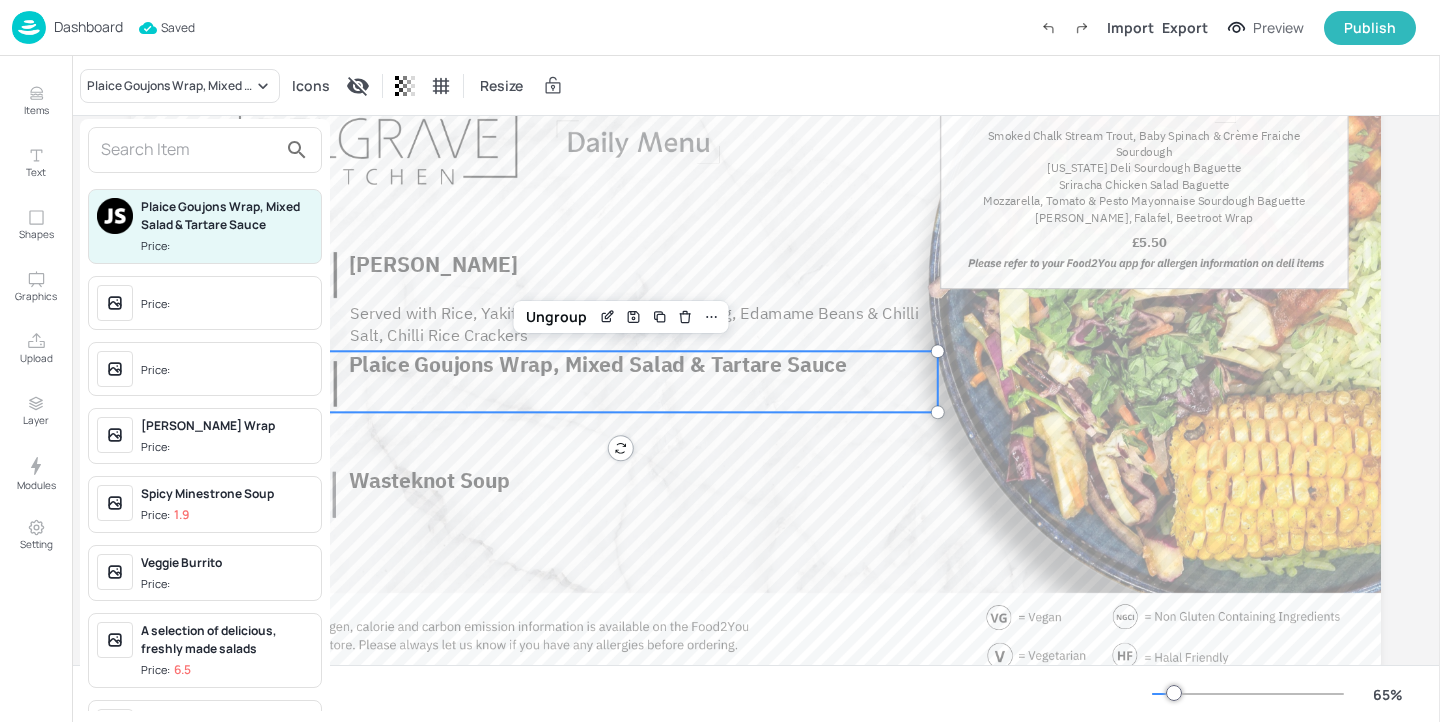 click at bounding box center (189, 150) 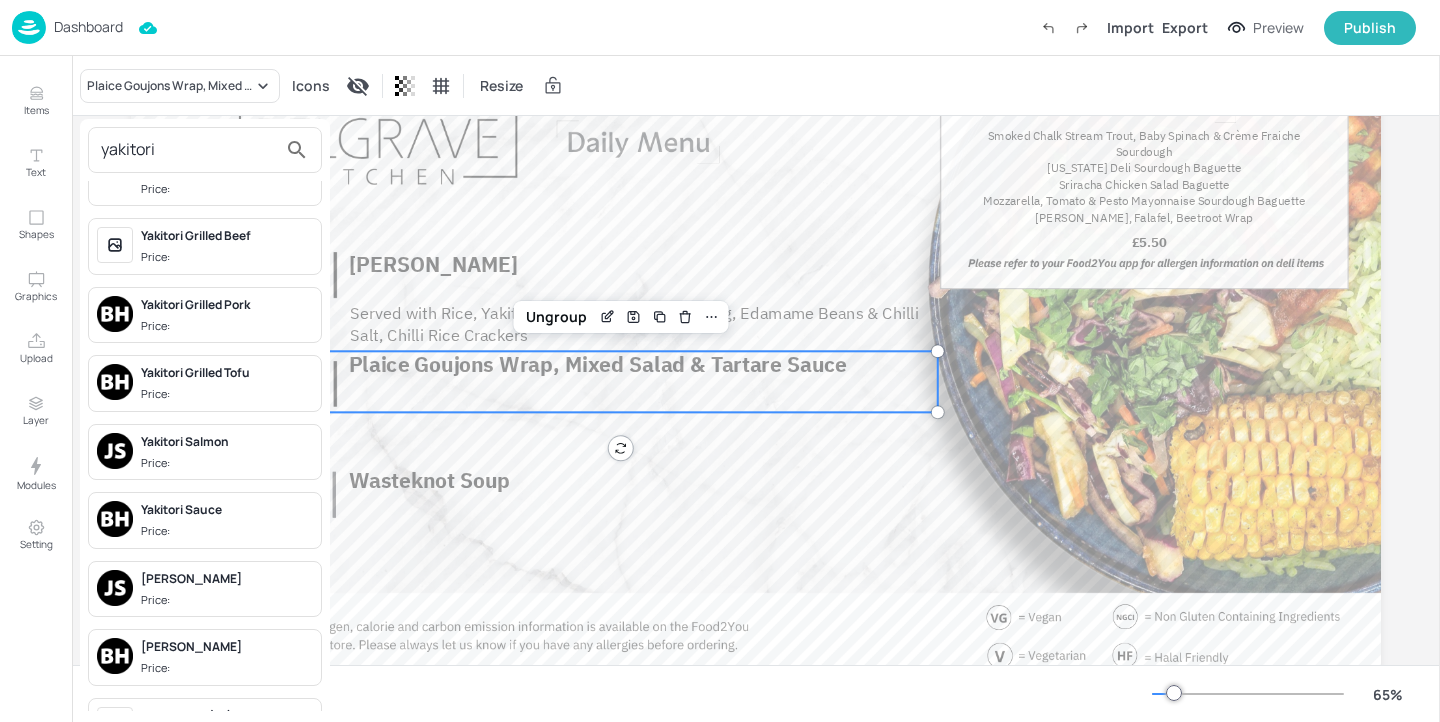 scroll, scrollTop: 177, scrollLeft: 0, axis: vertical 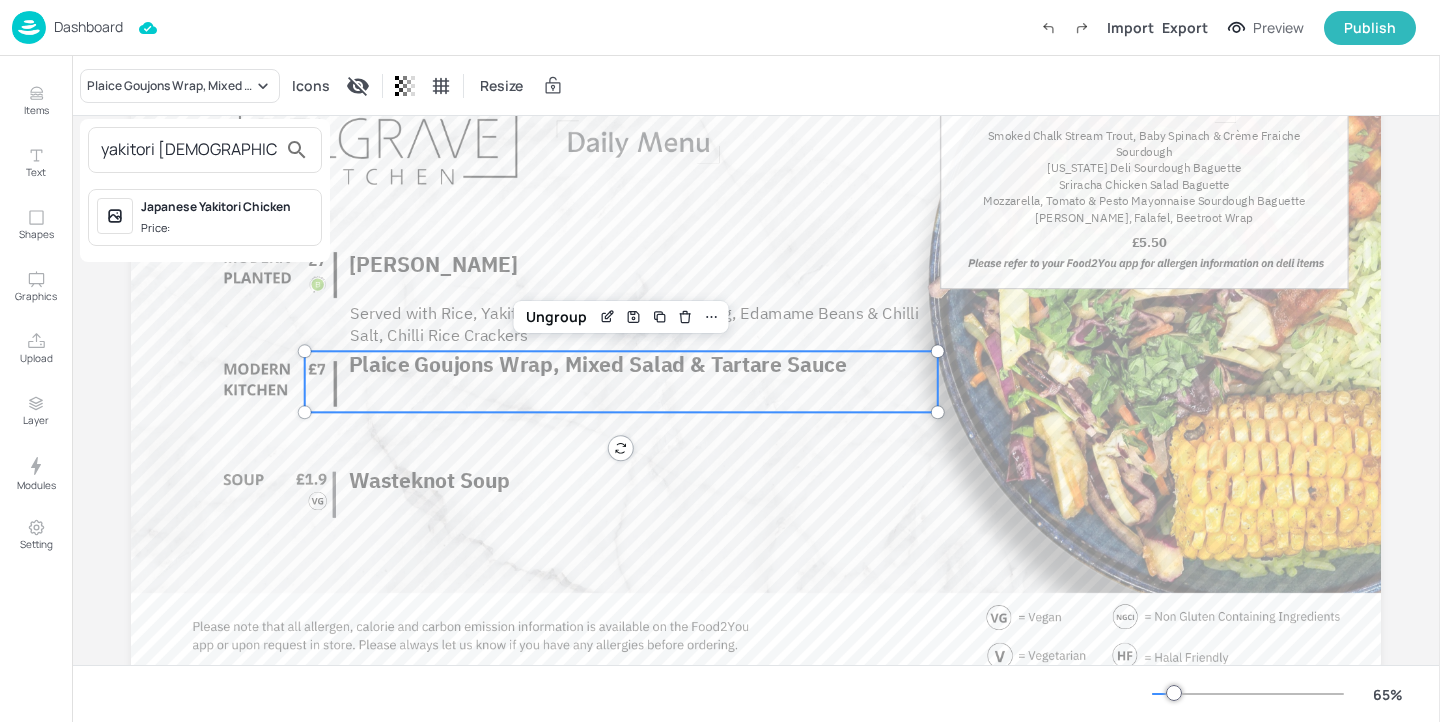 type on "yakitori chick" 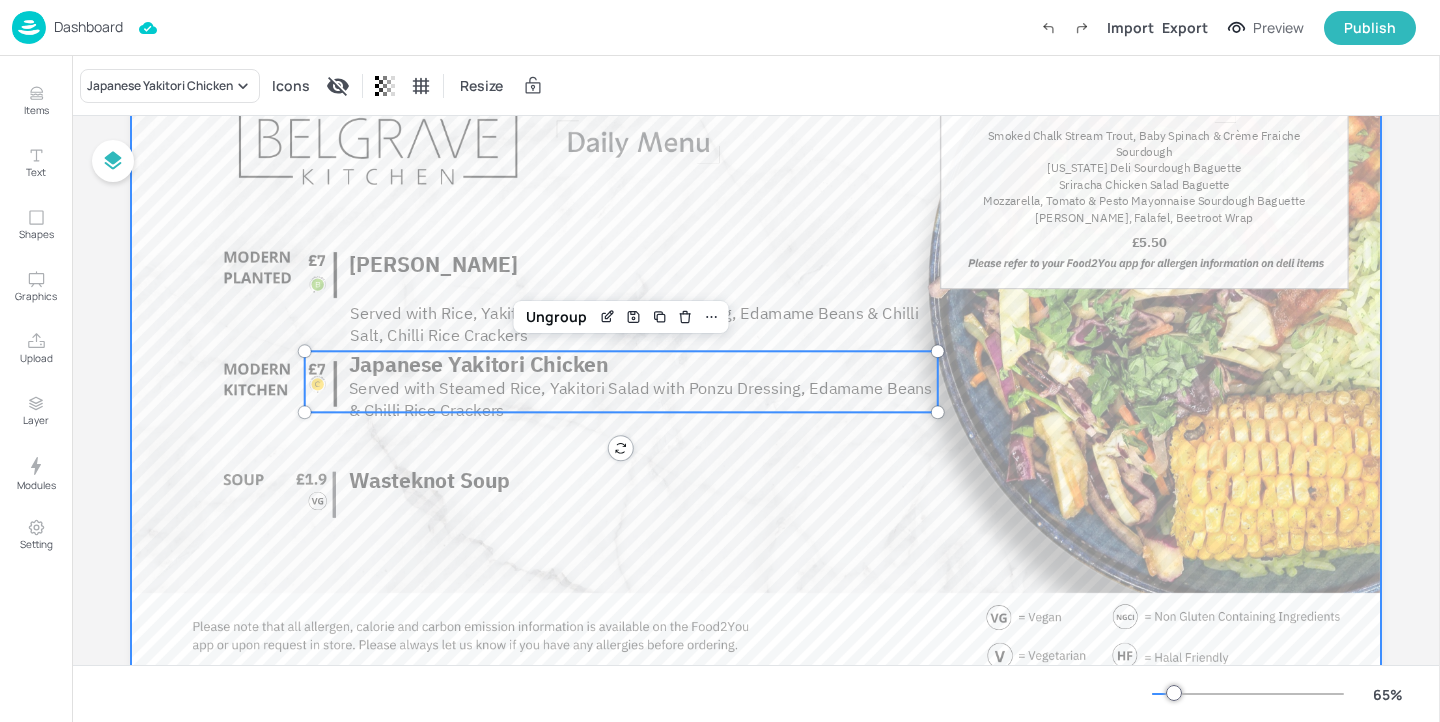 click at bounding box center (756, 331) 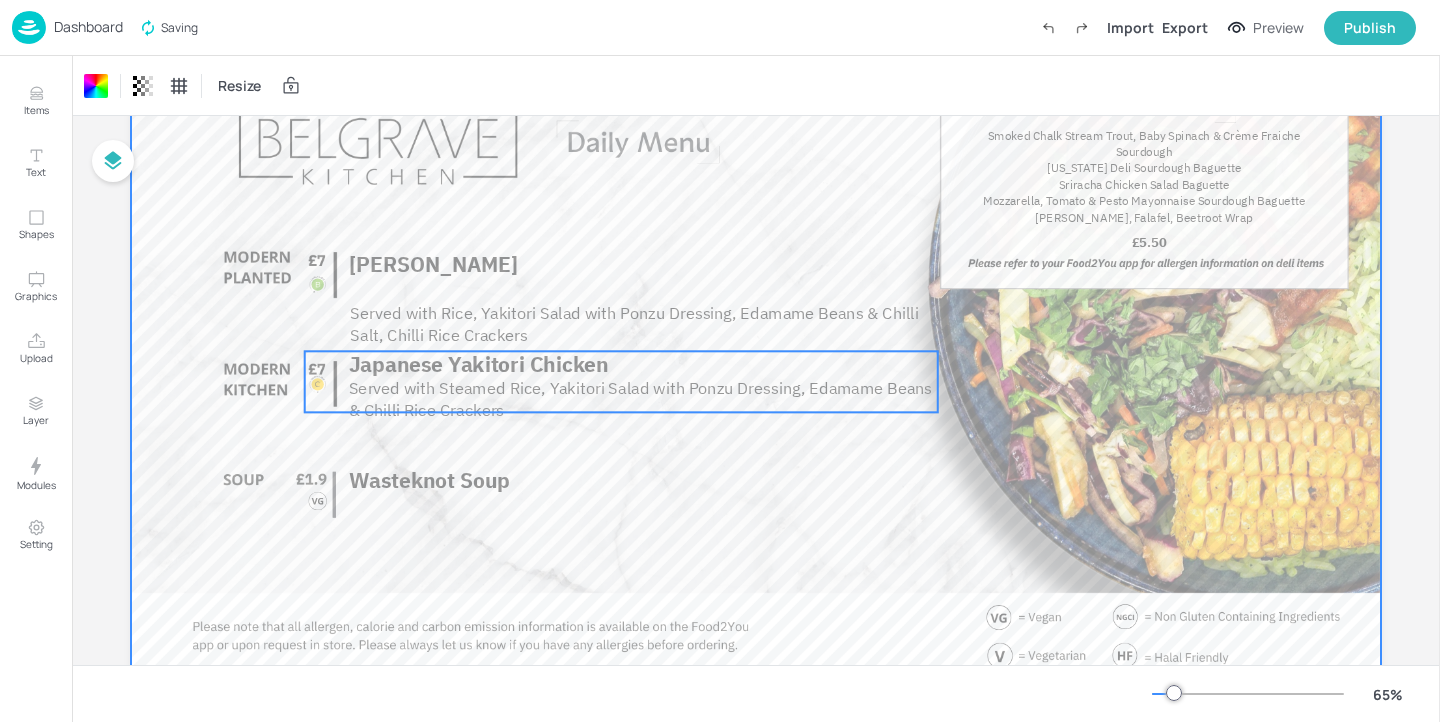 click on "Served with Steamed Rice, Yakitori Salad with Ponzu Dressing,
Edamame Beans & Chilli
Rice Crackers" at bounding box center (640, 399) 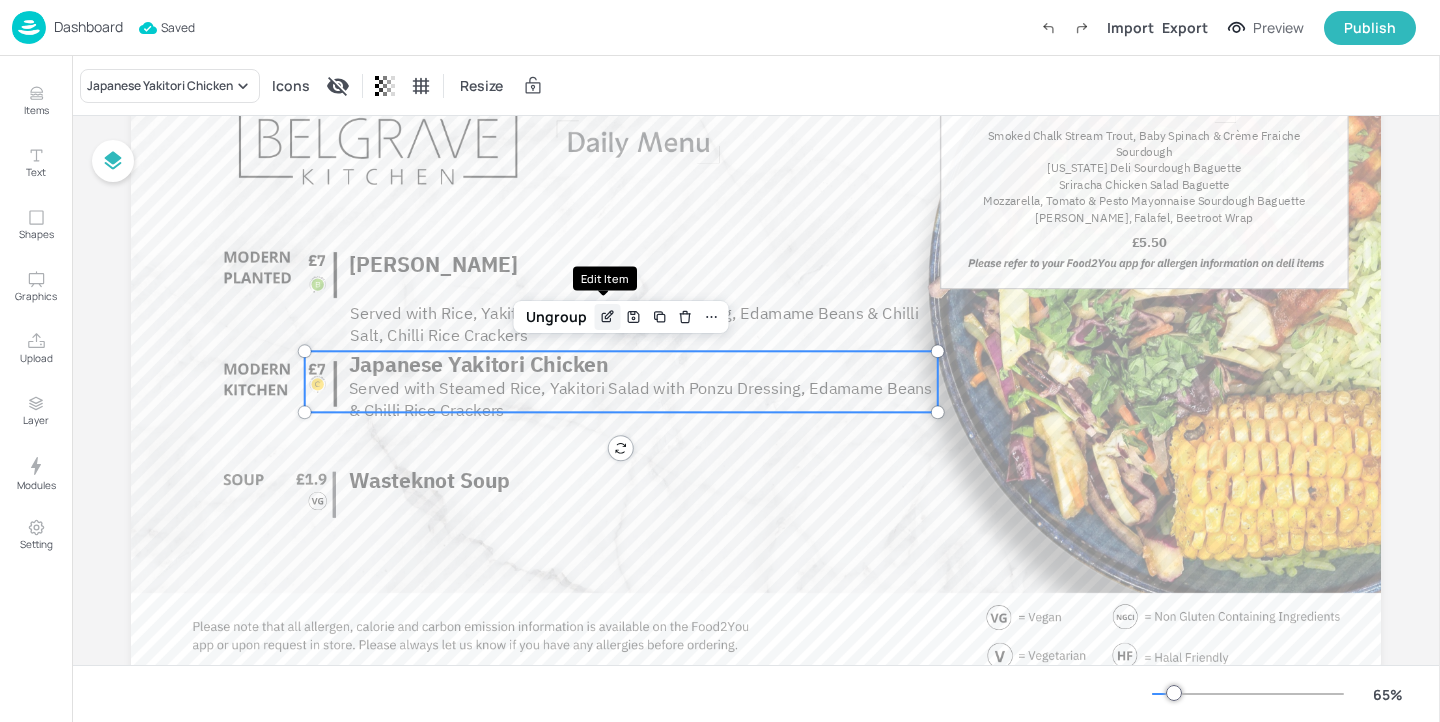 click 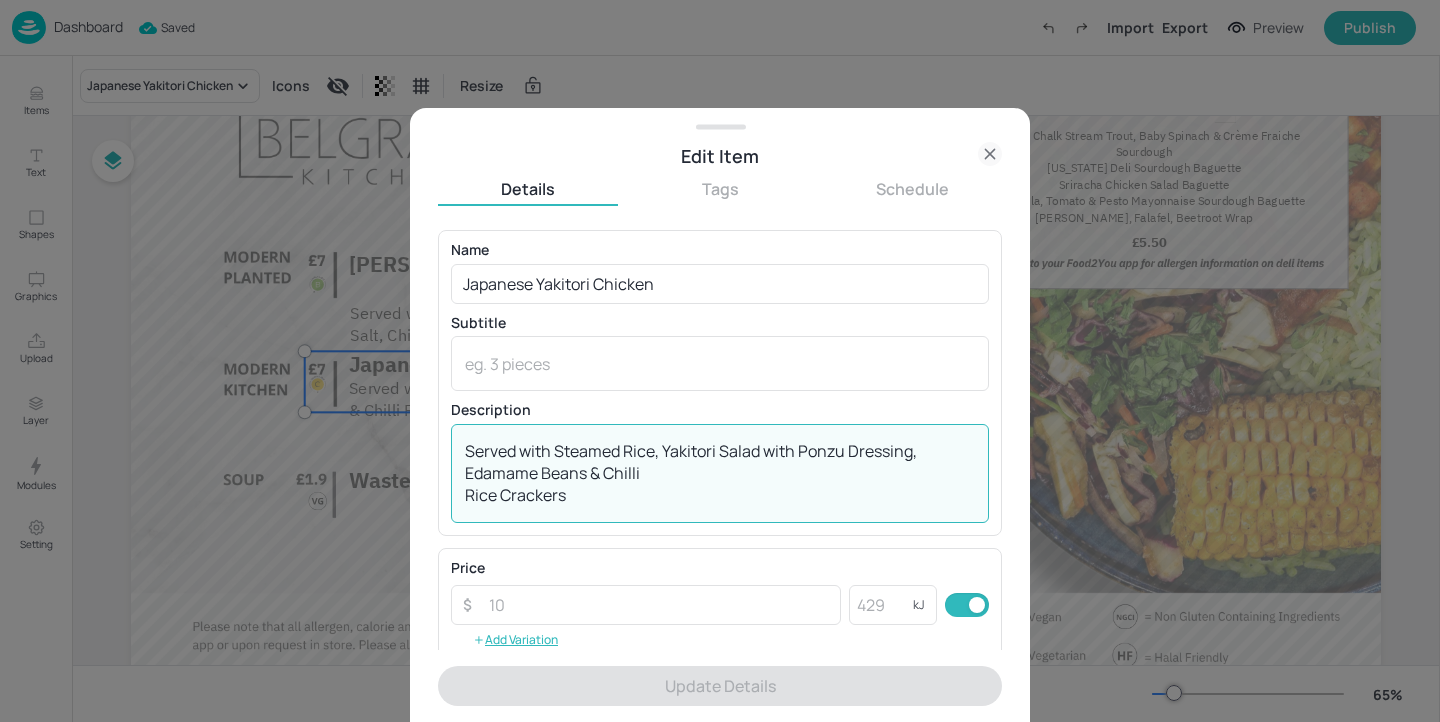 drag, startPoint x: 621, startPoint y: 446, endPoint x: 556, endPoint y: 444, distance: 65.03076 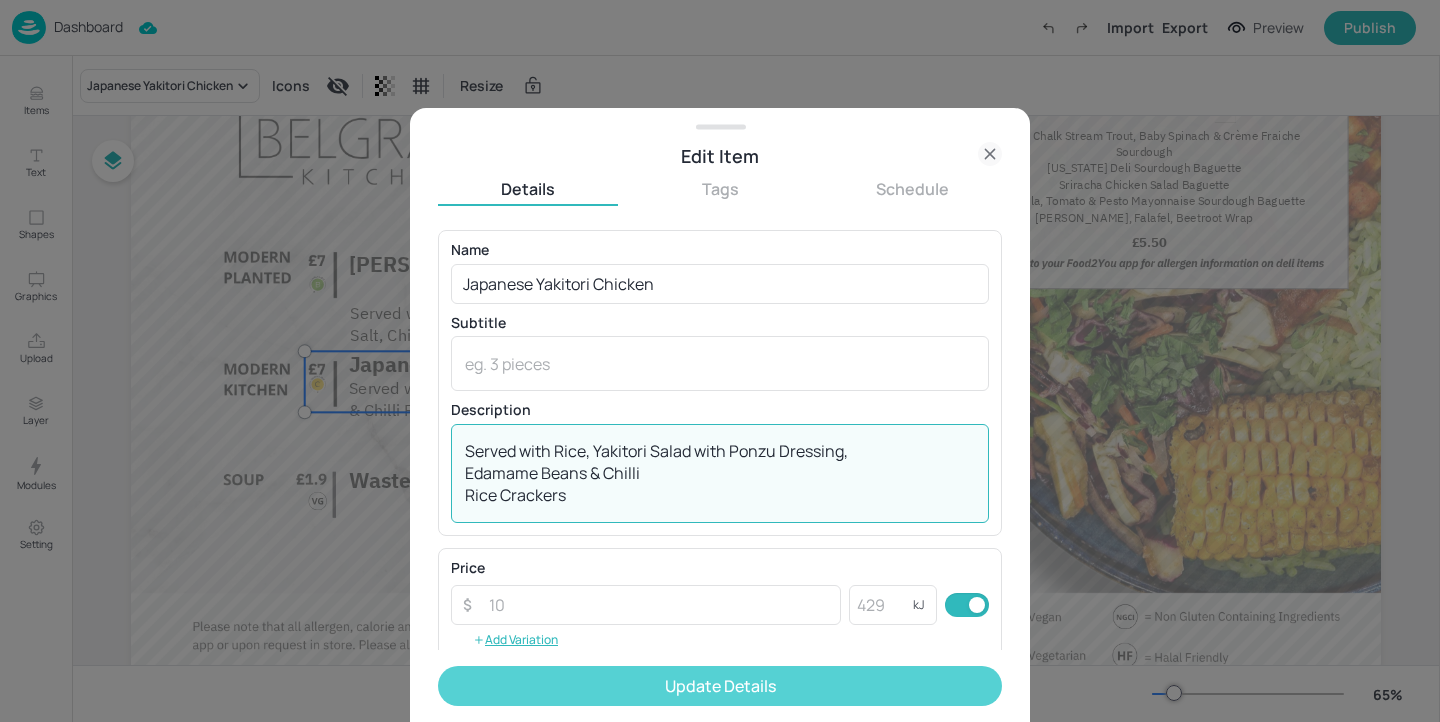 type on "Served with Rice, Yakitori Salad with Ponzu Dressing,
Edamame Beans & Chilli
Rice Crackers" 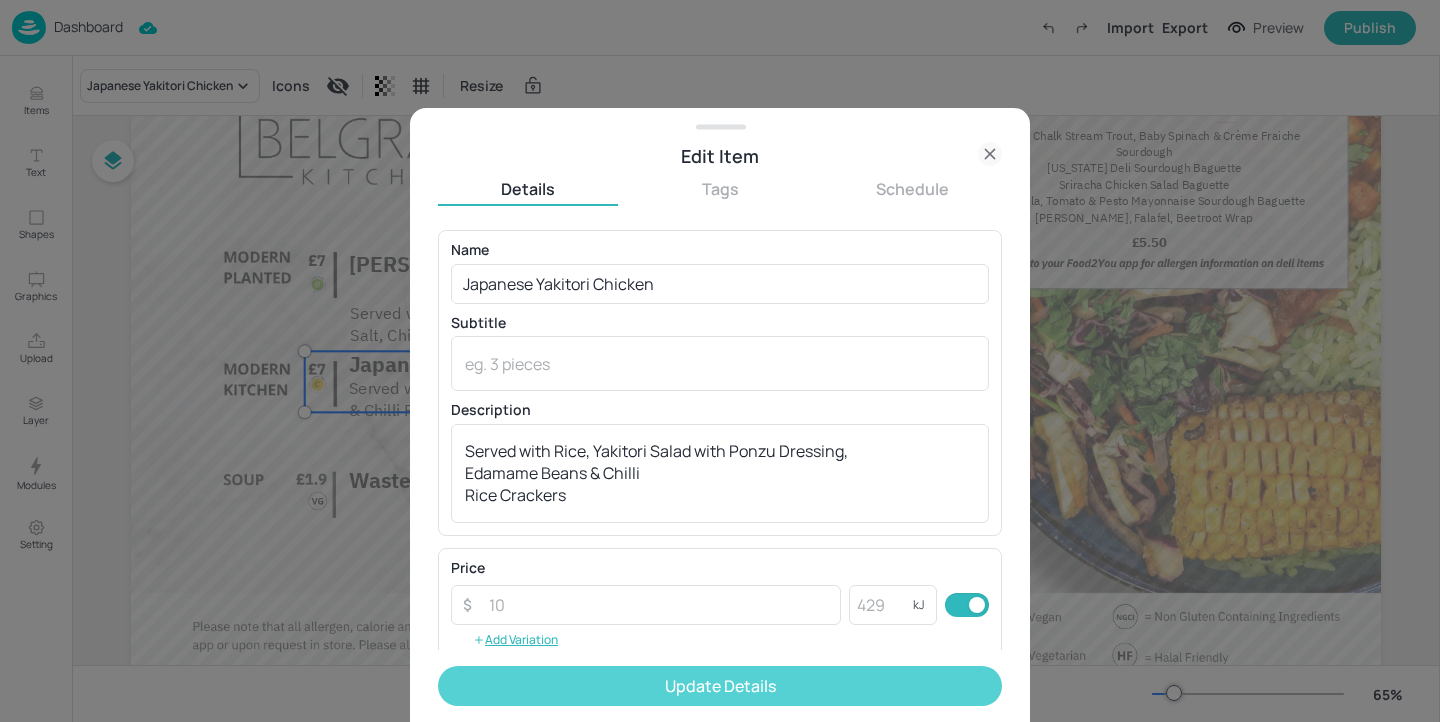 click on "Update Details" at bounding box center [720, 686] 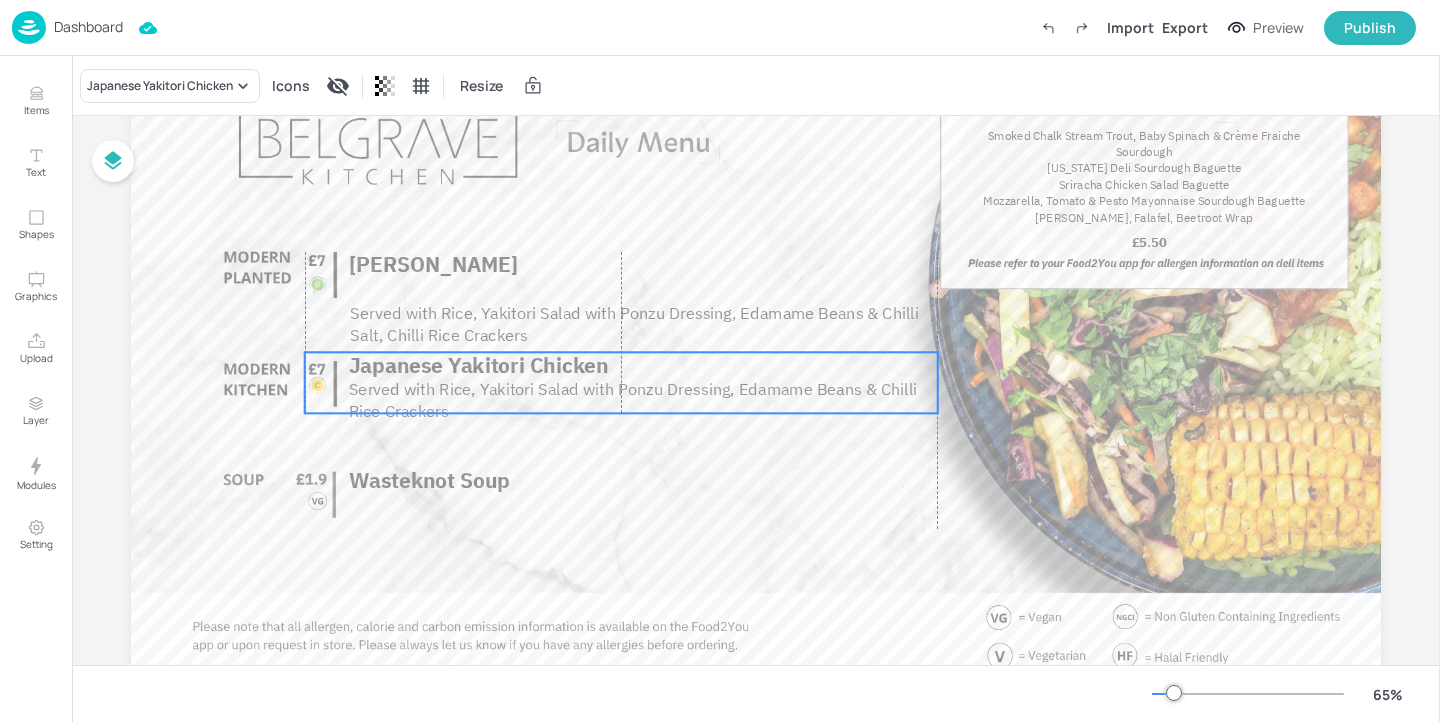 click on "Served with Rice, Yakitori Salad with Ponzu Dressing,
Edamame Beans & Chilli
Rice Crackers" at bounding box center (633, 400) 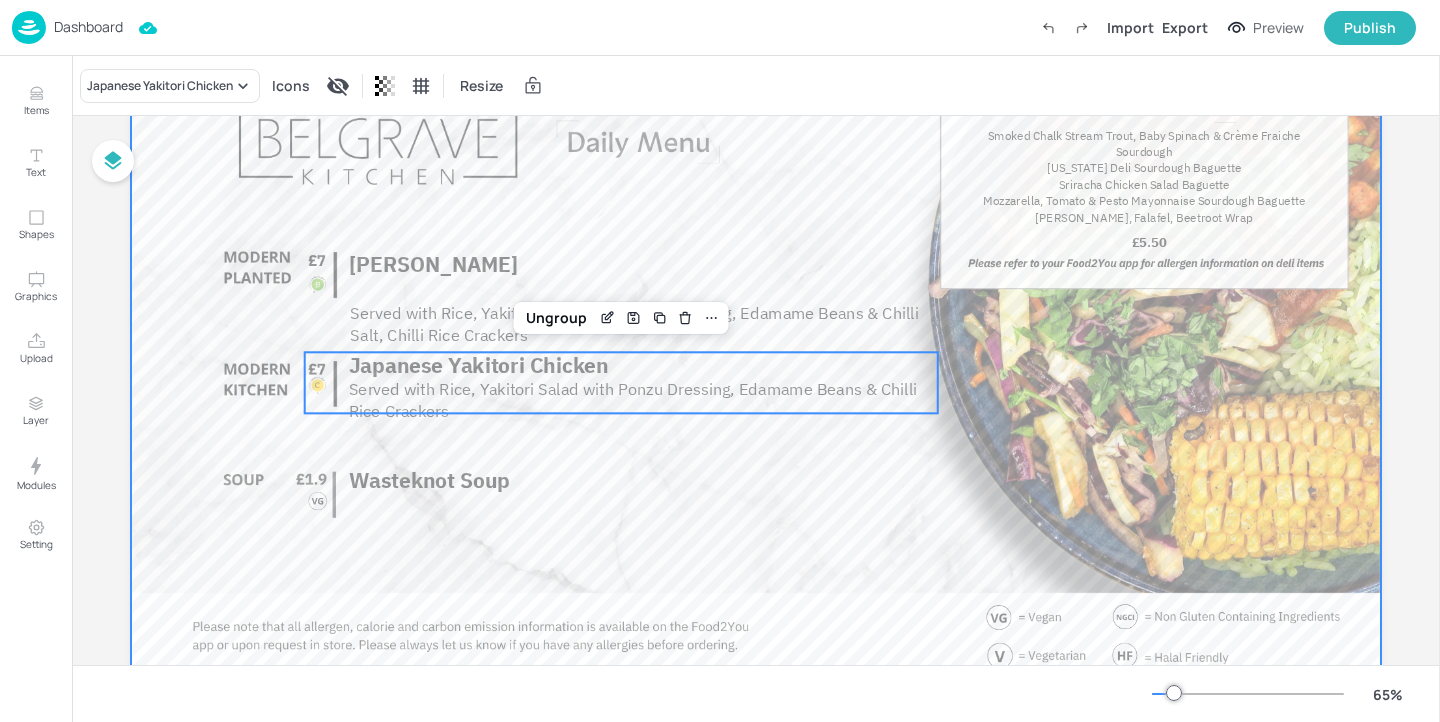 click at bounding box center (756, 331) 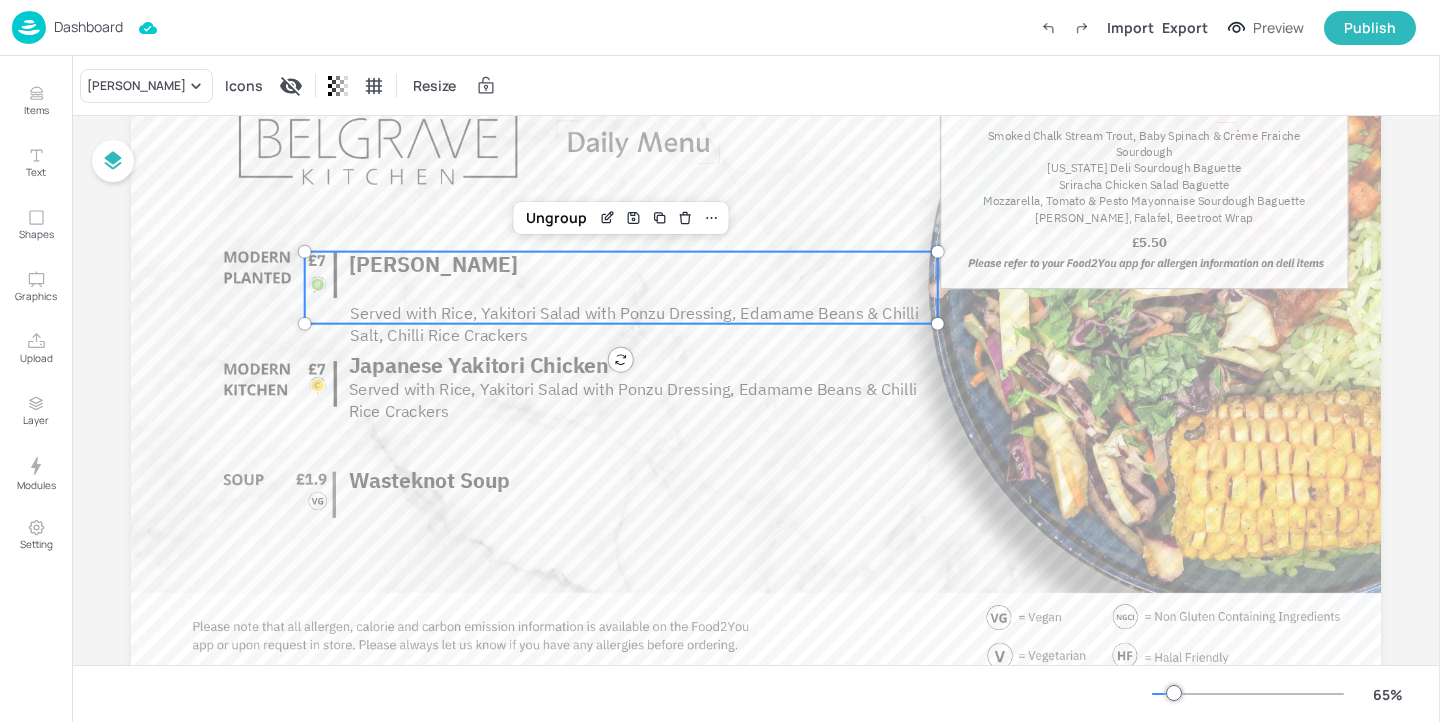 click on "Served with Rice, Yakitori Salad with Ponzu Dressing, Edamame Beans & Chilli Salt, Chilli Rice Crackers" at bounding box center (634, 324) 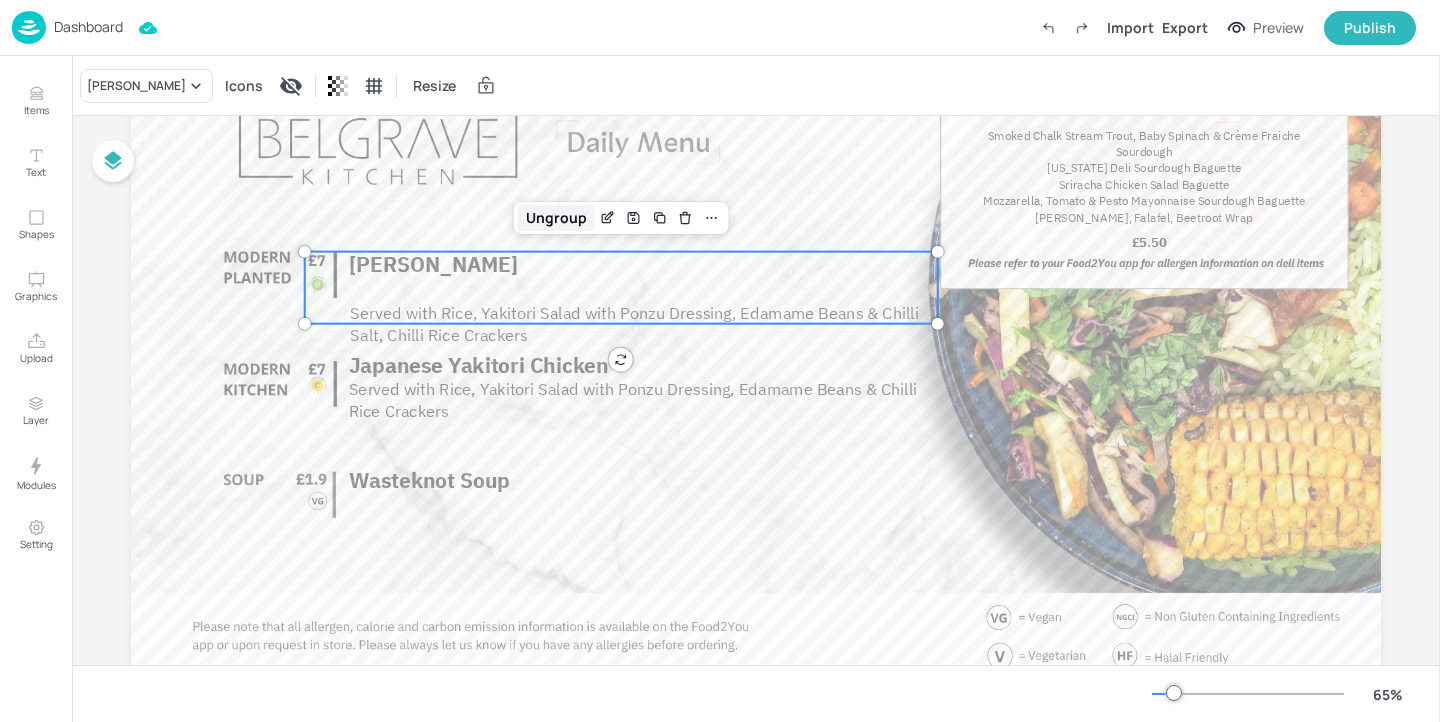 click on "Ungroup" at bounding box center (556, 218) 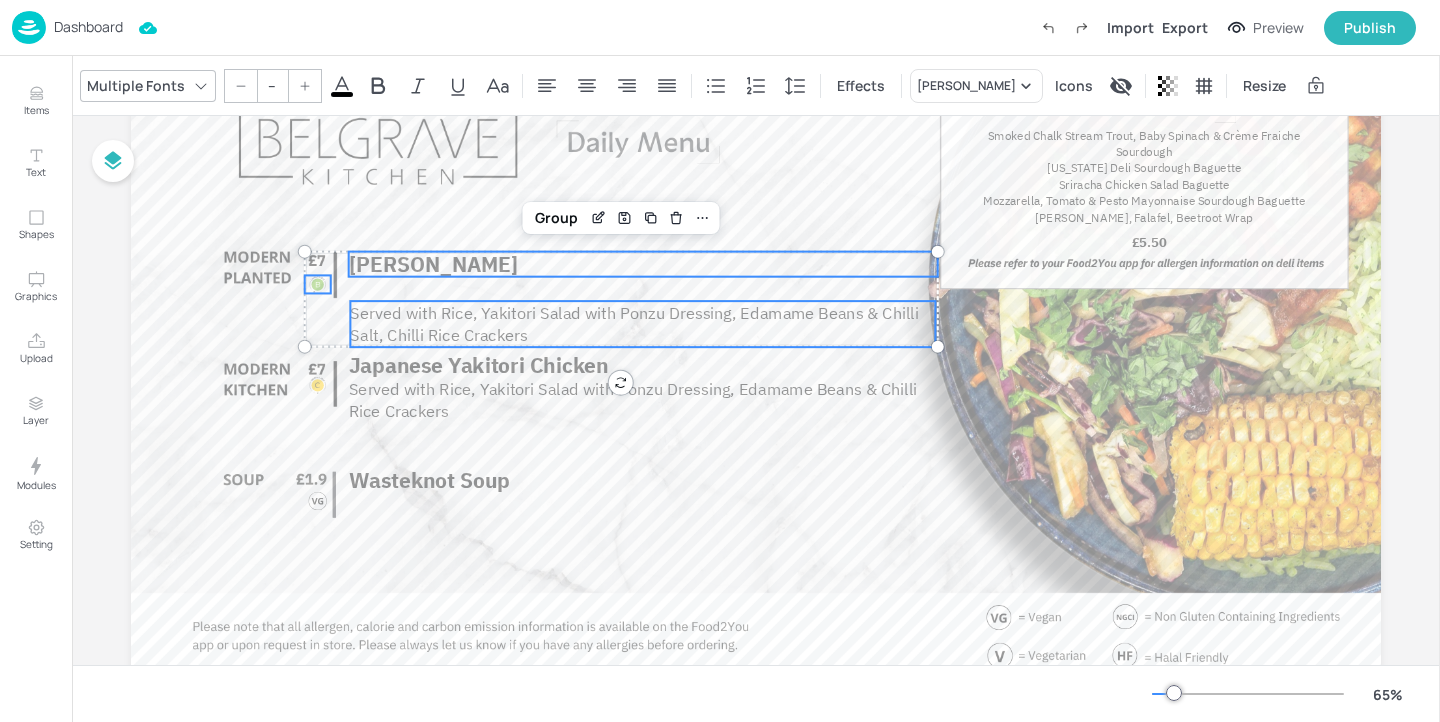 click on "Served with Rice, Yakitori Salad with Ponzu Dressing, Edamame Beans & Chilli Salt, Chilli Rice Crackers" at bounding box center [634, 324] 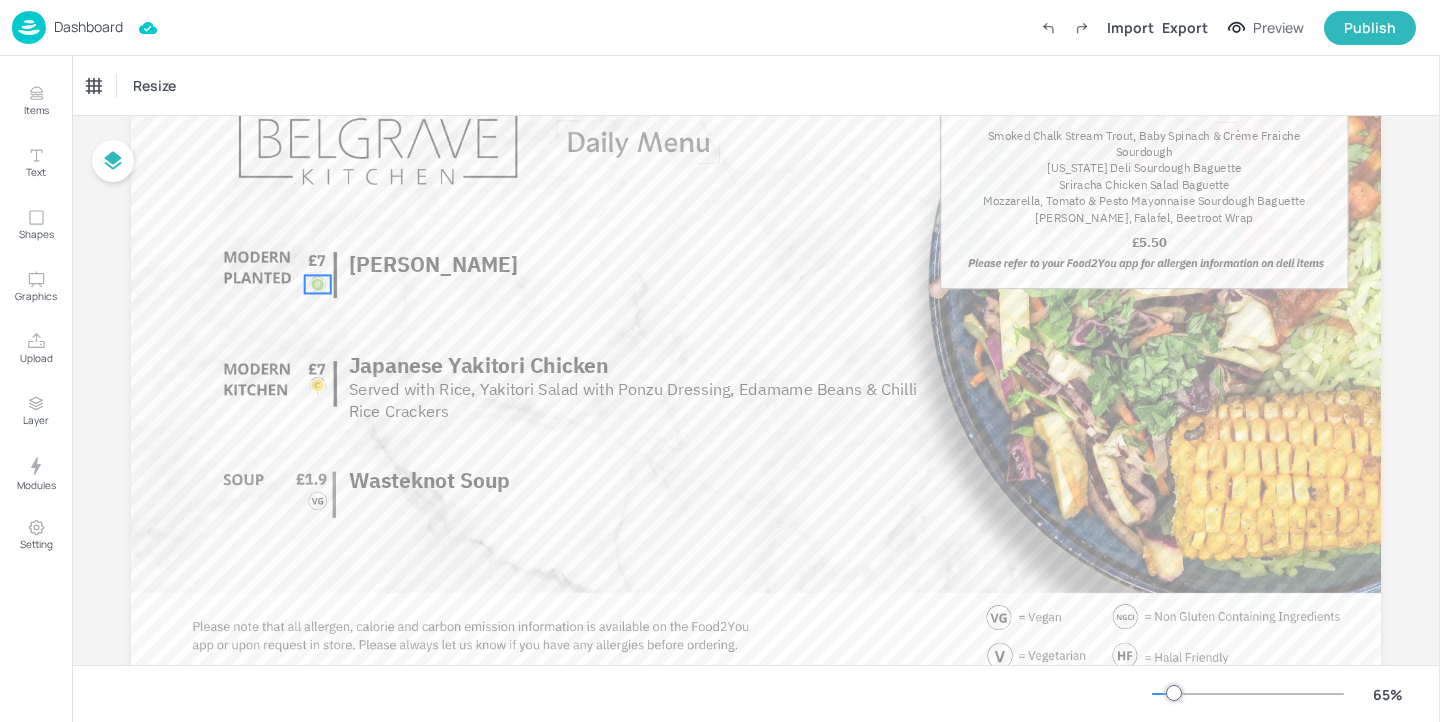 click at bounding box center [317, 284] 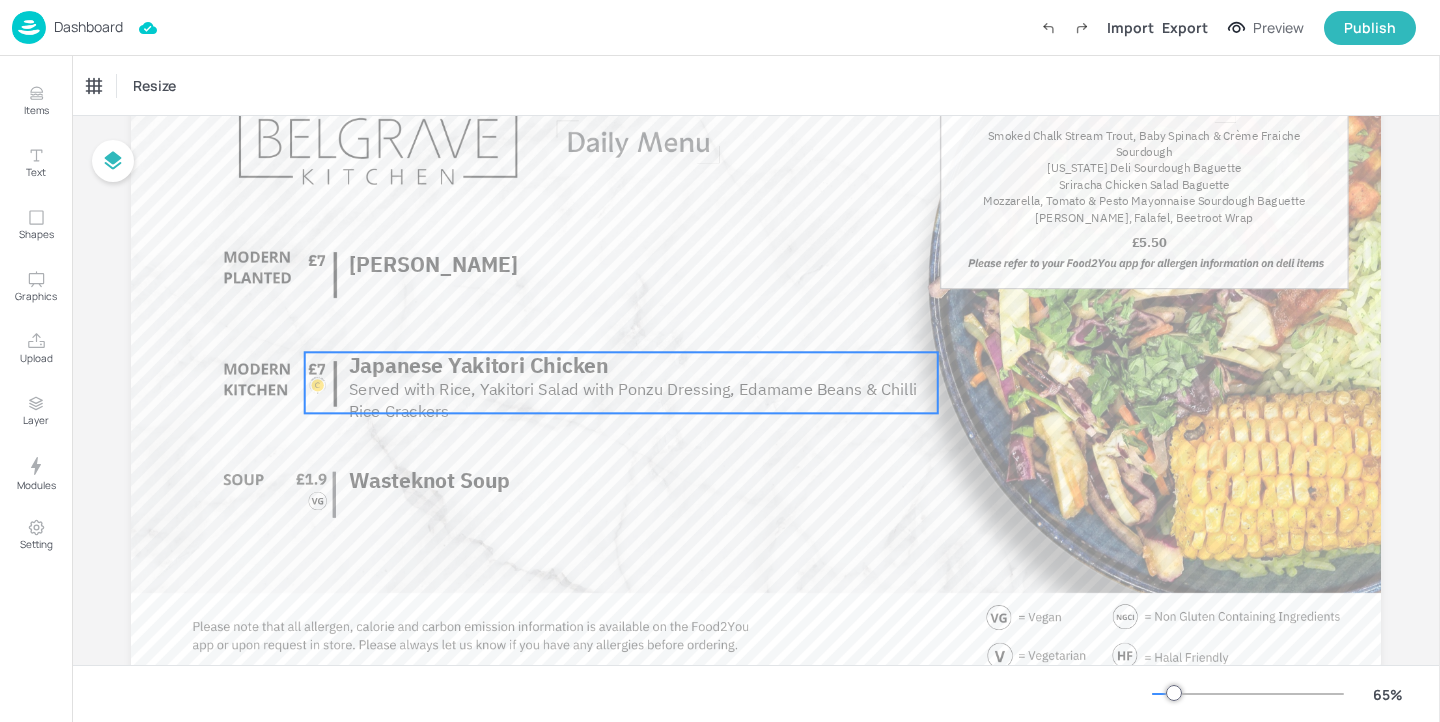 click on "Served with Rice, Yakitori Salad with Ponzu Dressing,
Edamame Beans & Chilli
Rice Crackers" at bounding box center [633, 400] 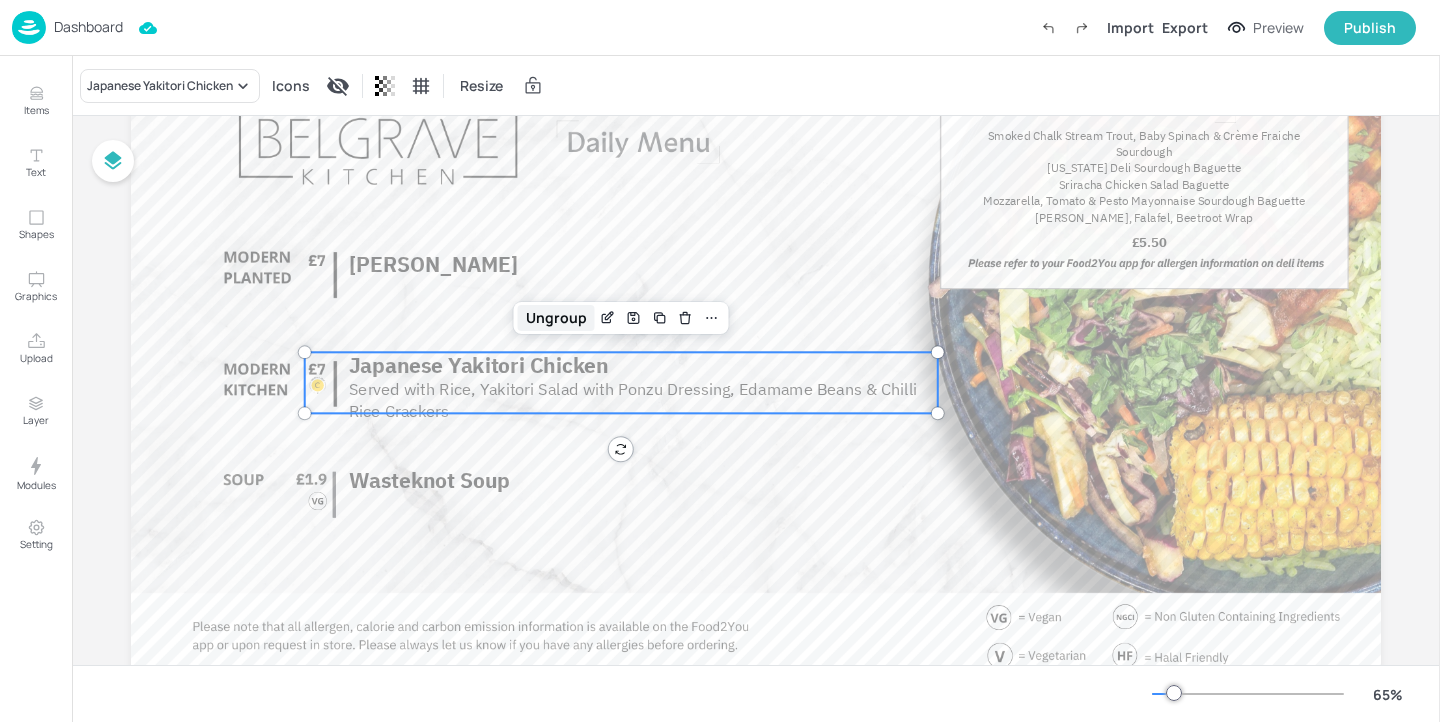 click on "Ungroup" at bounding box center [556, 318] 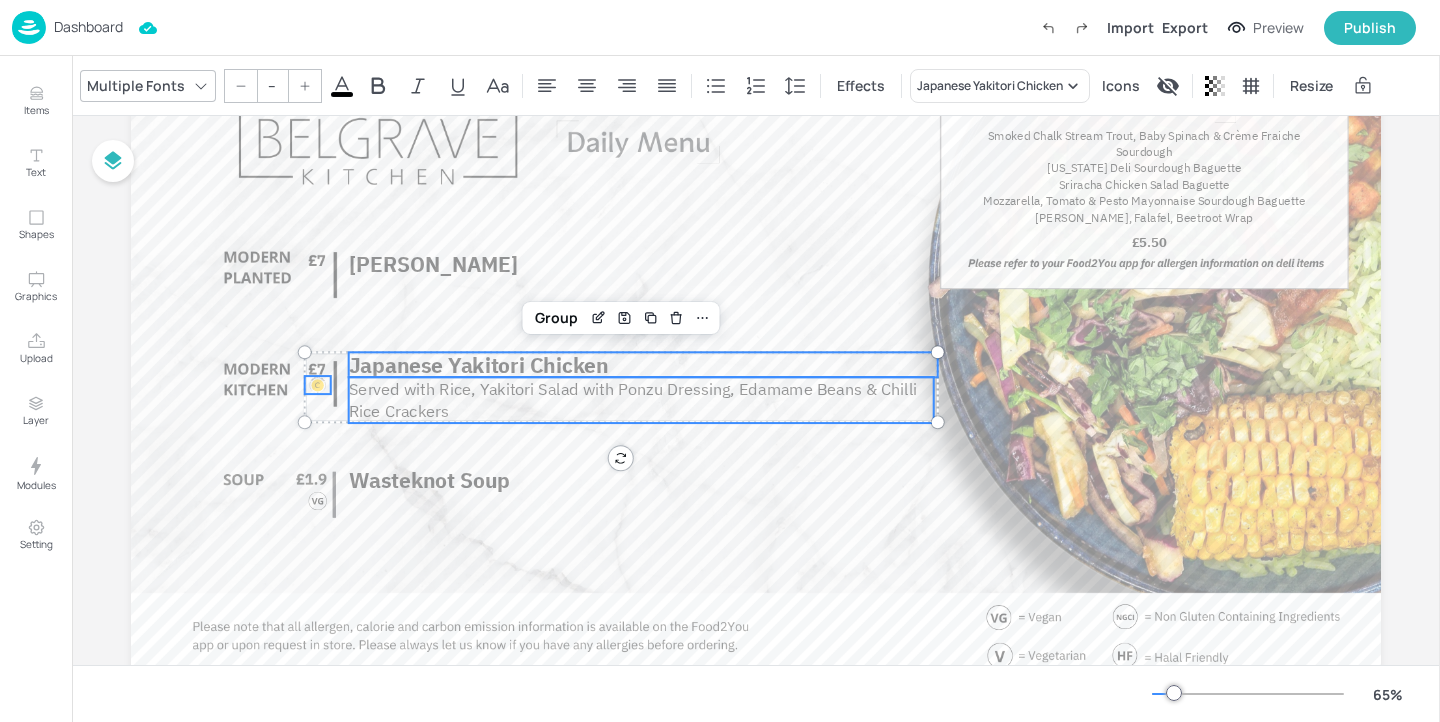 click on "Served with Rice, Yakitori Salad with Ponzu Dressing,
Edamame Beans & Chilli
Rice Crackers" at bounding box center [633, 400] 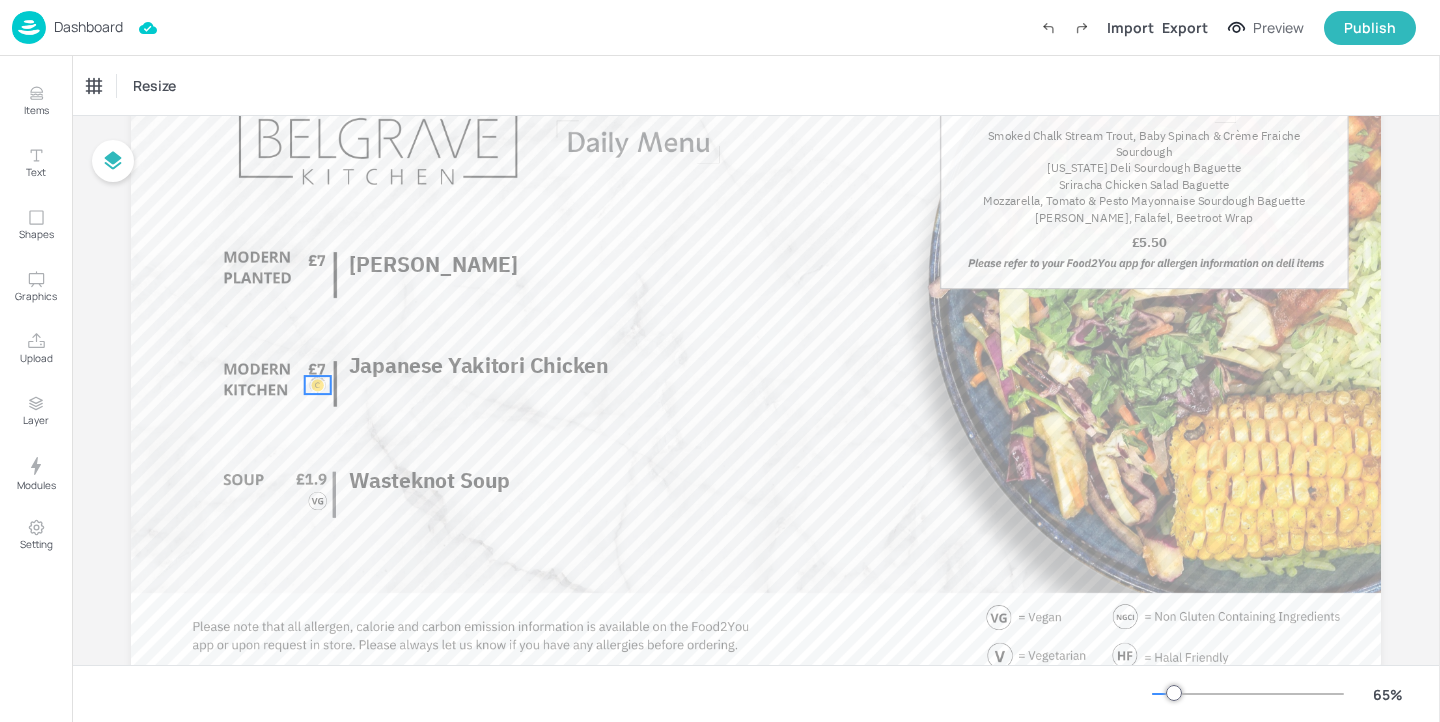 click at bounding box center [318, 395] 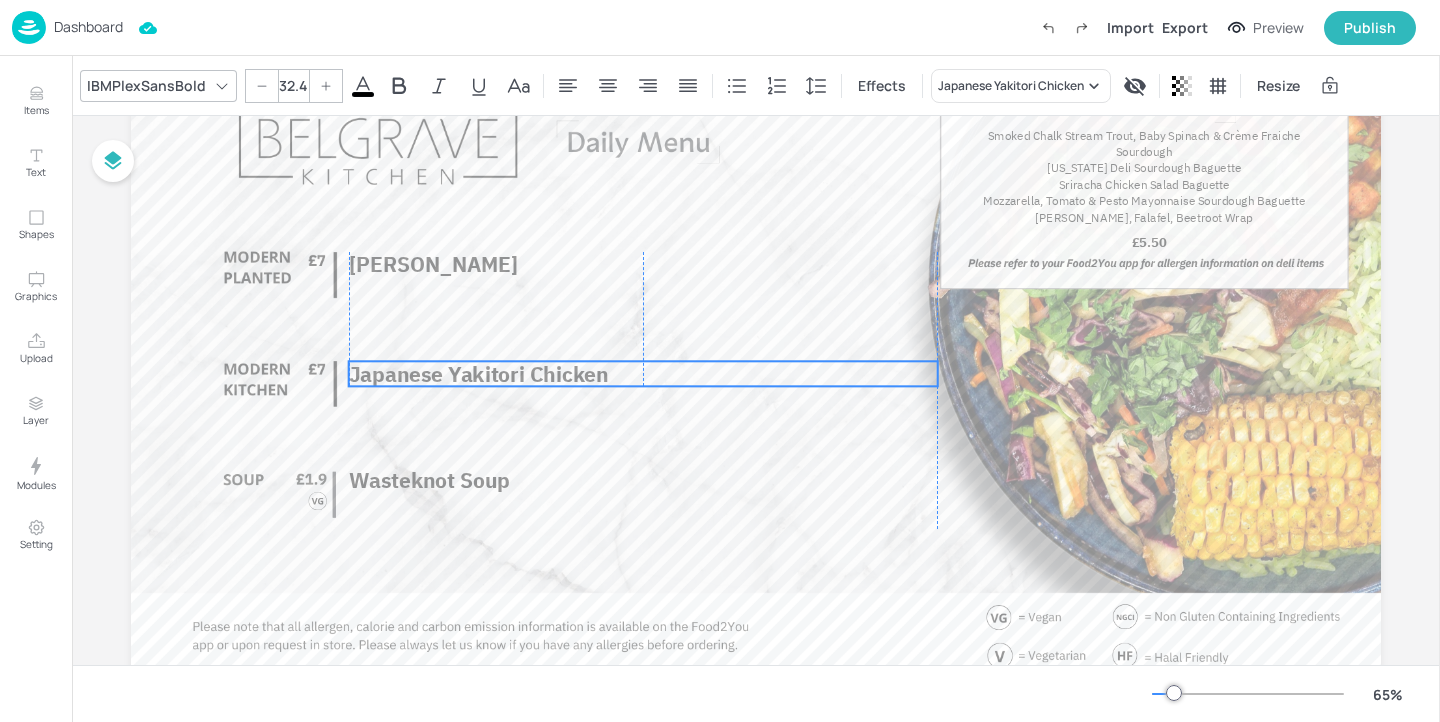 click on "Japanese Yakitori Chicken" at bounding box center (479, 373) 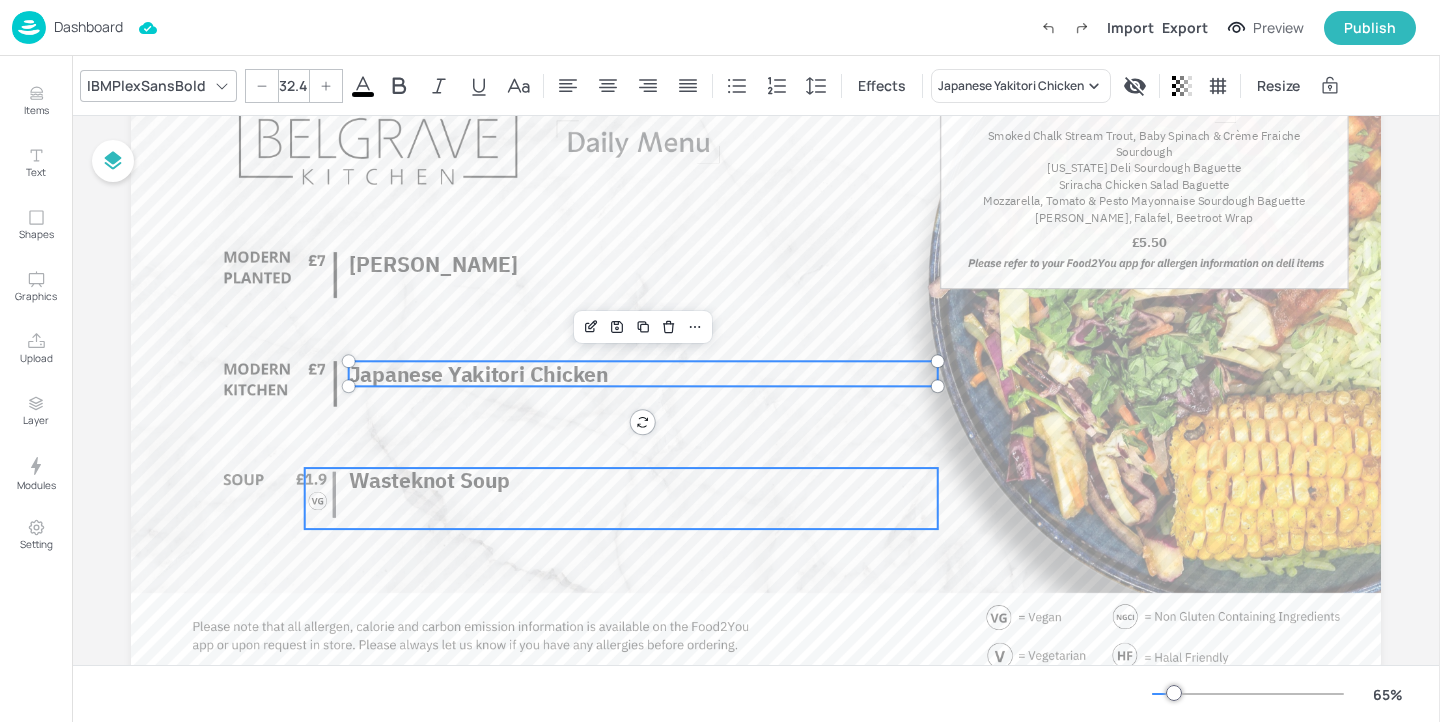 click on "Wasteknot Soup" at bounding box center (429, 480) 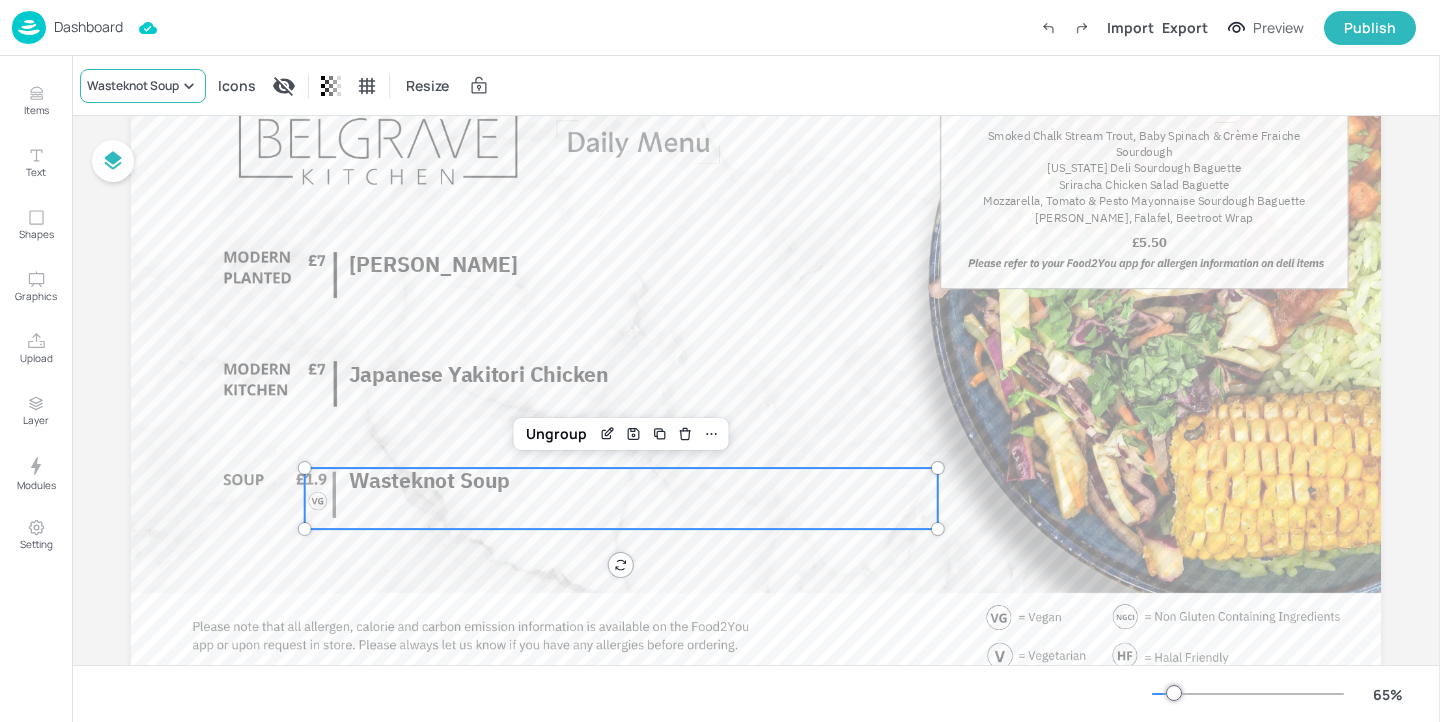 click on "Wasteknot Soup" at bounding box center [133, 86] 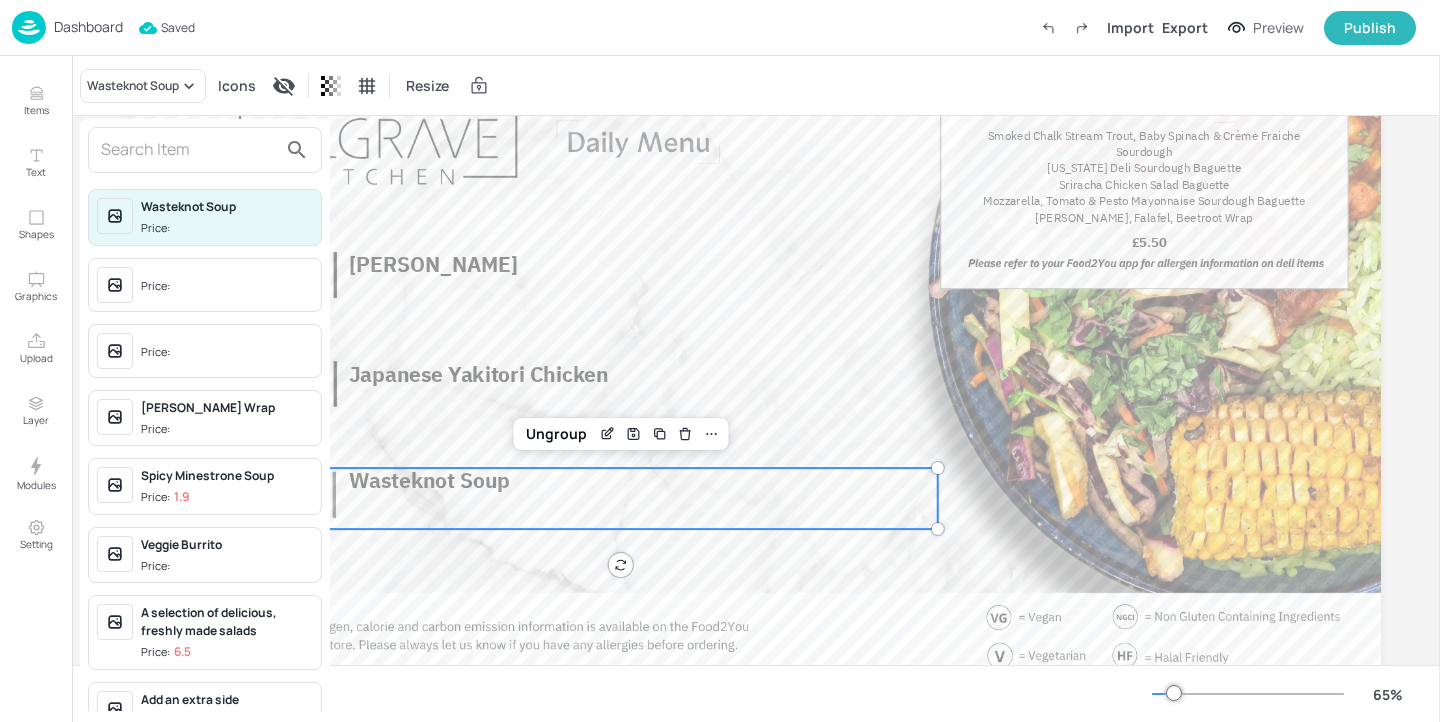 click at bounding box center (189, 150) 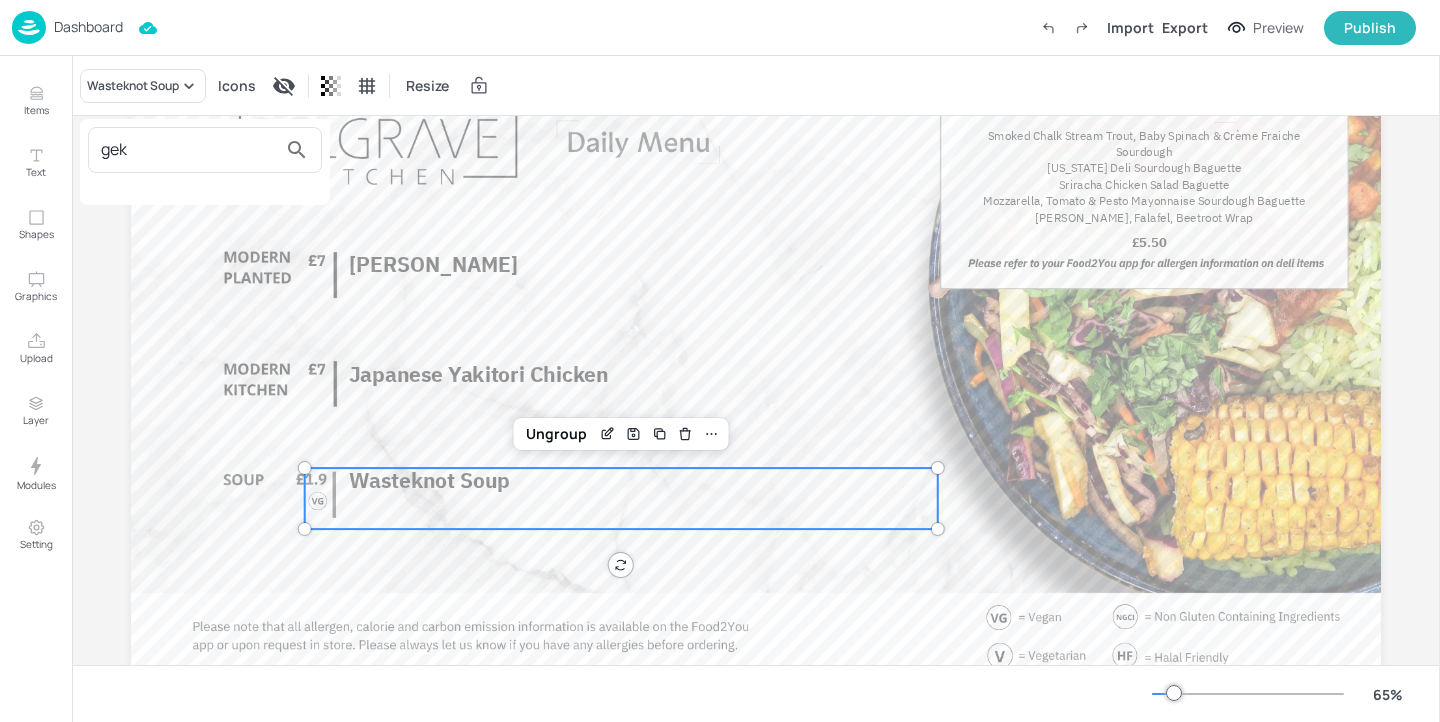 type on "gek" 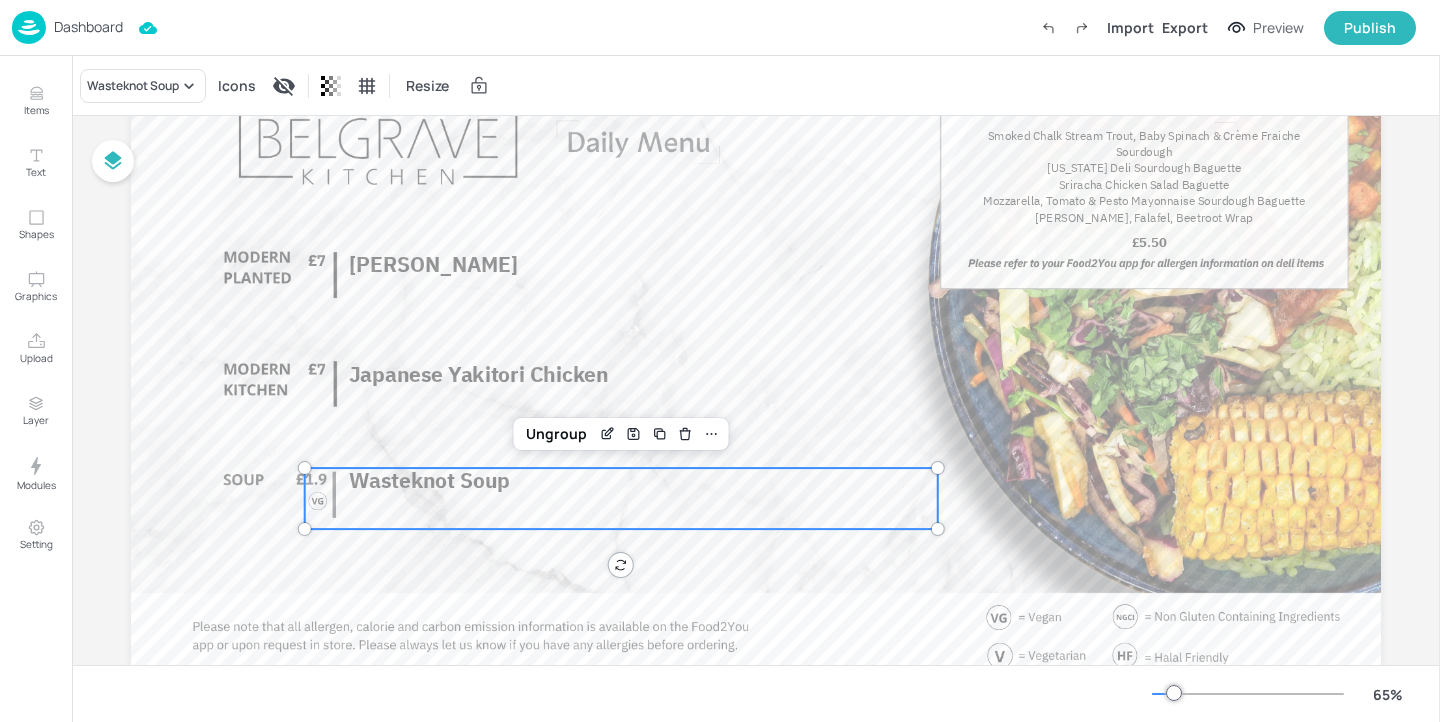 click 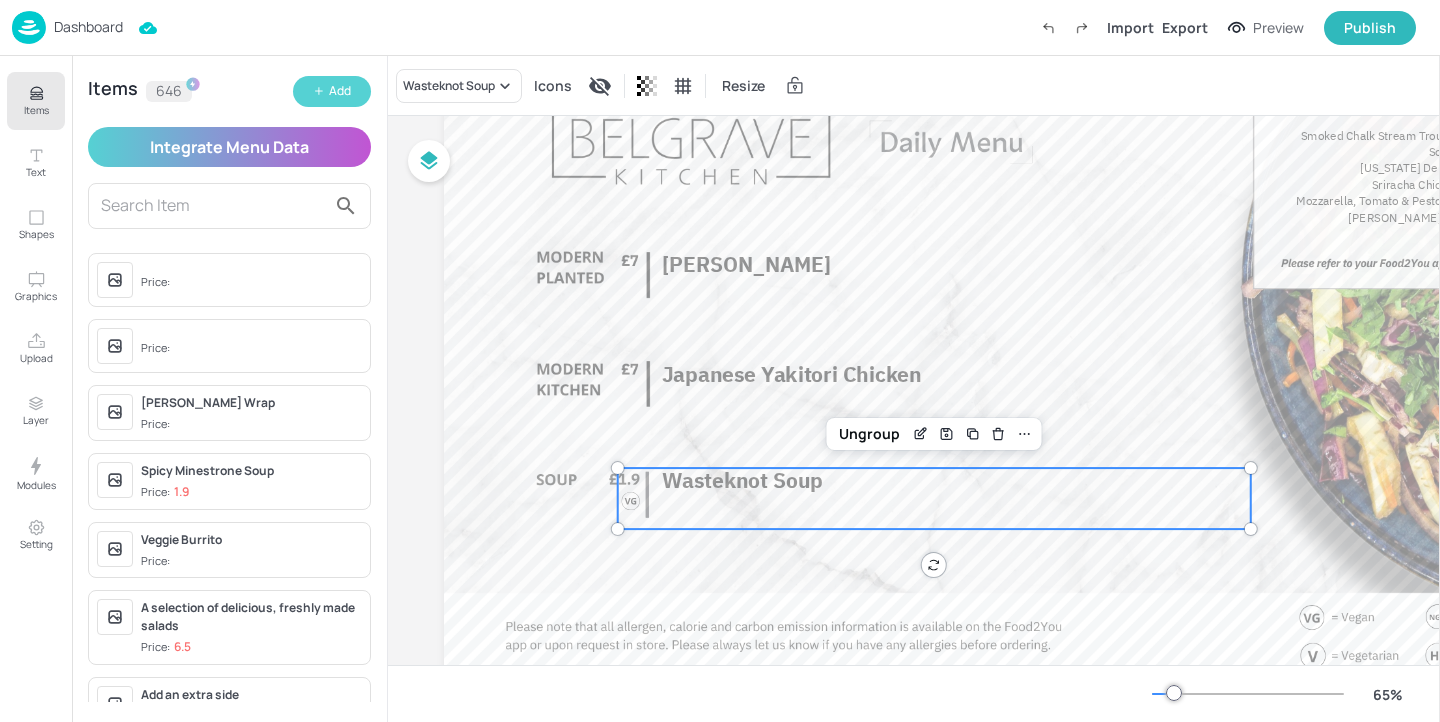 click on "Add" at bounding box center [340, 91] 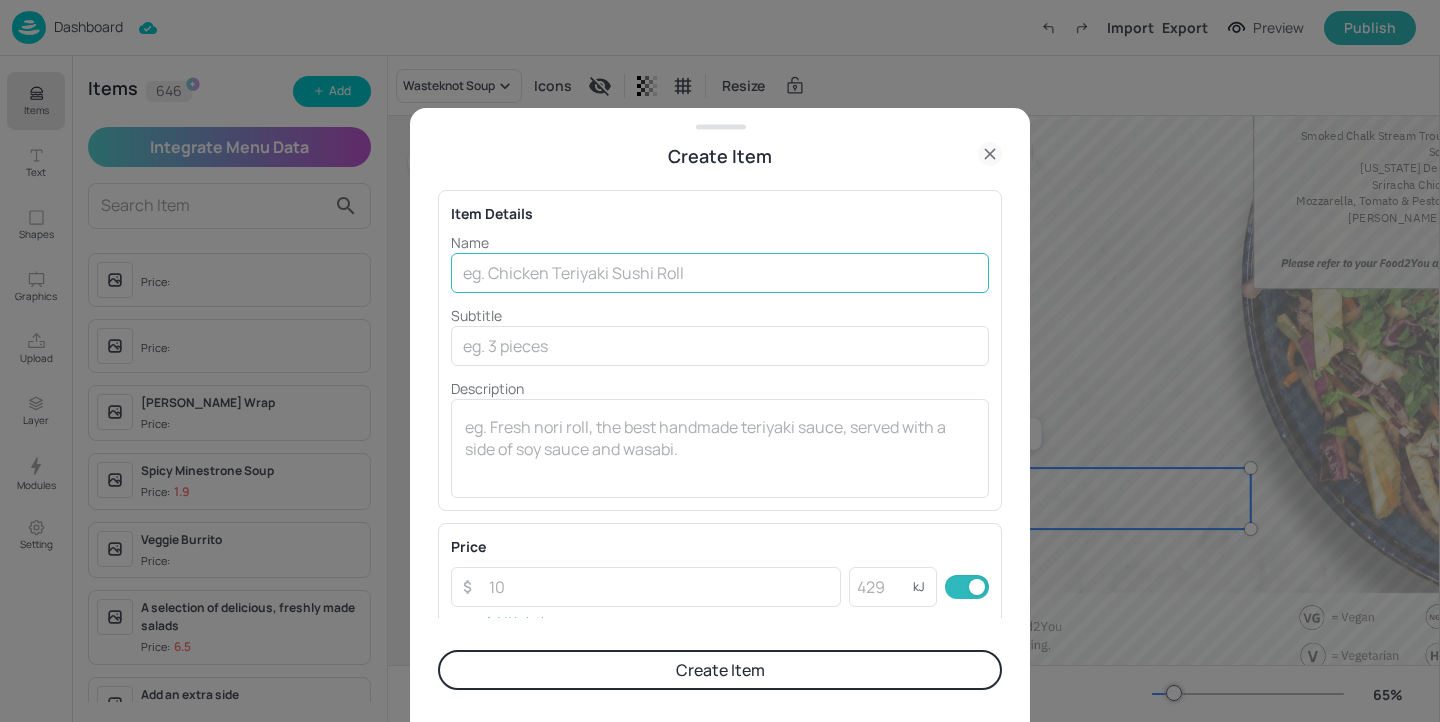 click at bounding box center (720, 273) 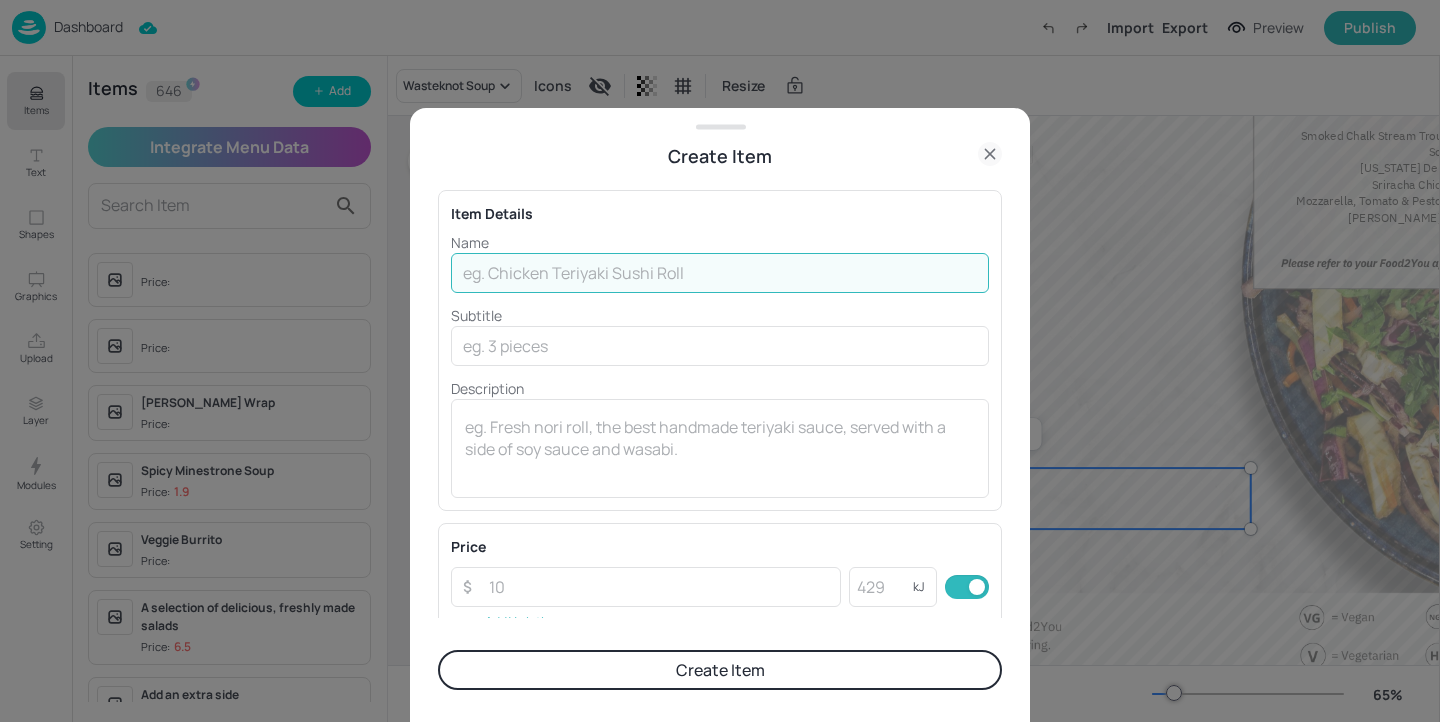 paste on "Grek Avgolemono" 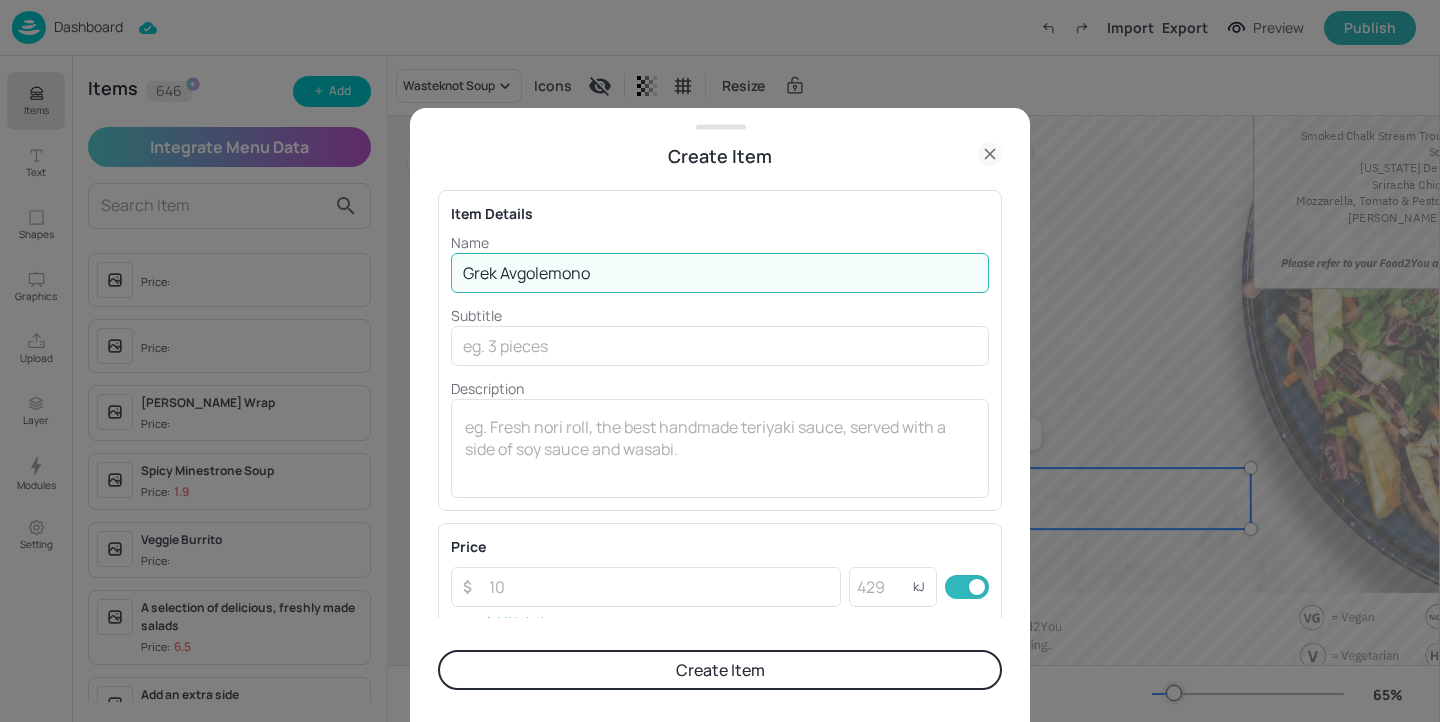 type on "Grek Avgolemono" 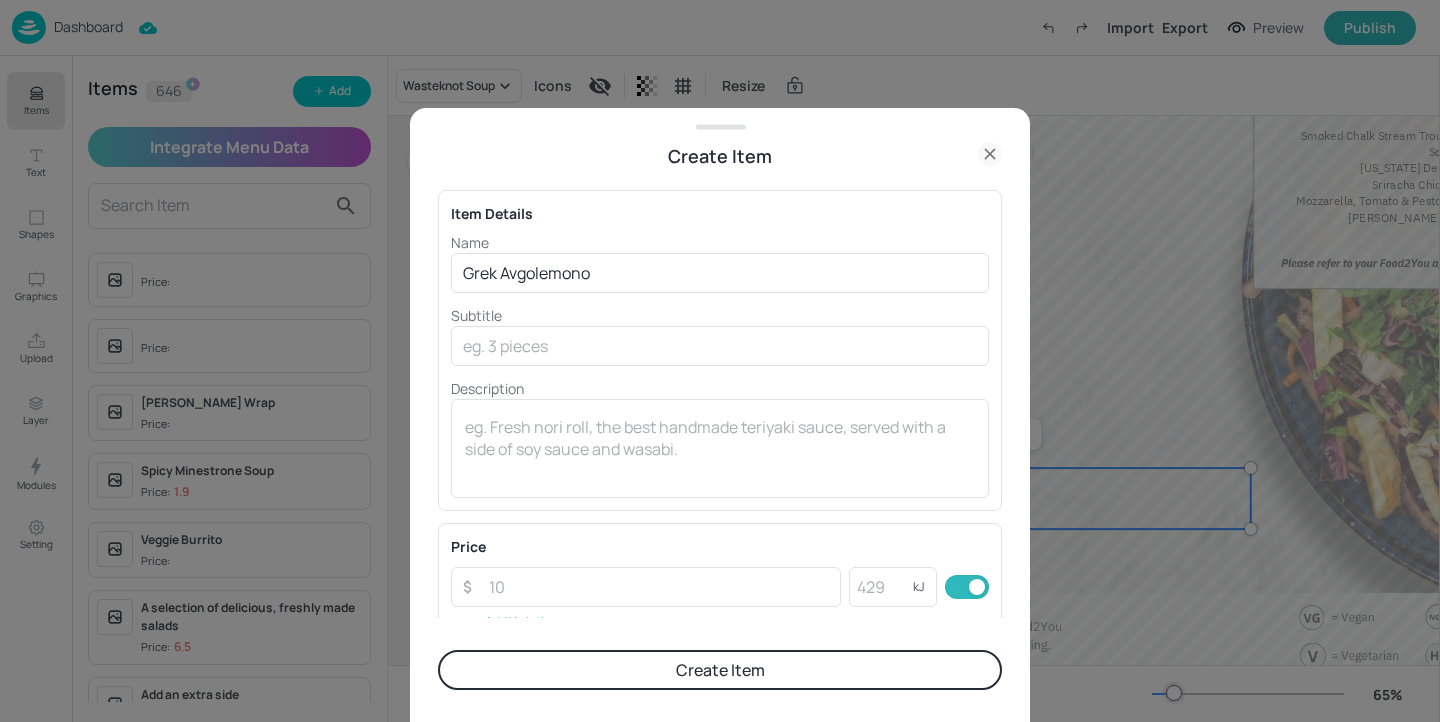 click 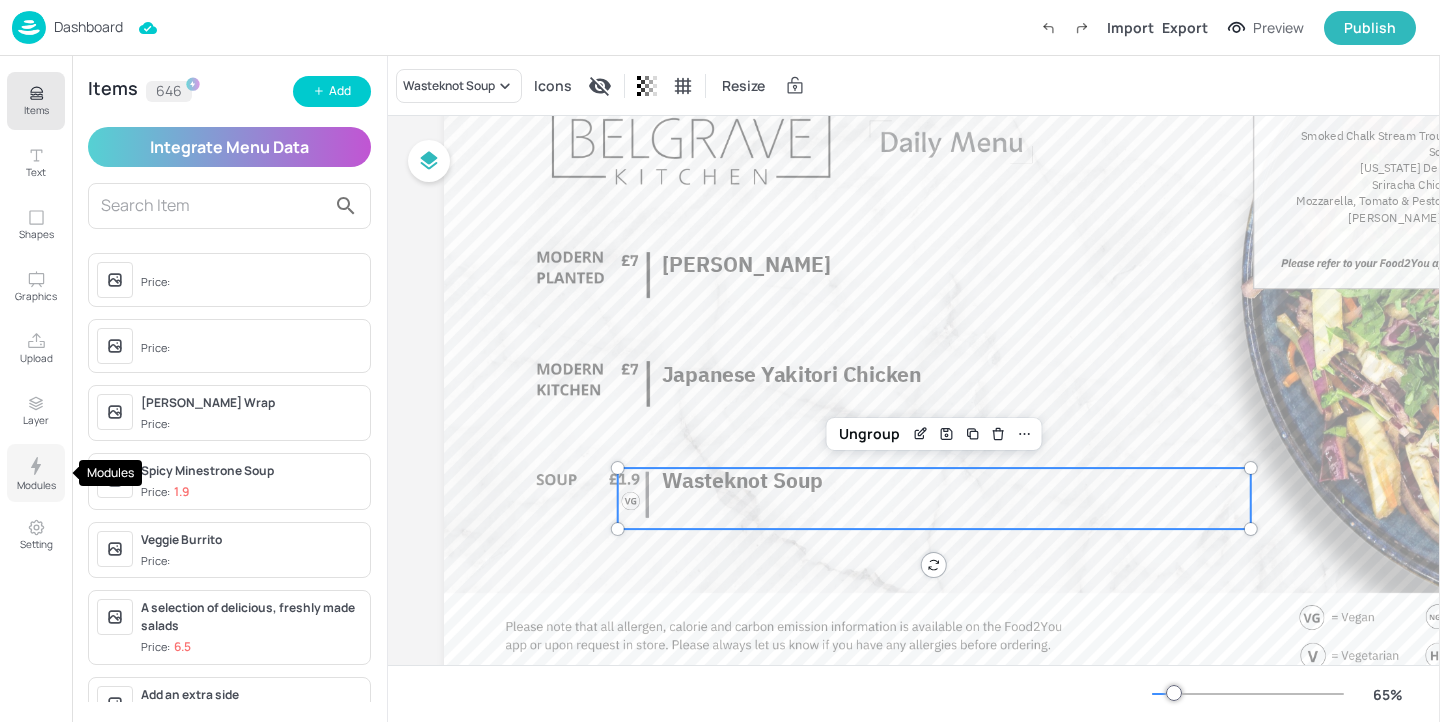 click on "Modules" at bounding box center (36, 485) 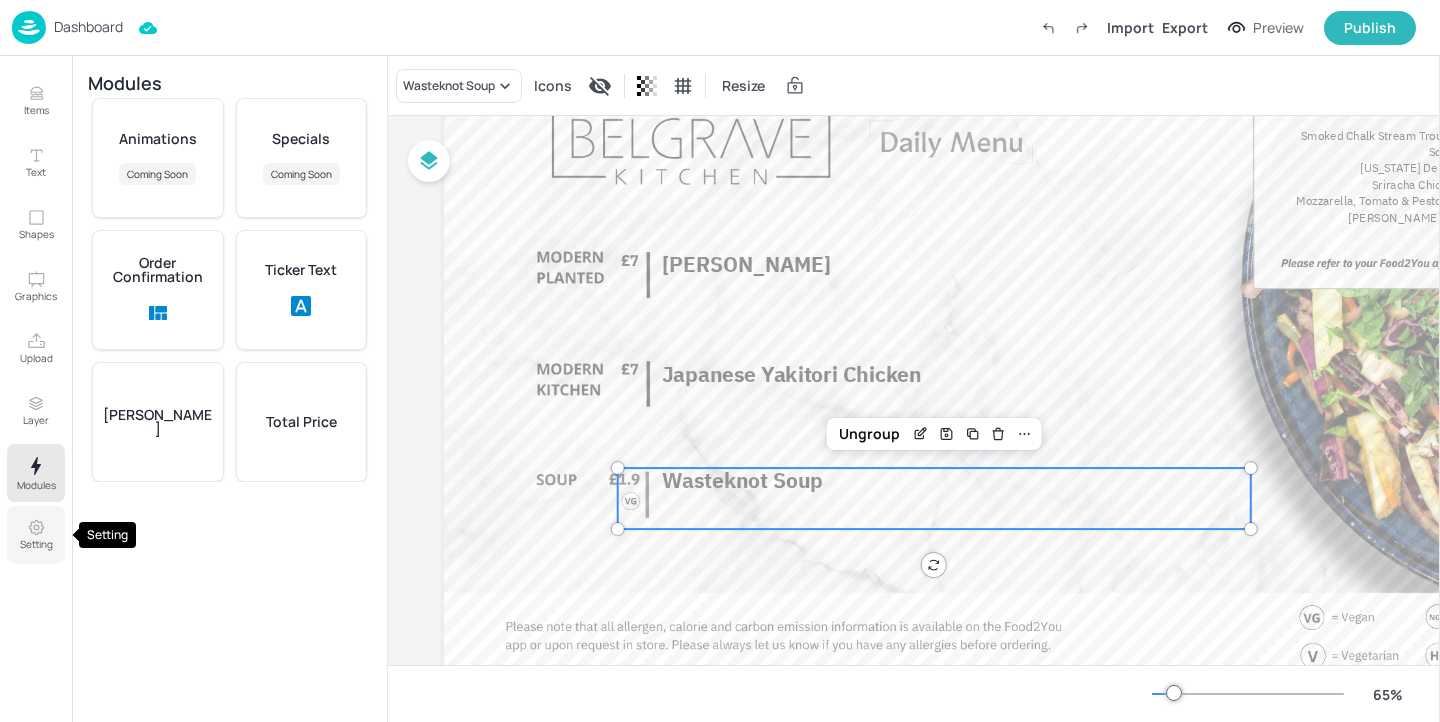 click 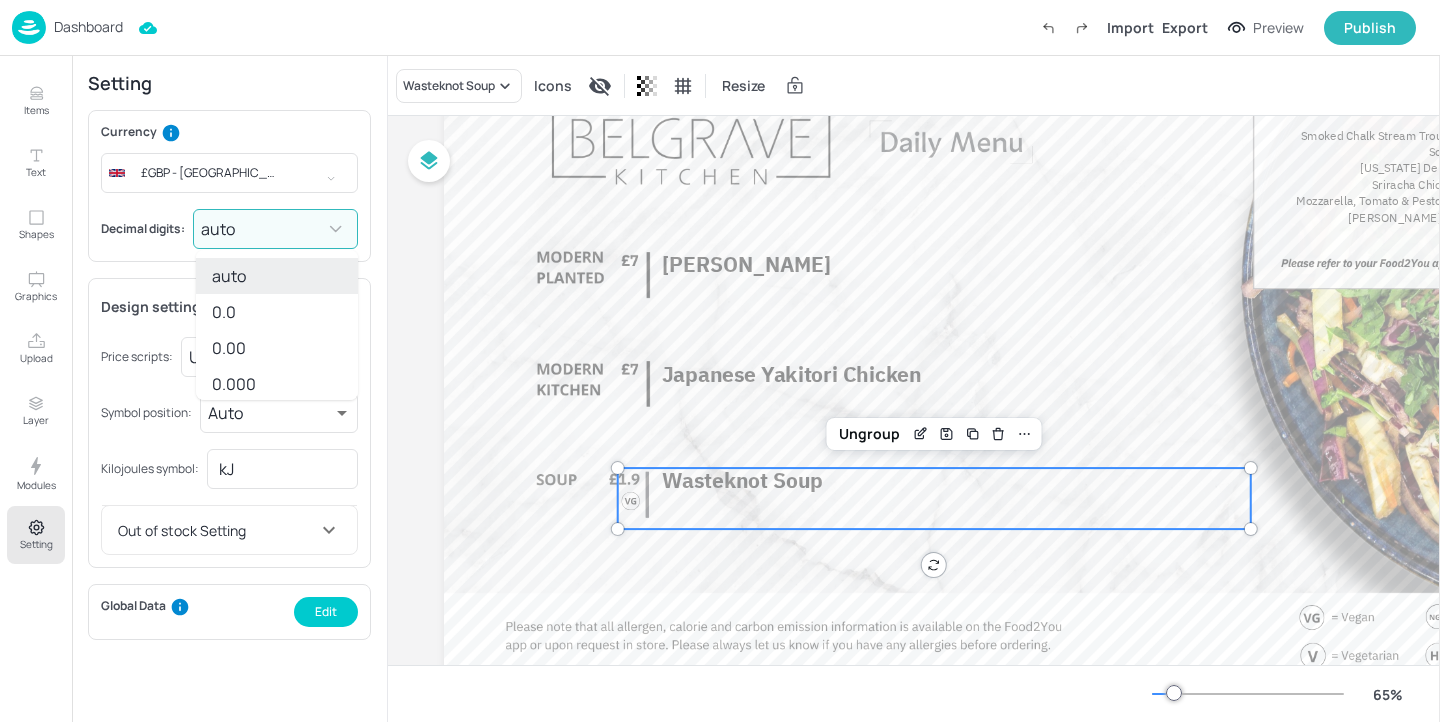 click on "Dashboard Import Export Preview Publish Items Text Shapes Graphics Upload Layer Modules Setting Items 646 Add Integrate Menu Data   Price:   Price:  Fajita Halloumi Wrap Price:  Spicy Minestrone Soup Price: 1.9  Veggie Burrito Price: A selection of delicious, freshly made salads  Price: 6.5 Add an extra side Price: African Chicken & Sweet Potato Stew Price: American Southern Style Slaw Price: American Style Coleslaw Price: Apple & Blackberry Bircher Pot Price: Apple & Blueberry Bircher Price: Apple & Honey Bircher Price: Apple Fennel Slaw Price: Apricot & Almond Bircher Pot (vg) Price: Artichoke Pesto, Smoked Tomatoes & Rocket Price: Artichoke Pesto, Smoked Tomatoes & Rocket Penne Pasta Price: 7 Asian Slaw Price: Asparagus & Fennel Soup Price: Avocado, Carrot & Hummus Wrap  Price: Avocado, Feta & Tomato Bagel Price: Avocado, Hummus, Carrot & Beetroot Slaw Wrap Price: 5.5 Avocado, Roasted Tomato & Red Pepper Tapenade on Toasted Sourdough Price: BBQ Chicken Wings Price: Price: 5 Price:" at bounding box center (720, 361) 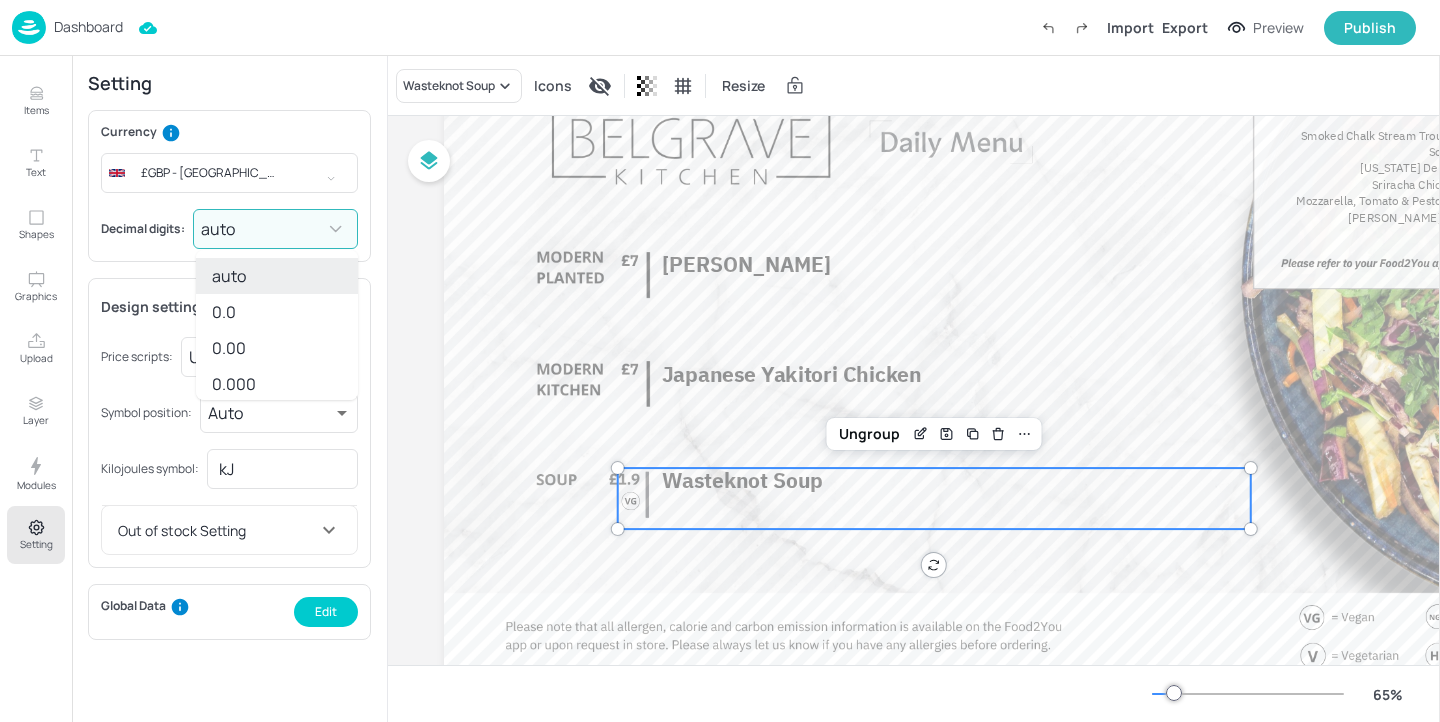 click on "0.0" at bounding box center (277, 312) 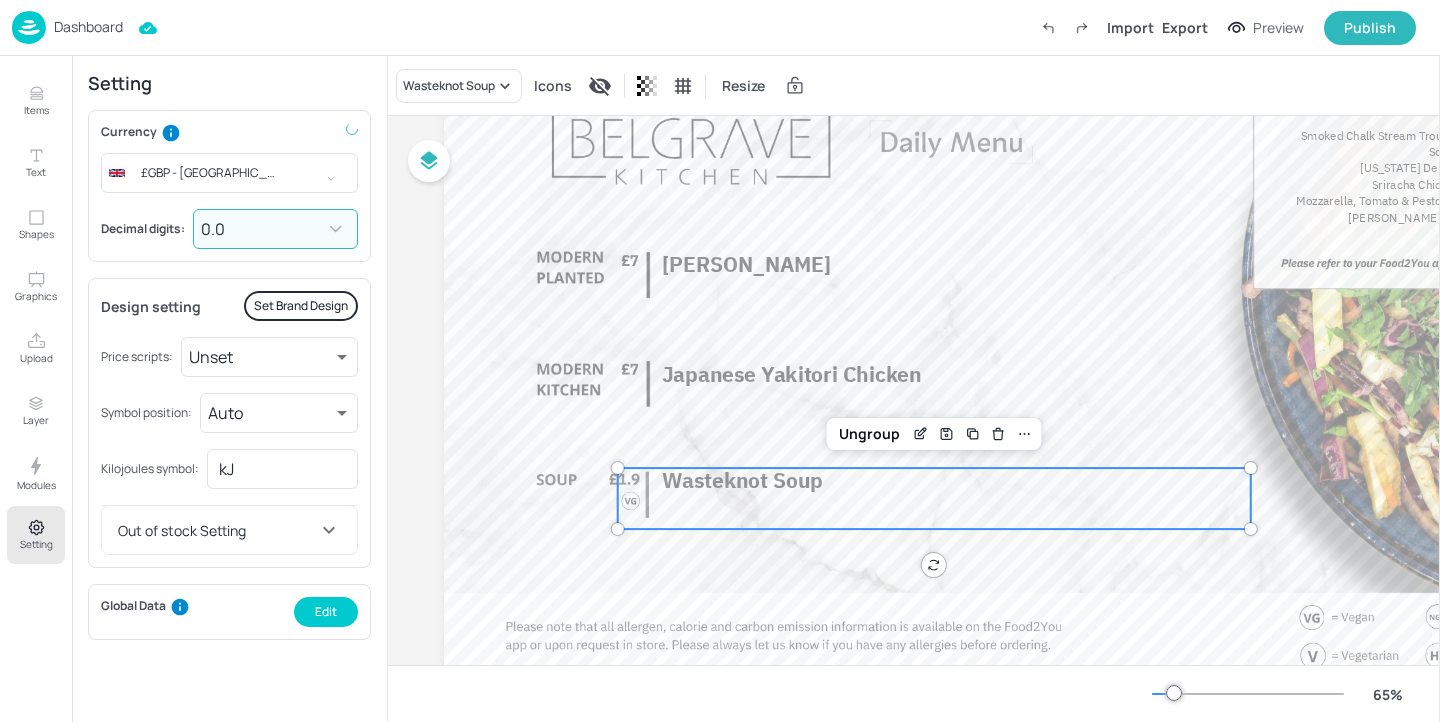 click on "Dashboard Import Export Preview Publish Items Text Shapes Graphics Upload Layer Modules Setting Items 646 Add Integrate Menu Data   Price:   Price:  Fajita Halloumi Wrap Price:  Spicy Minestrone Soup Price: 1.9  Veggie Burrito Price: A selection of delicious, freshly made salads  Price: 6.5 Add an extra side Price: African Chicken & Sweet Potato Stew Price: American Southern Style Slaw Price: American Style Coleslaw Price: Apple & Blackberry Bircher Pot Price: Apple & Blueberry Bircher Price: Apple & Honey Bircher Price: Apple Fennel Slaw Price: Apricot & Almond Bircher Pot (vg) Price: Artichoke Pesto, Smoked Tomatoes & Rocket Price: Artichoke Pesto, Smoked Tomatoes & Rocket Penne Pasta Price: 7 Asian Slaw Price: Asparagus & Fennel Soup Price: Avocado, Carrot & Hummus Wrap  Price: Avocado, Feta & Tomato Bagel Price: Avocado, Hummus, Carrot & Beetroot Slaw Wrap Price: 5.5 Avocado, Roasted Tomato & Red Pepper Tapenade on Toasted Sourdough Price: BBQ Chicken Wings Price: Price: 5 Price:" at bounding box center [720, 361] 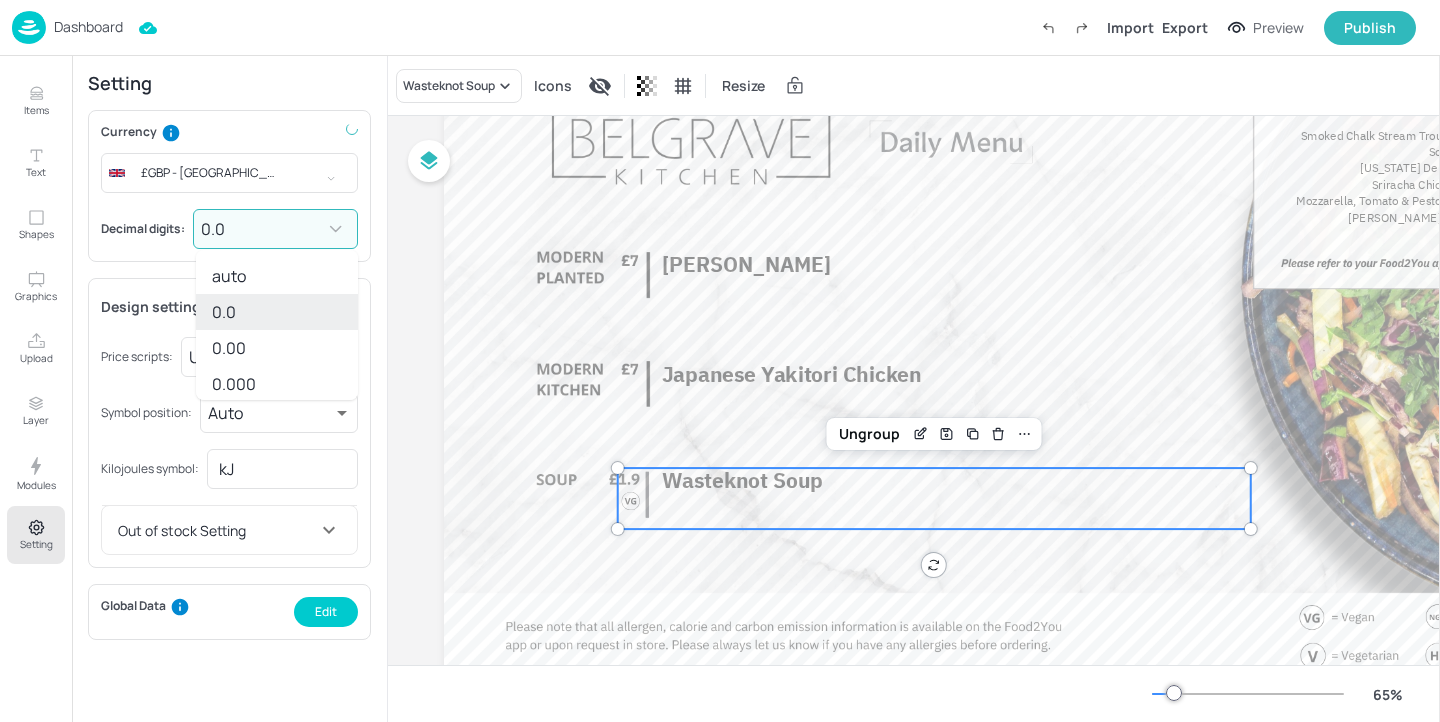 click on "0.00" at bounding box center [277, 348] 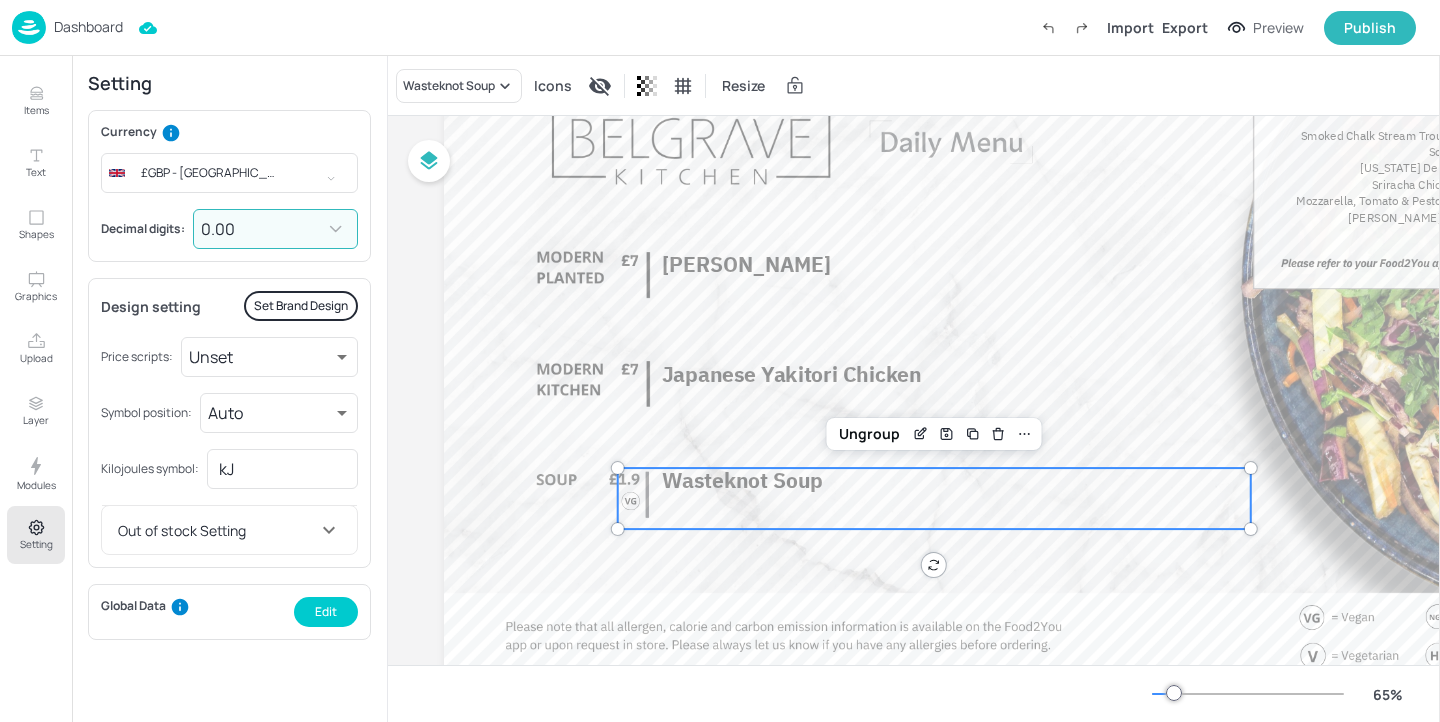 click on "Wasteknot Soup" at bounding box center (934, 498) 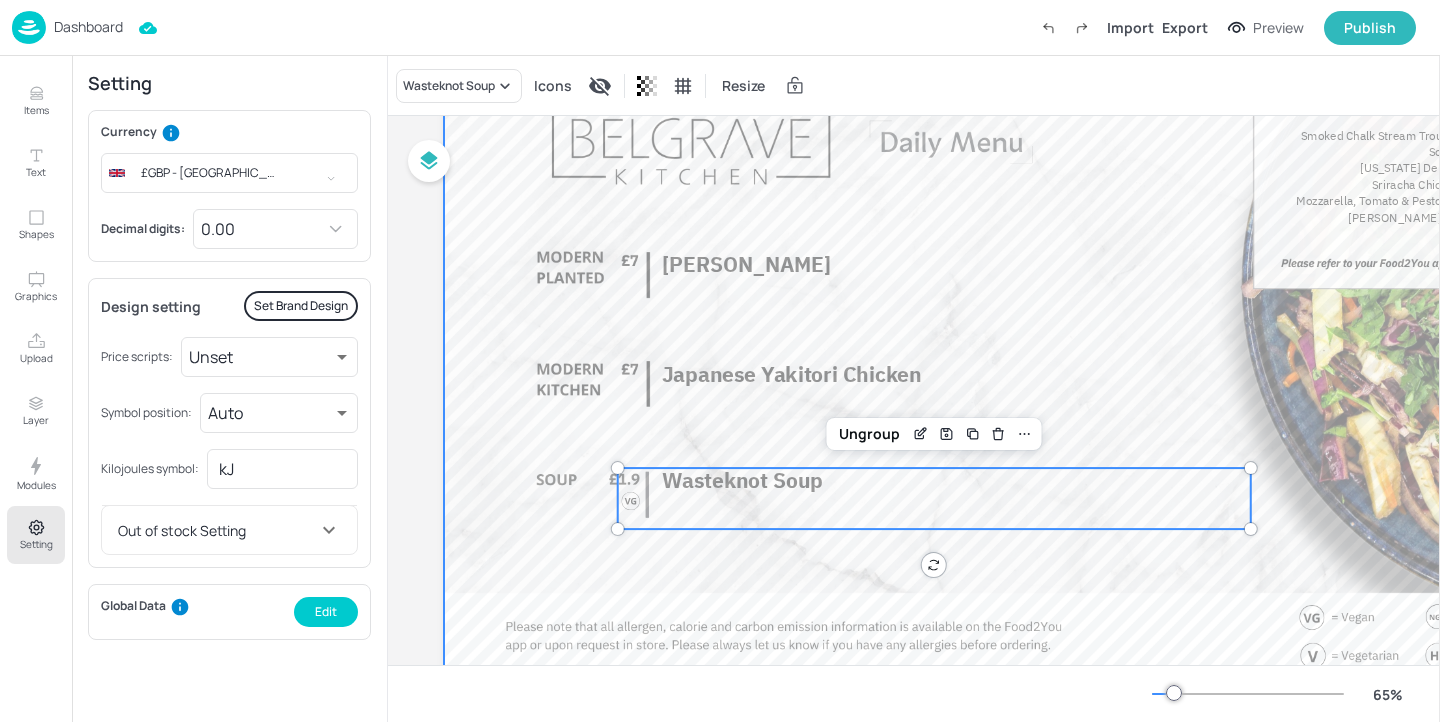 click at bounding box center (1069, 331) 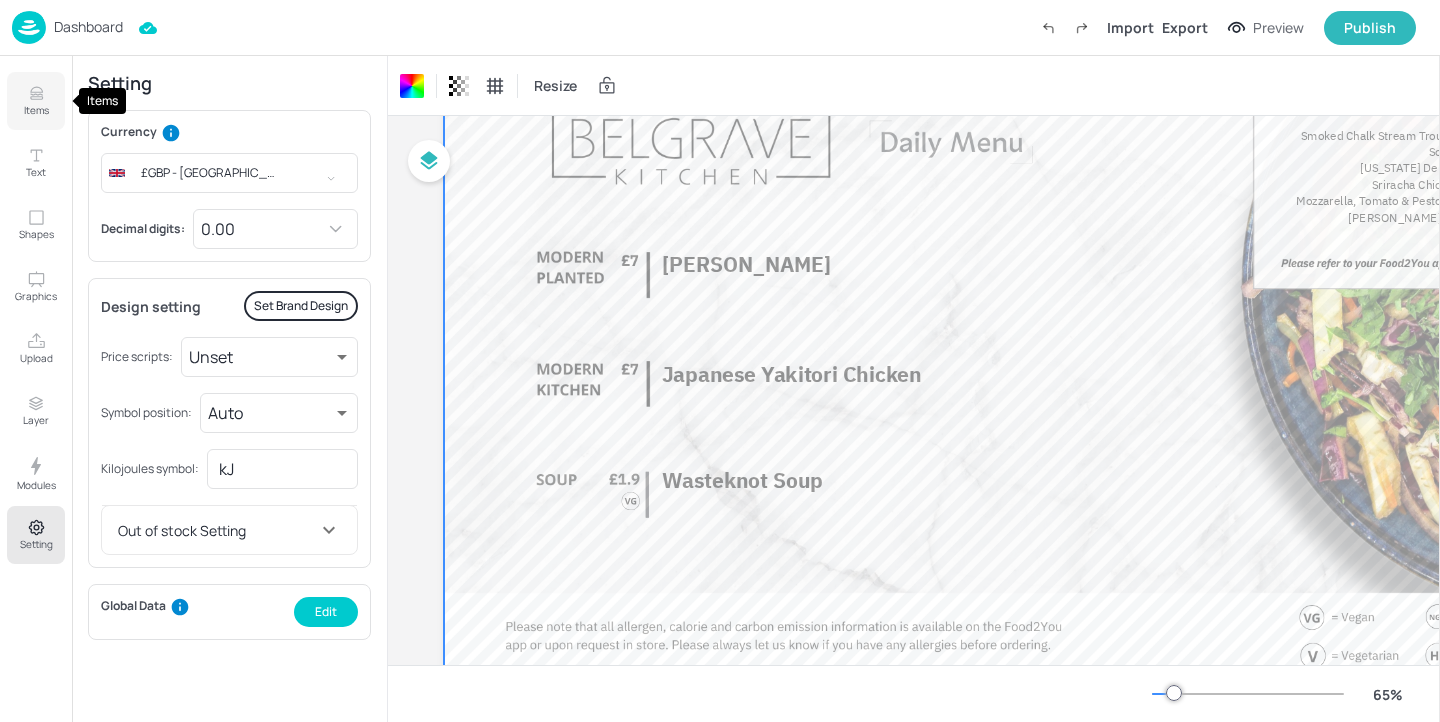 click on "Items" at bounding box center (36, 101) 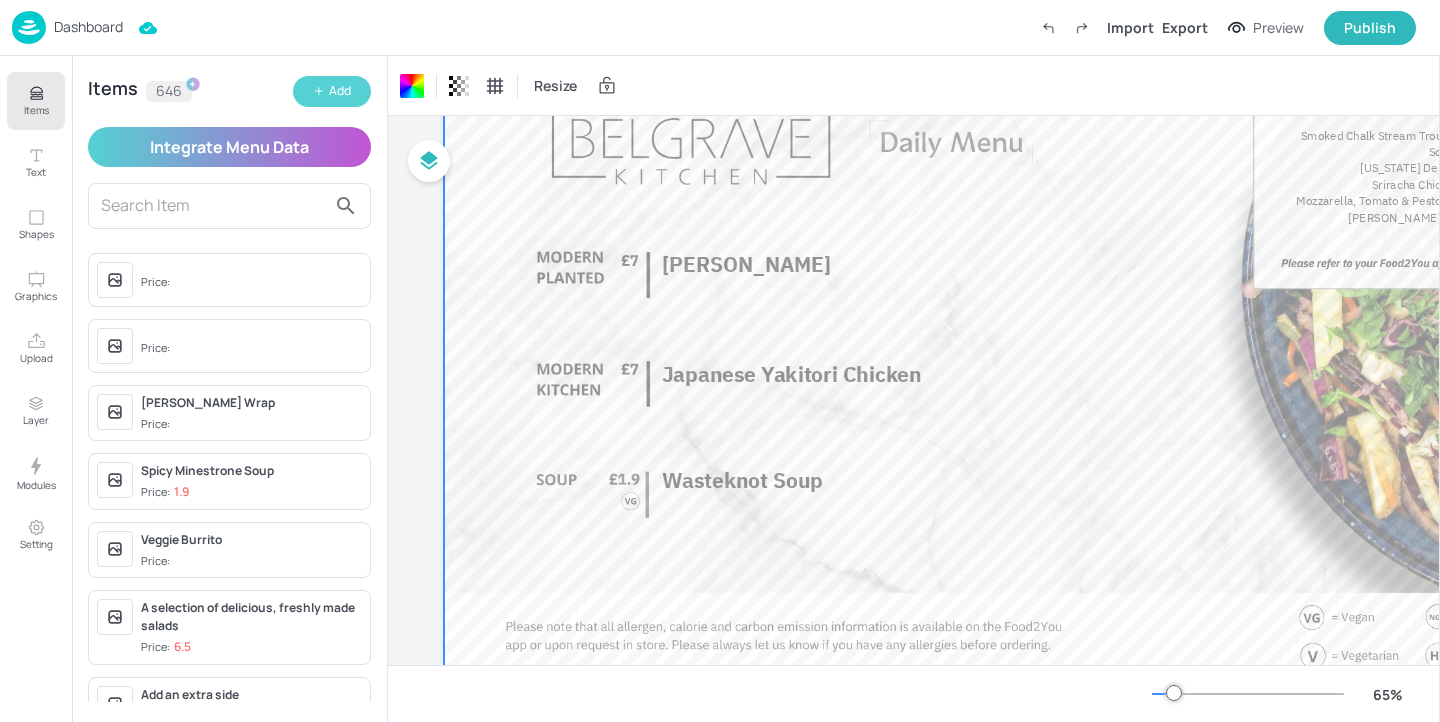 click on "Add" at bounding box center [340, 91] 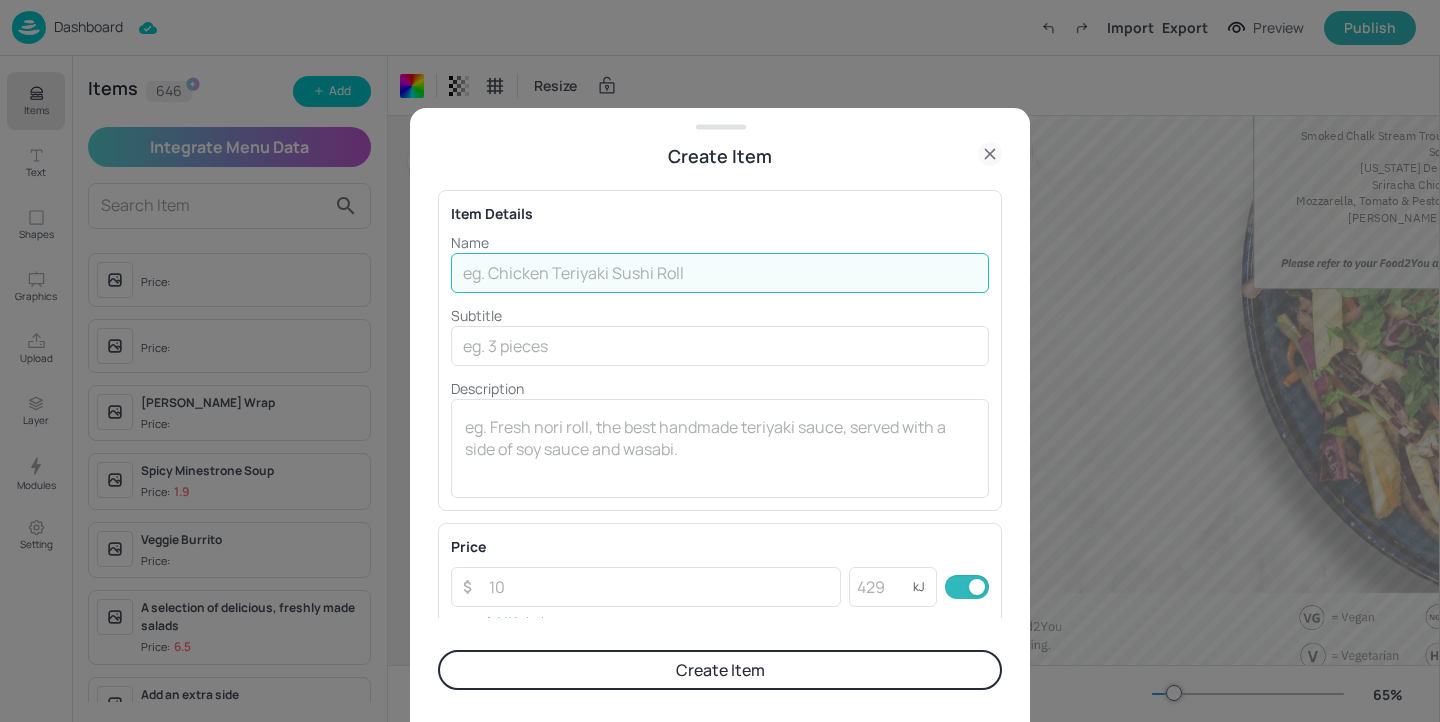 click at bounding box center [720, 273] 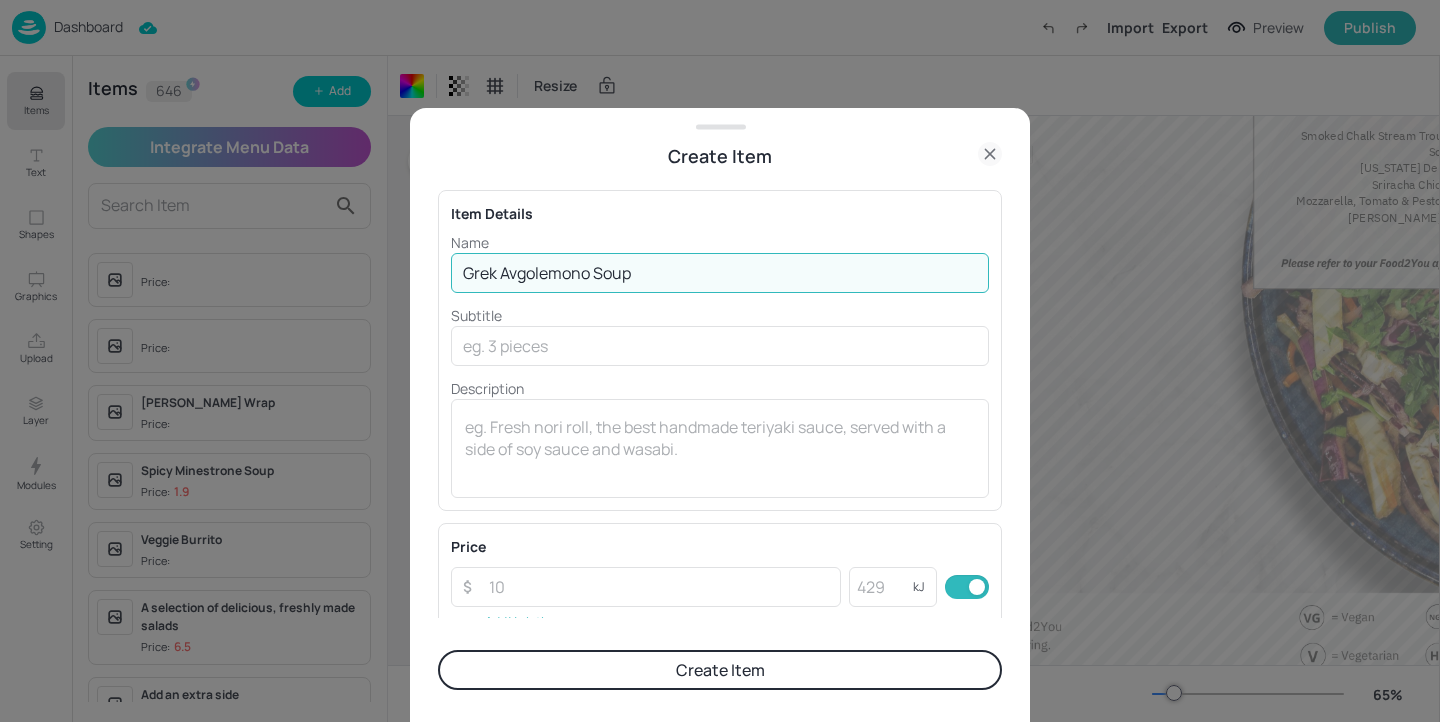 drag, startPoint x: 694, startPoint y: 259, endPoint x: 671, endPoint y: 291, distance: 39.40812 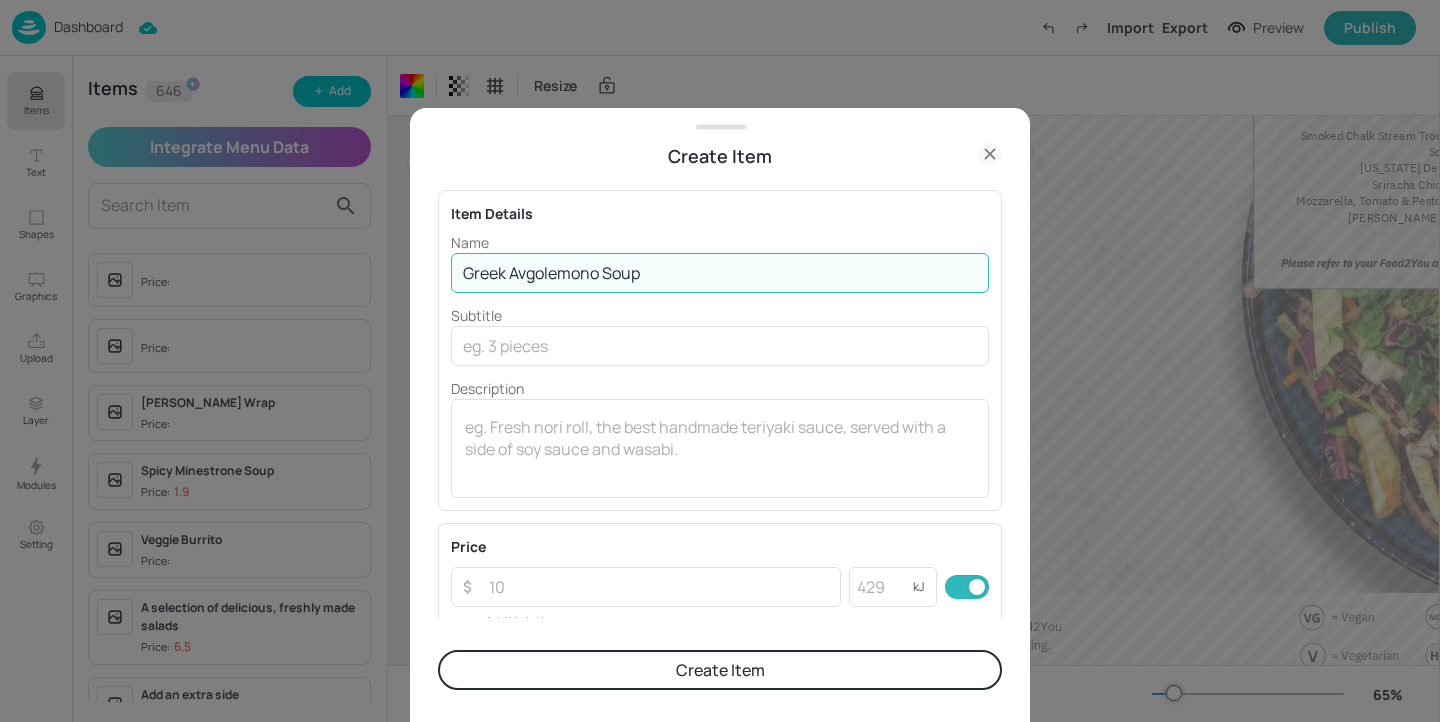 type on "Greek Avgolemono Soup" 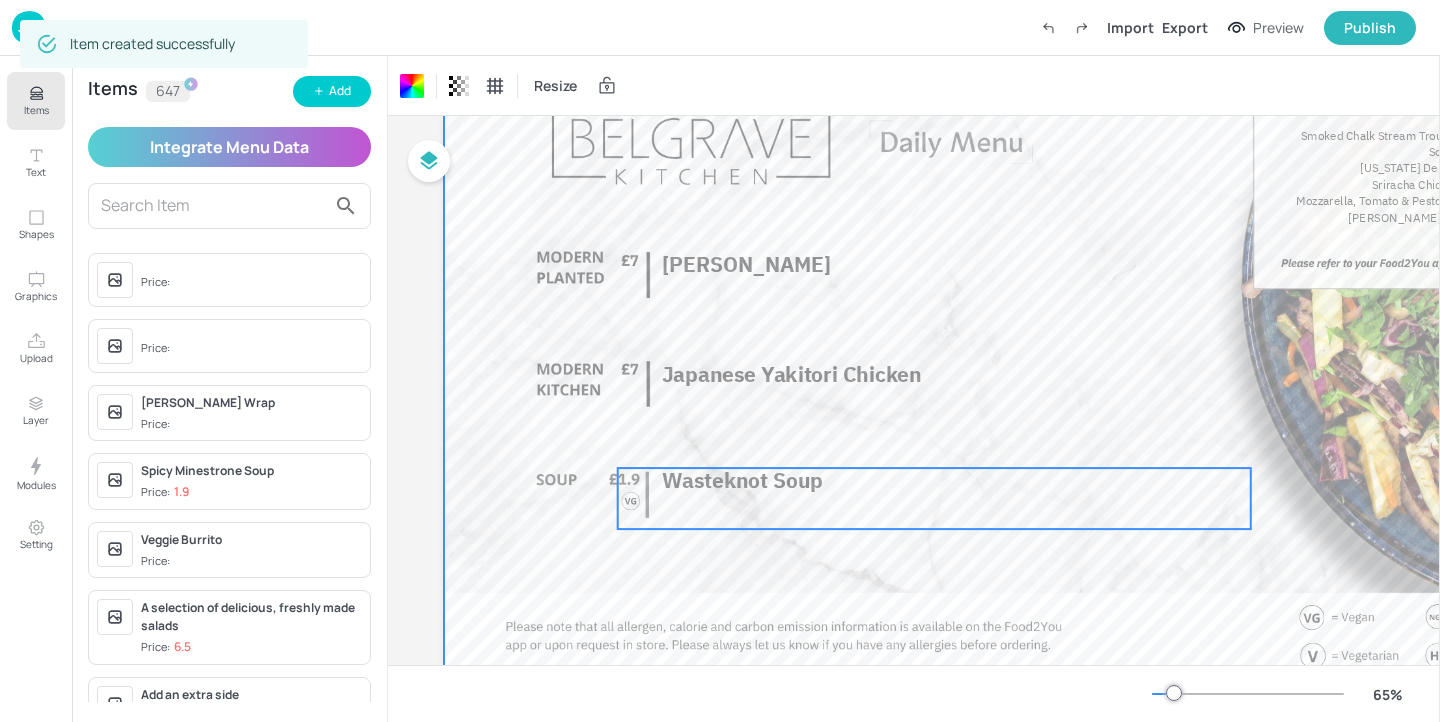 click on "Wasteknot Soup" at bounding box center (742, 480) 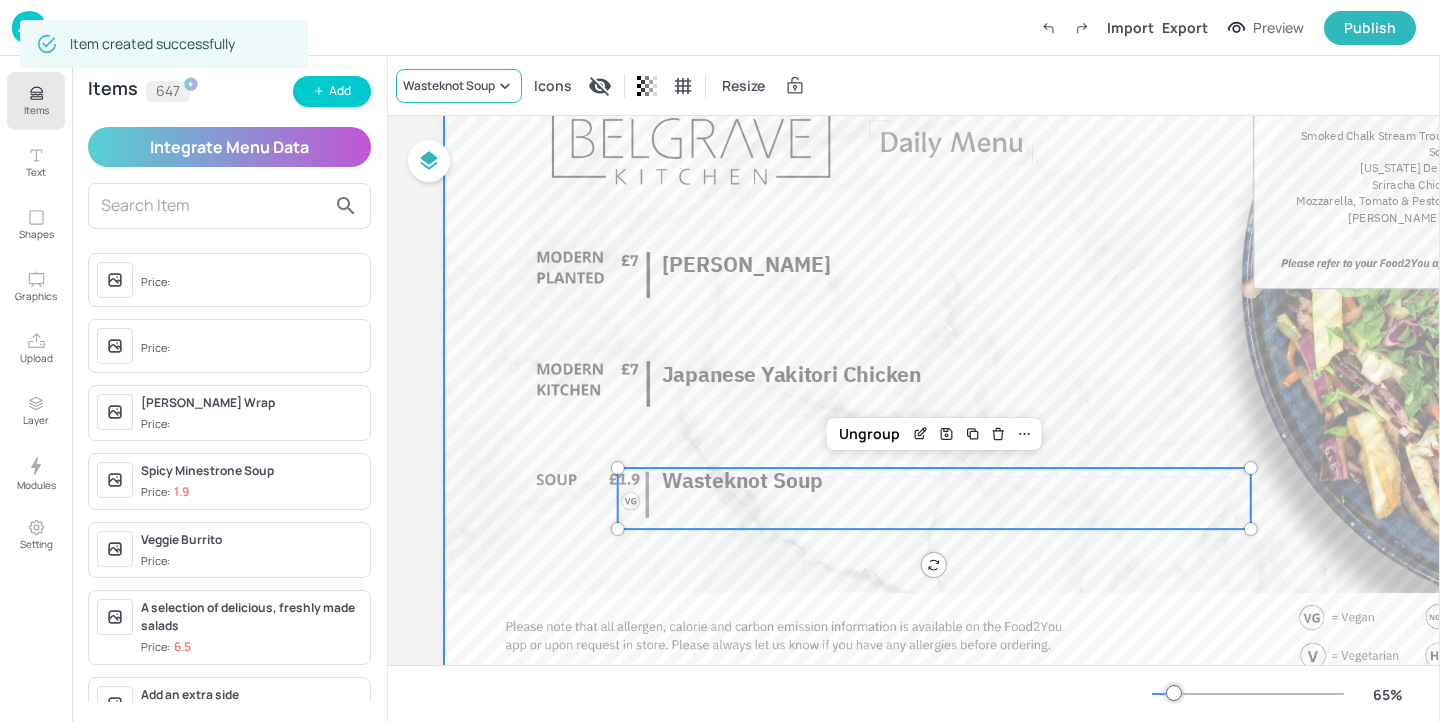 click on "Wasteknot Soup" at bounding box center [449, 86] 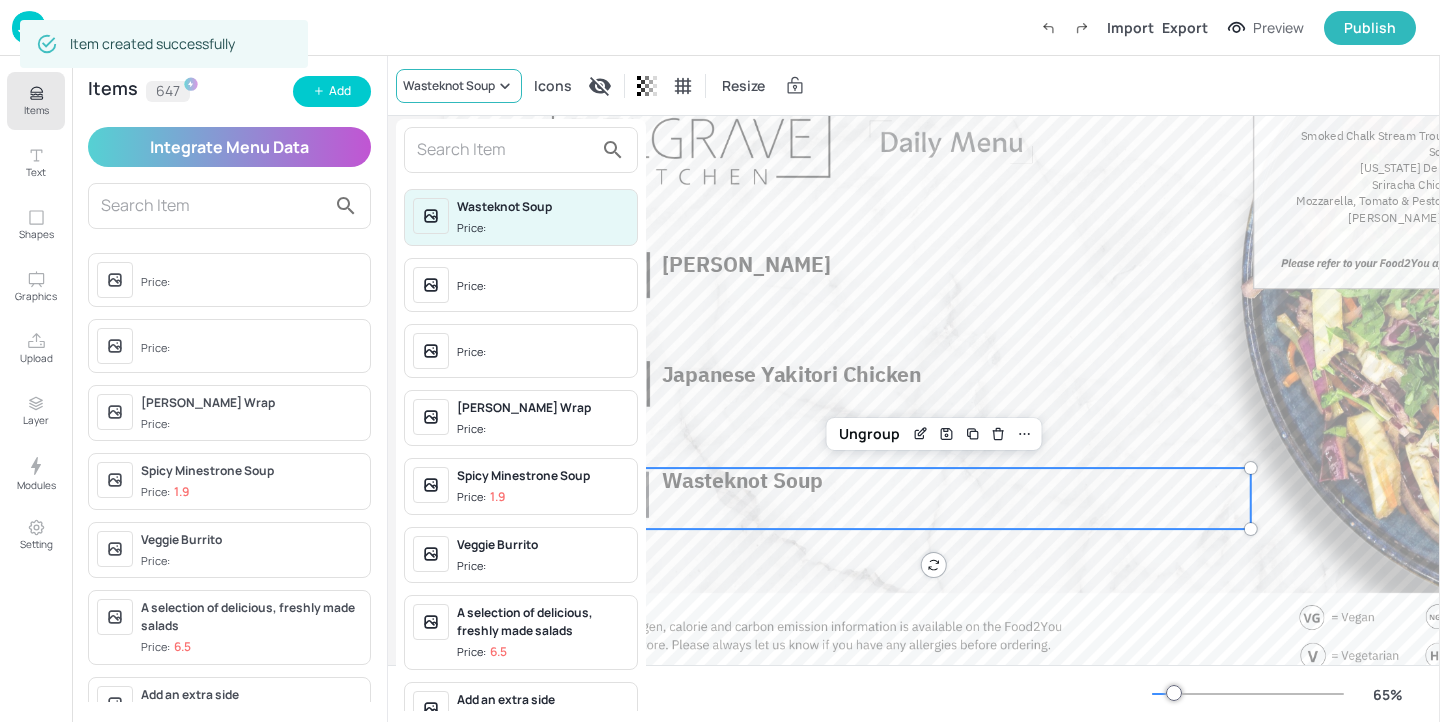click at bounding box center [720, 361] 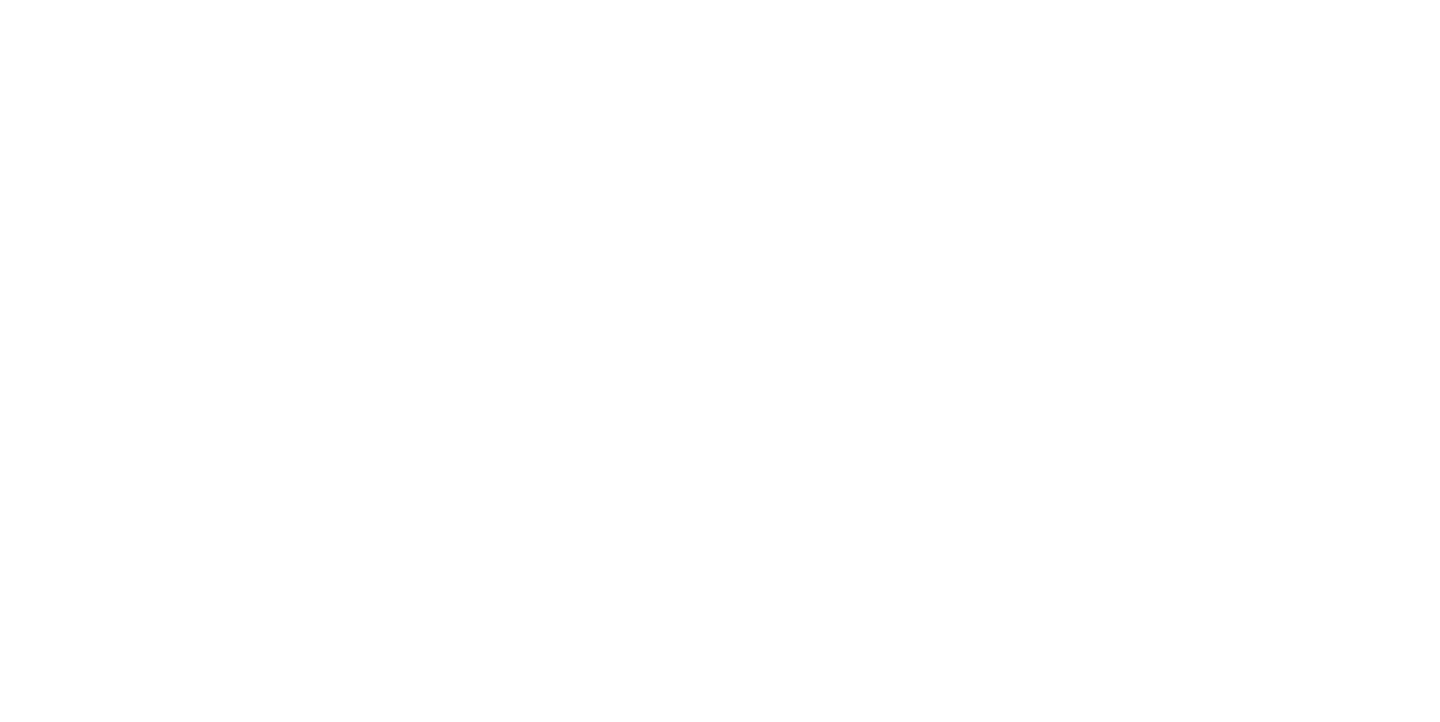 scroll, scrollTop: 0, scrollLeft: 0, axis: both 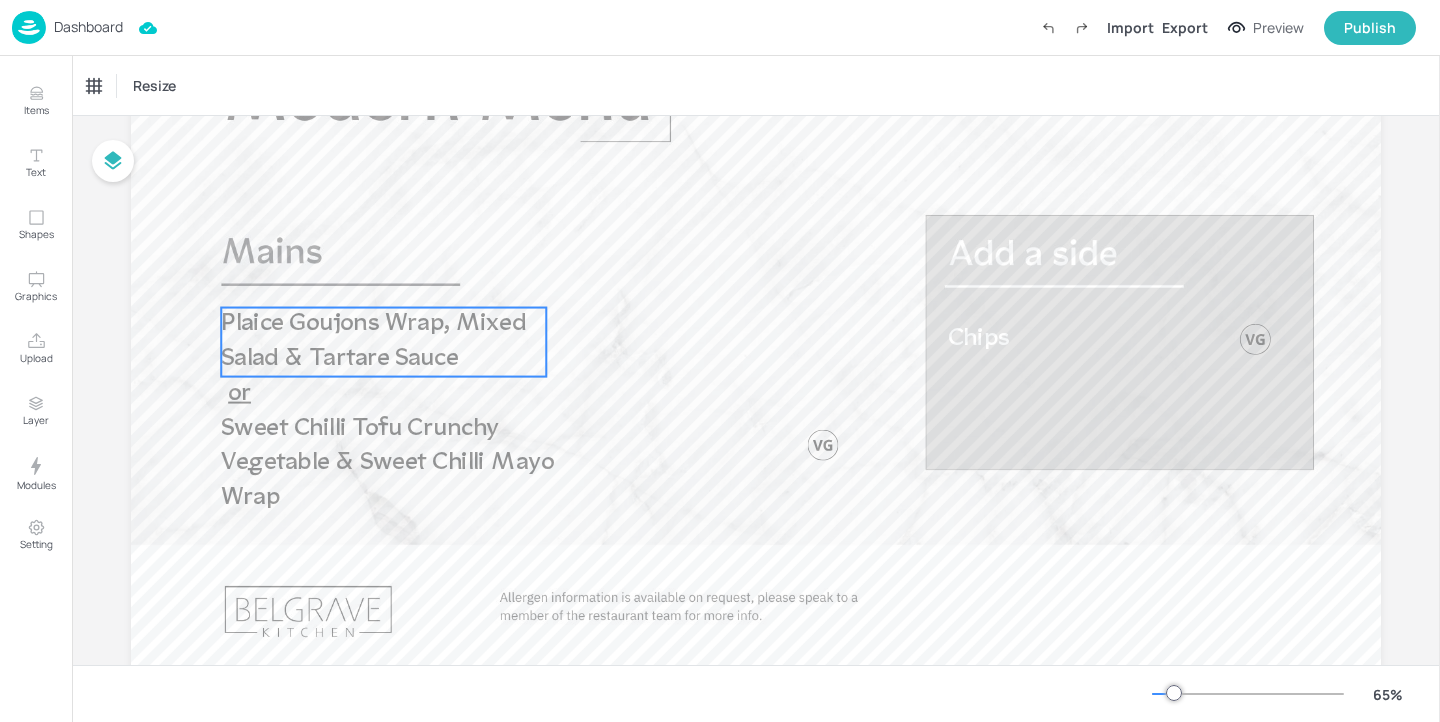 click on "Plaice Goujons Wrap, Mixed Salad & Tartare Sauce" at bounding box center [373, 341] 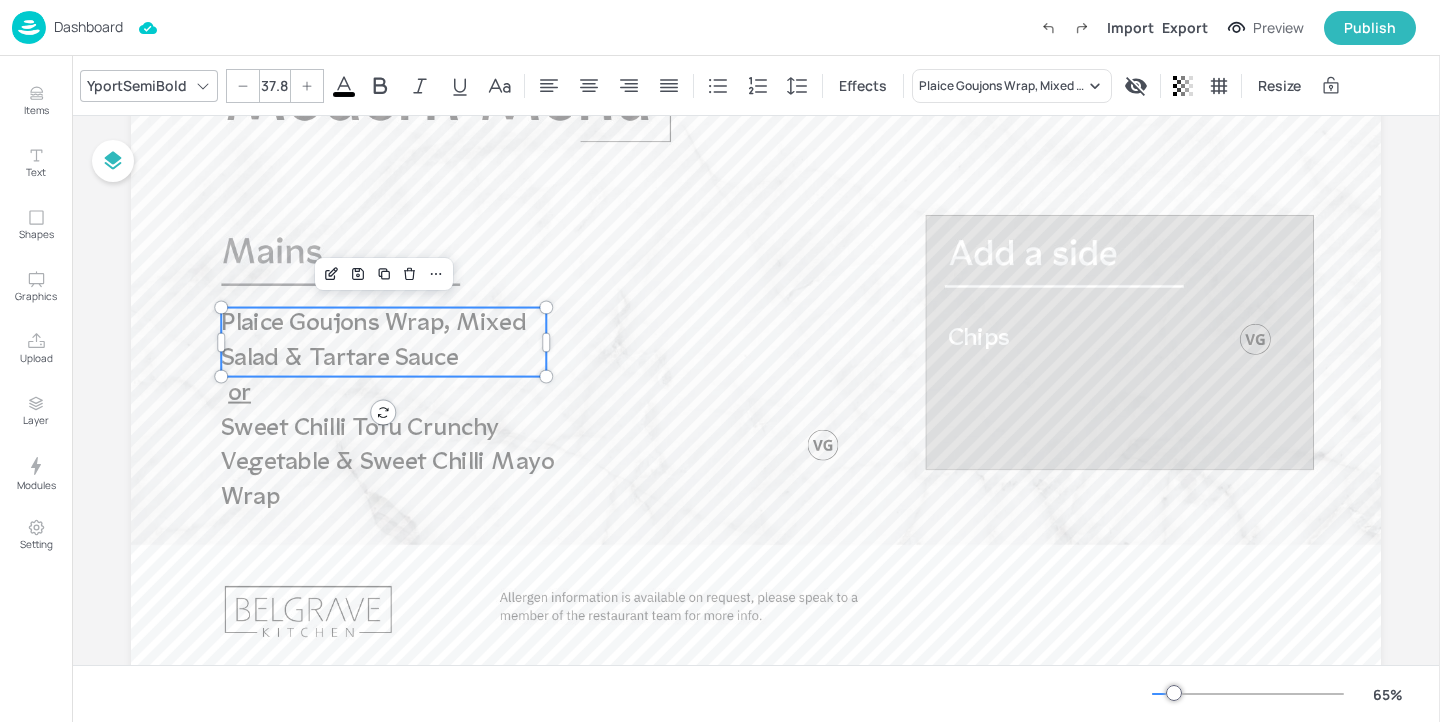 click on "YportSemiBold" at bounding box center [137, 85] 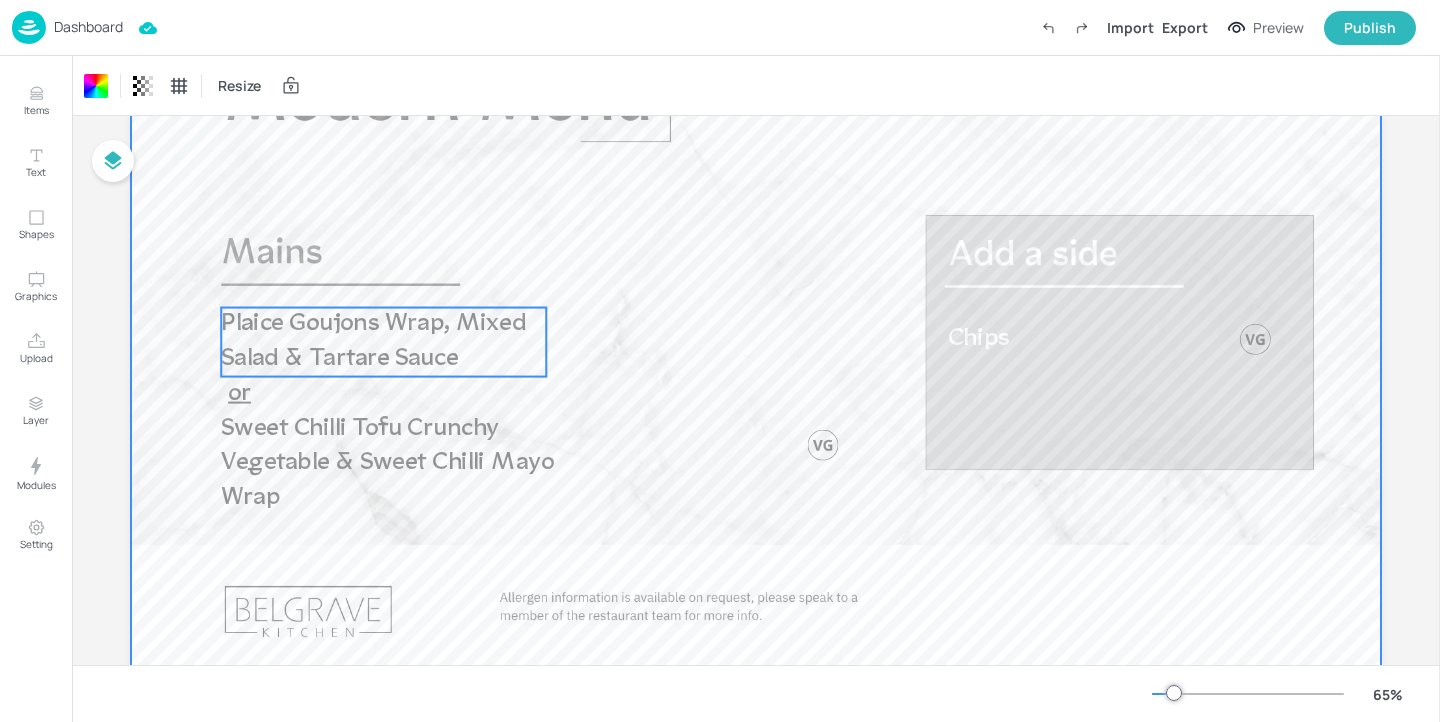 click on "Plaice Goujons Wrap, Mixed Salad & Tartare Sauce" at bounding box center (383, 342) 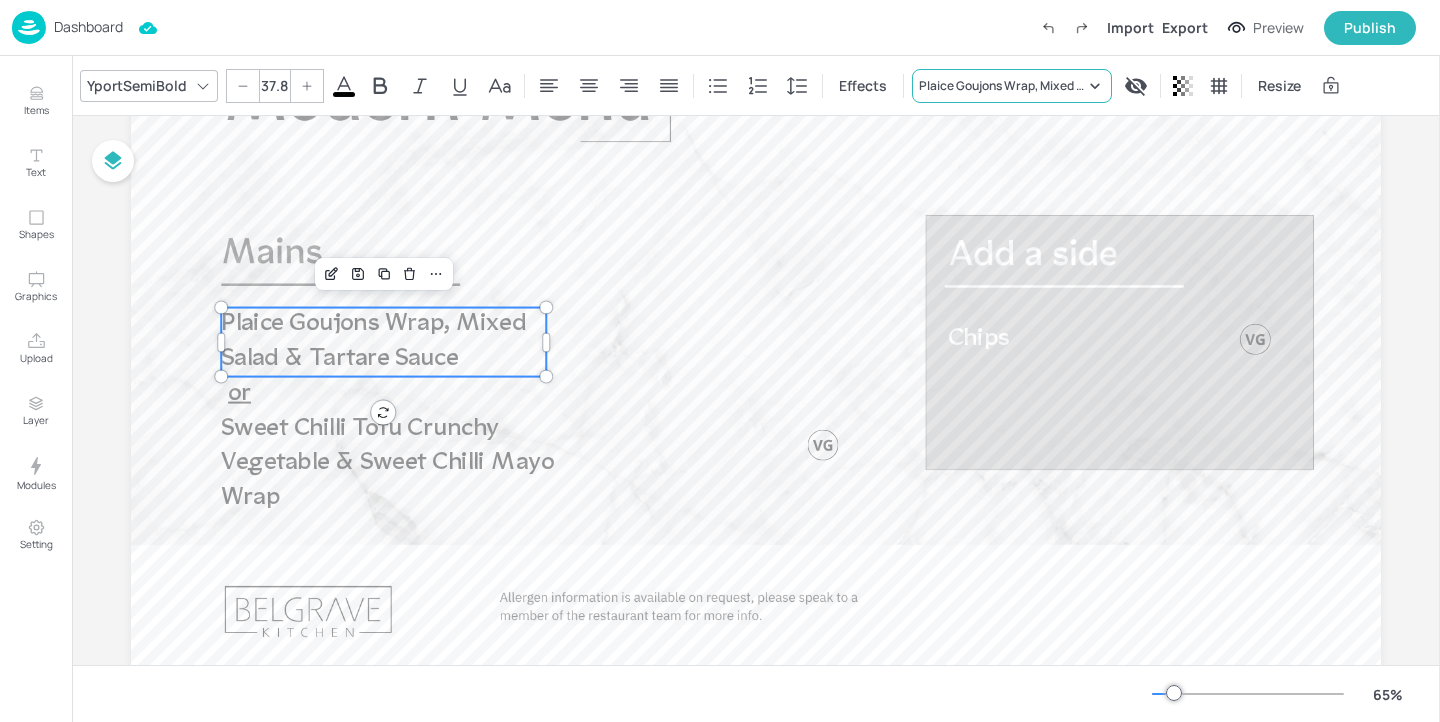 click on "Plaice Goujons Wrap, Mixed Salad & Tartare Sauce" at bounding box center [1002, 86] 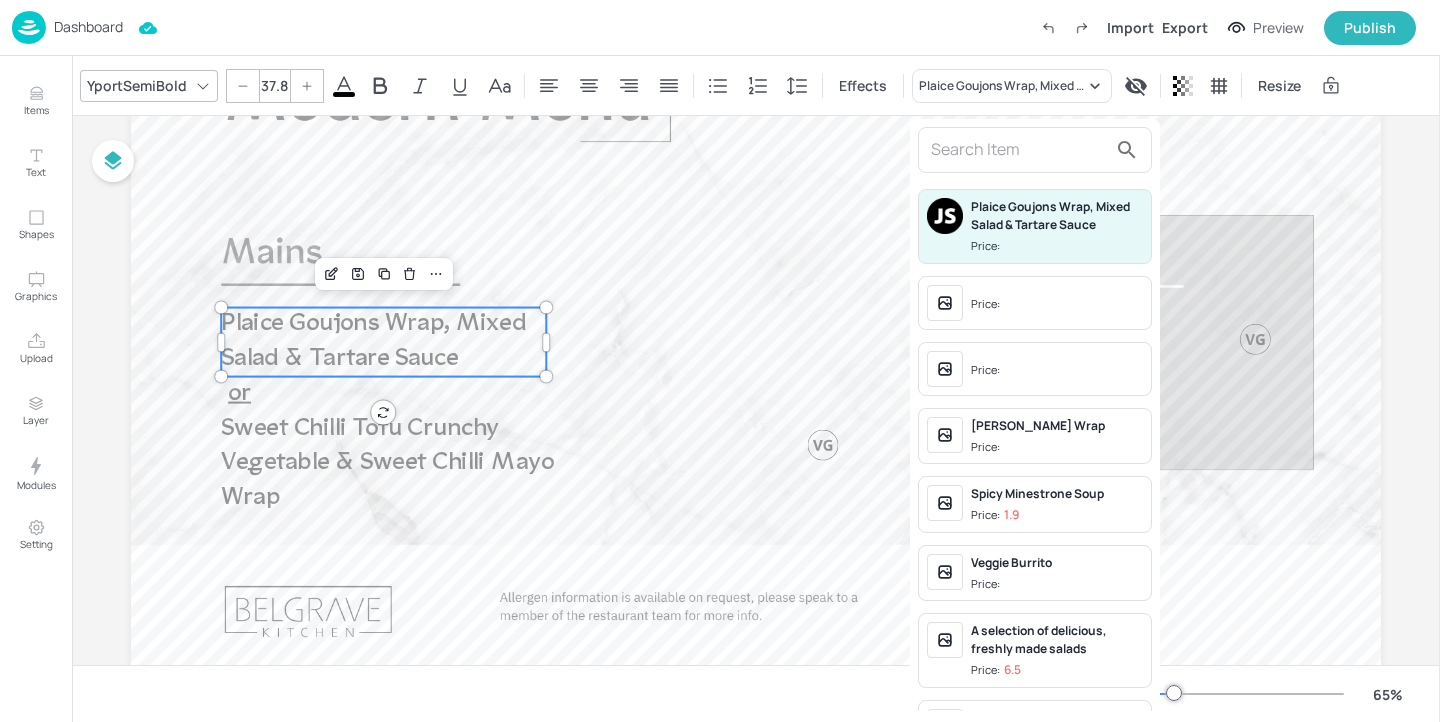 click at bounding box center (1019, 150) 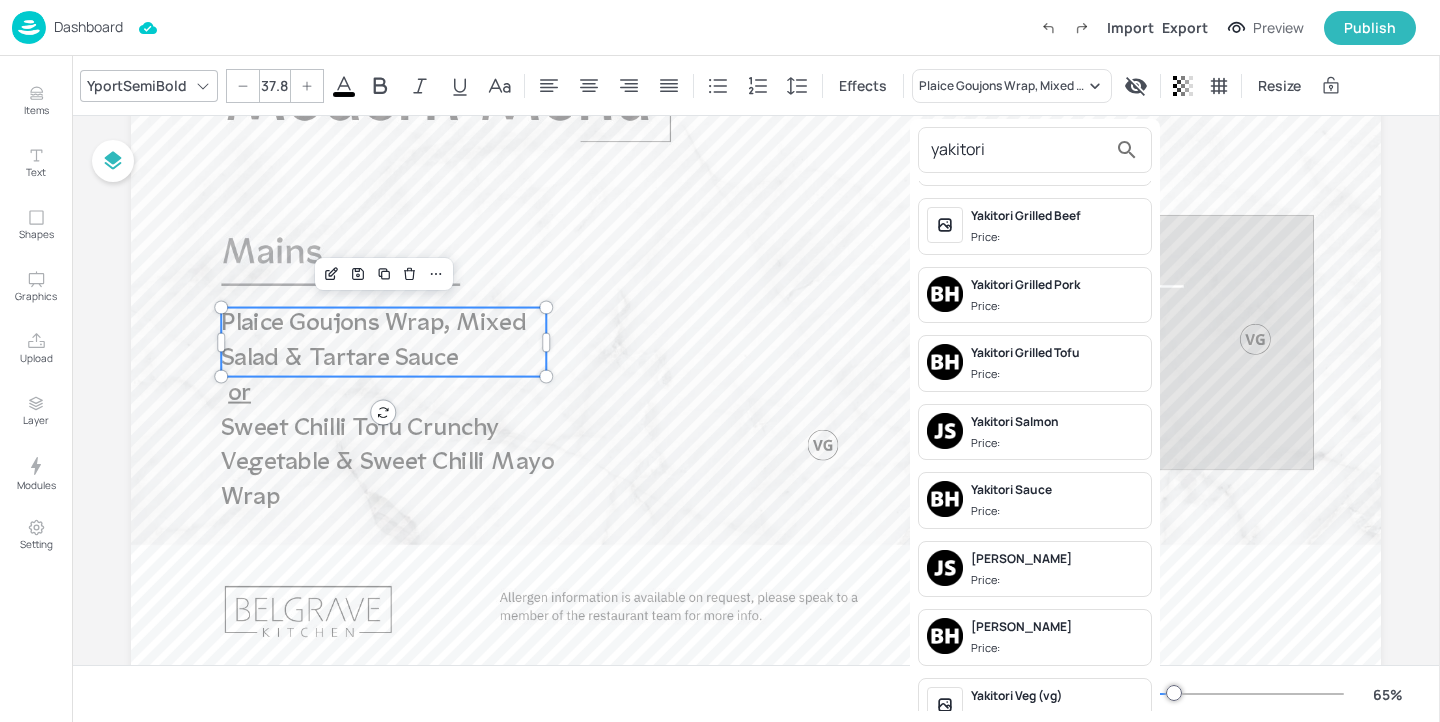 scroll, scrollTop: 177, scrollLeft: 0, axis: vertical 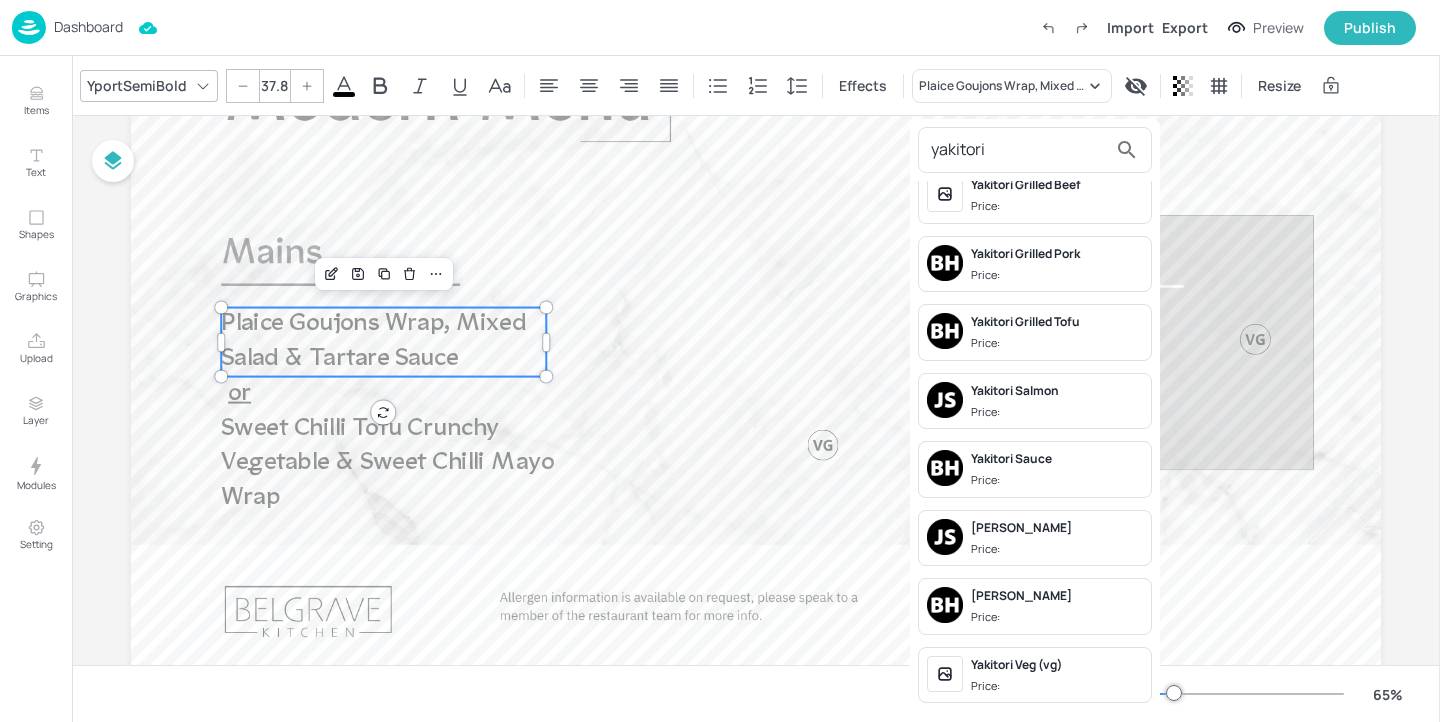 type on "yakitori" 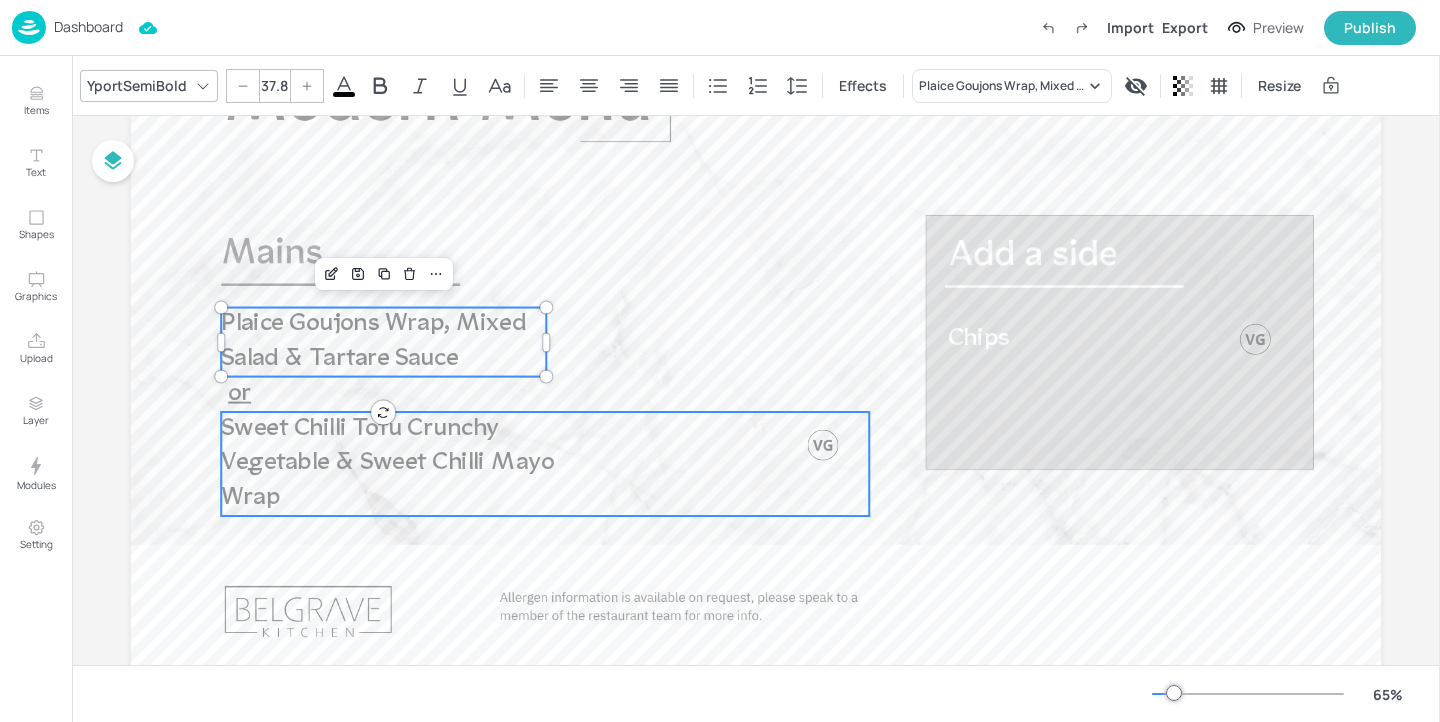 click on "Sweet Chilli Tofu Crunchy Vegetable & Sweet Chilli Mayo Wrap" at bounding box center (387, 463) 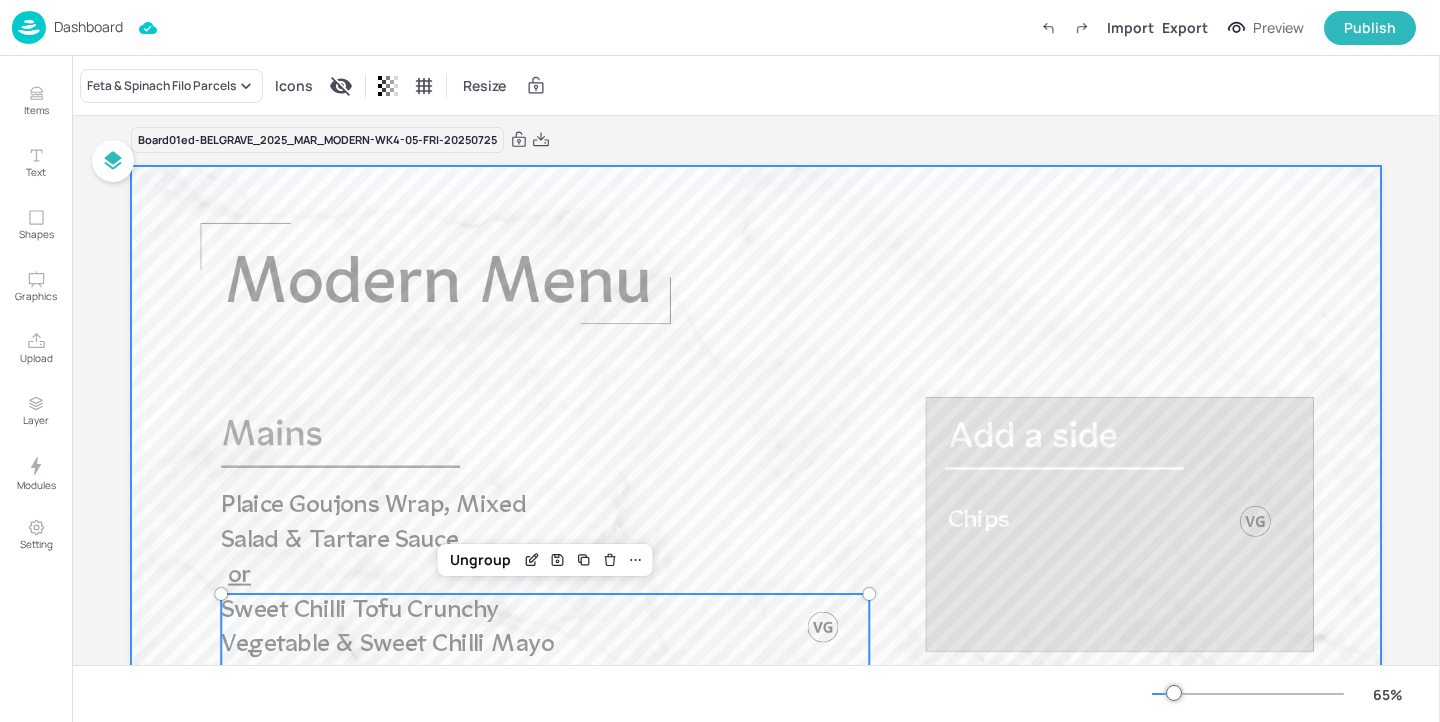 scroll, scrollTop: 13, scrollLeft: 0, axis: vertical 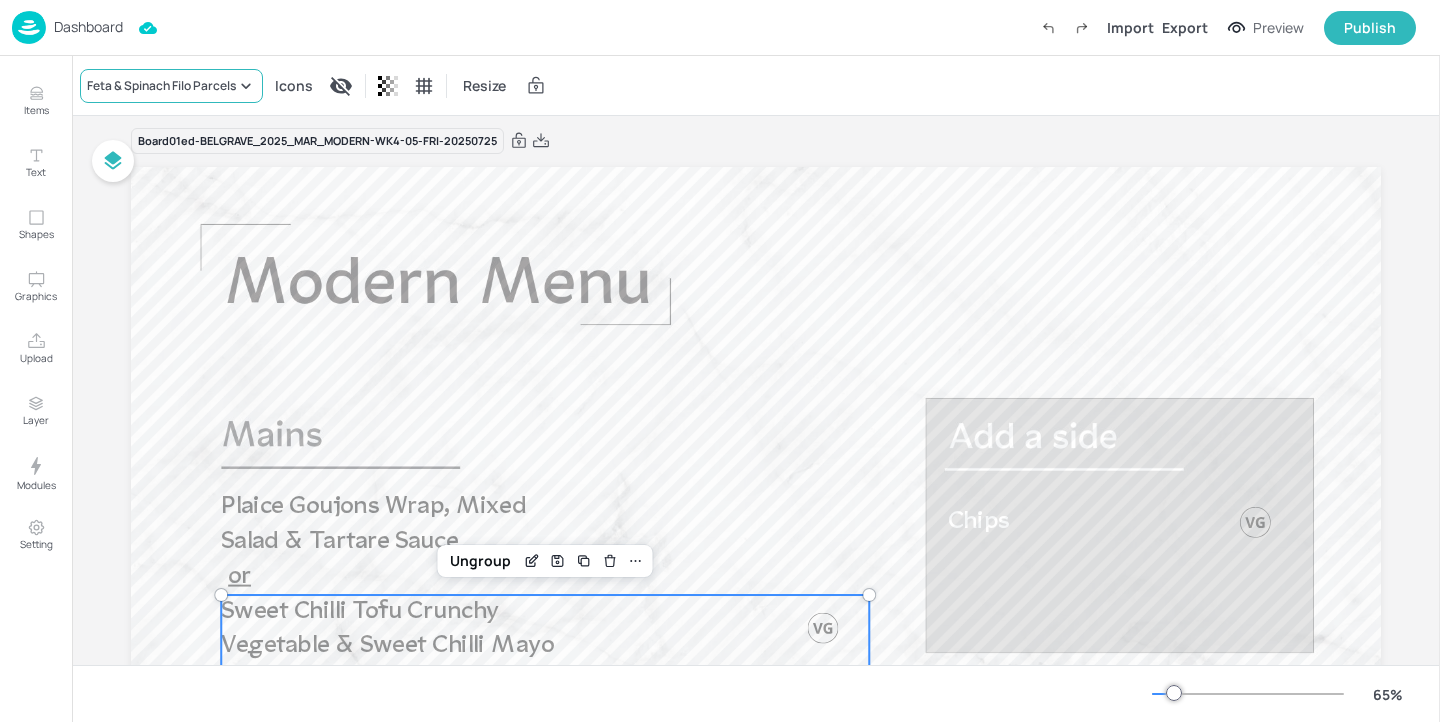 click on "Feta & Spinach Filo Parcels" at bounding box center [161, 86] 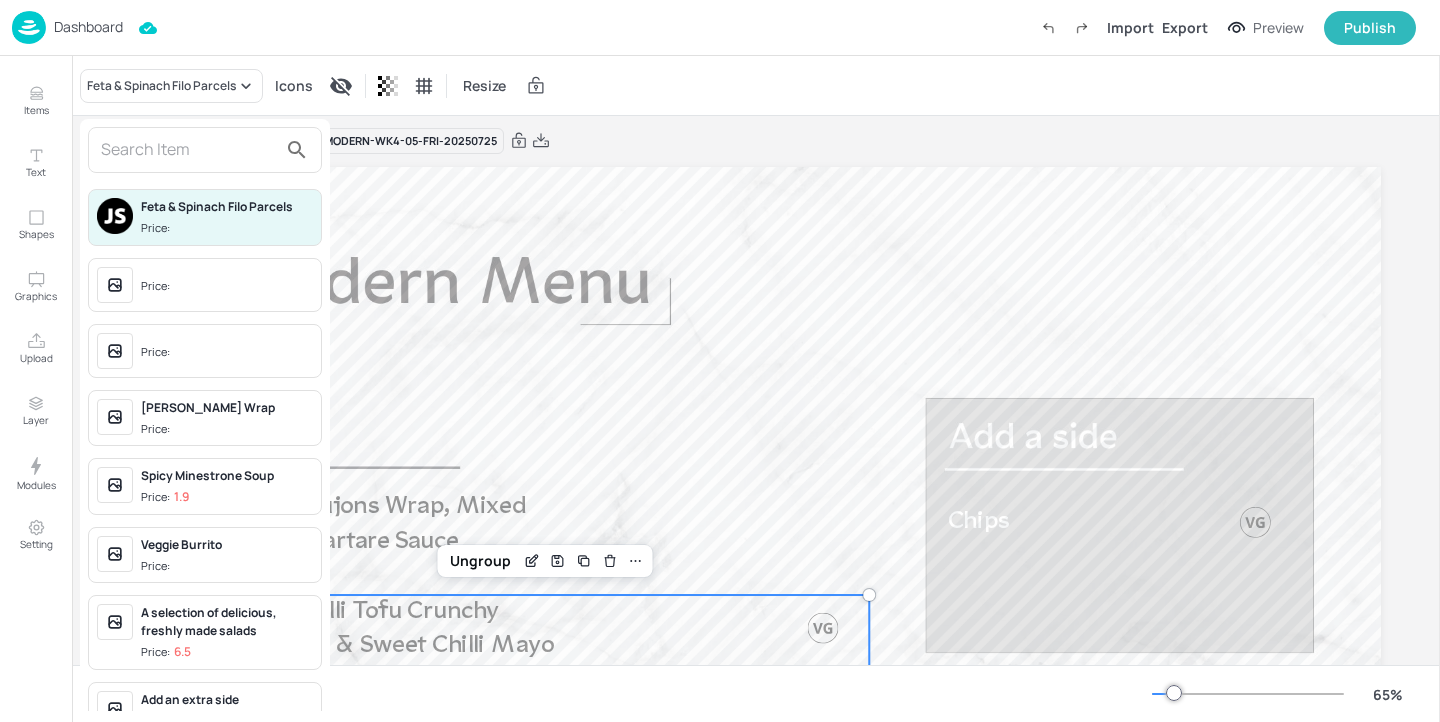 click at bounding box center [189, 150] 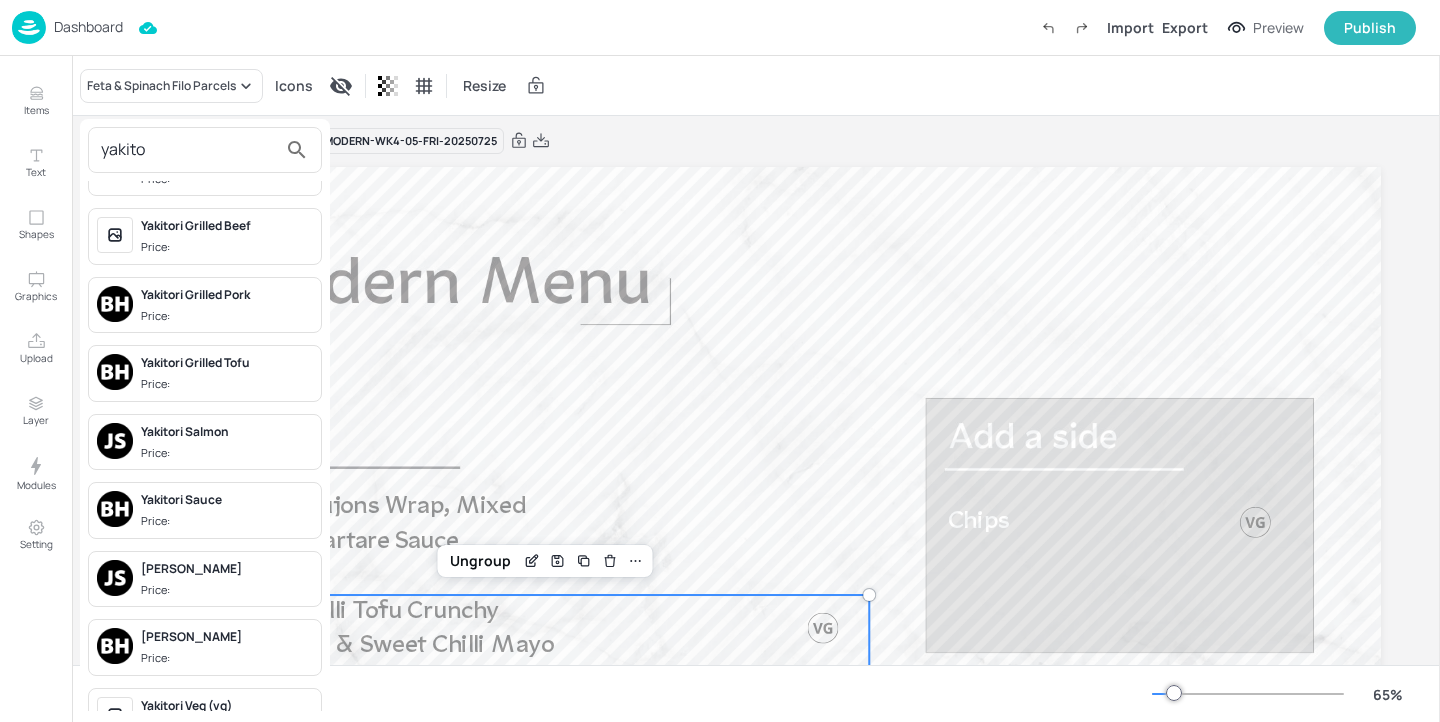 scroll, scrollTop: 177, scrollLeft: 0, axis: vertical 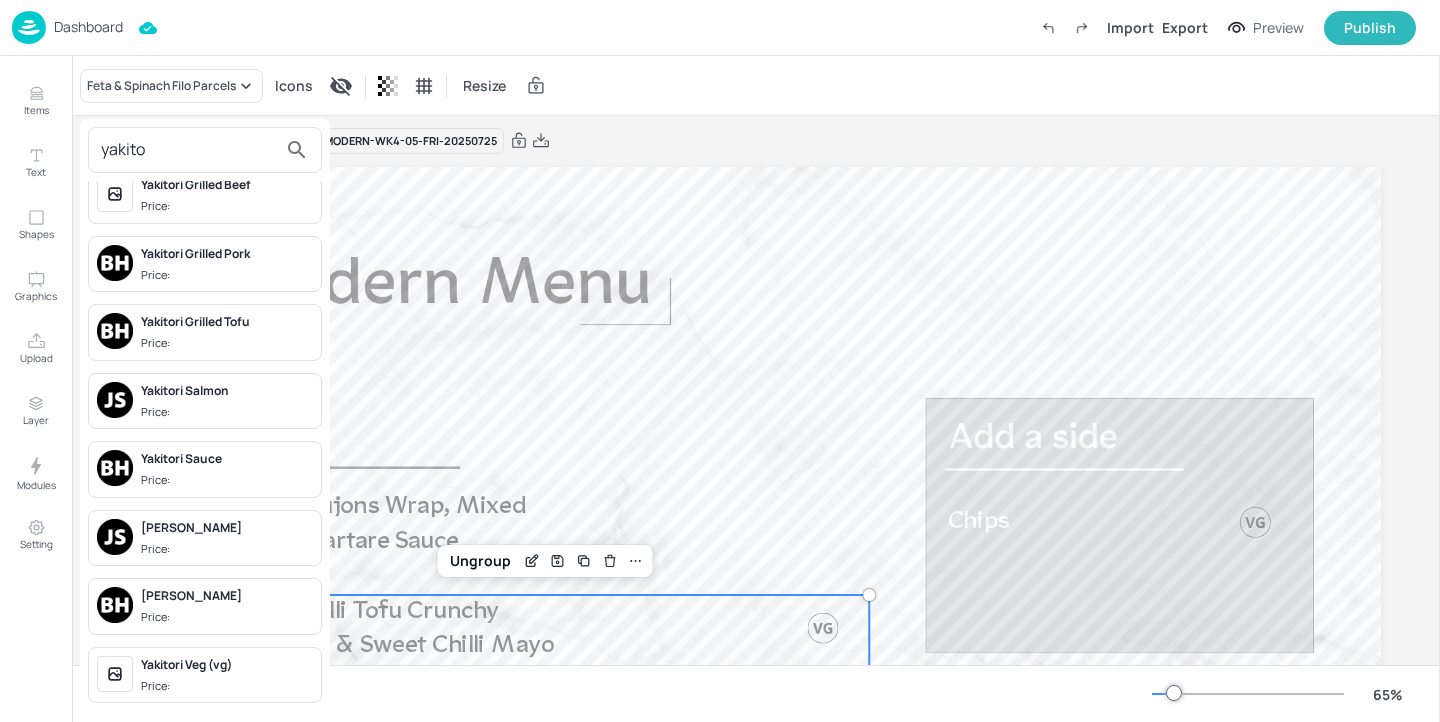 type on "yakito" 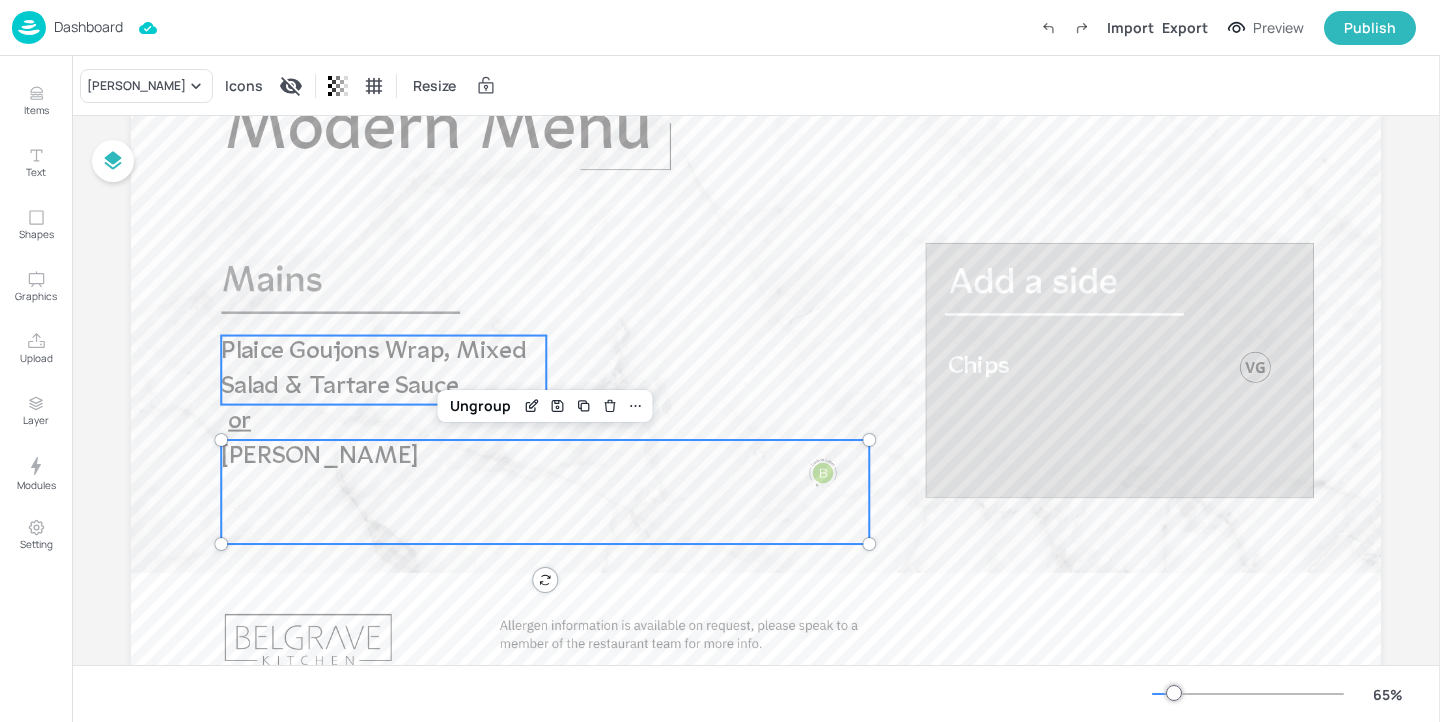 scroll, scrollTop: 172, scrollLeft: 0, axis: vertical 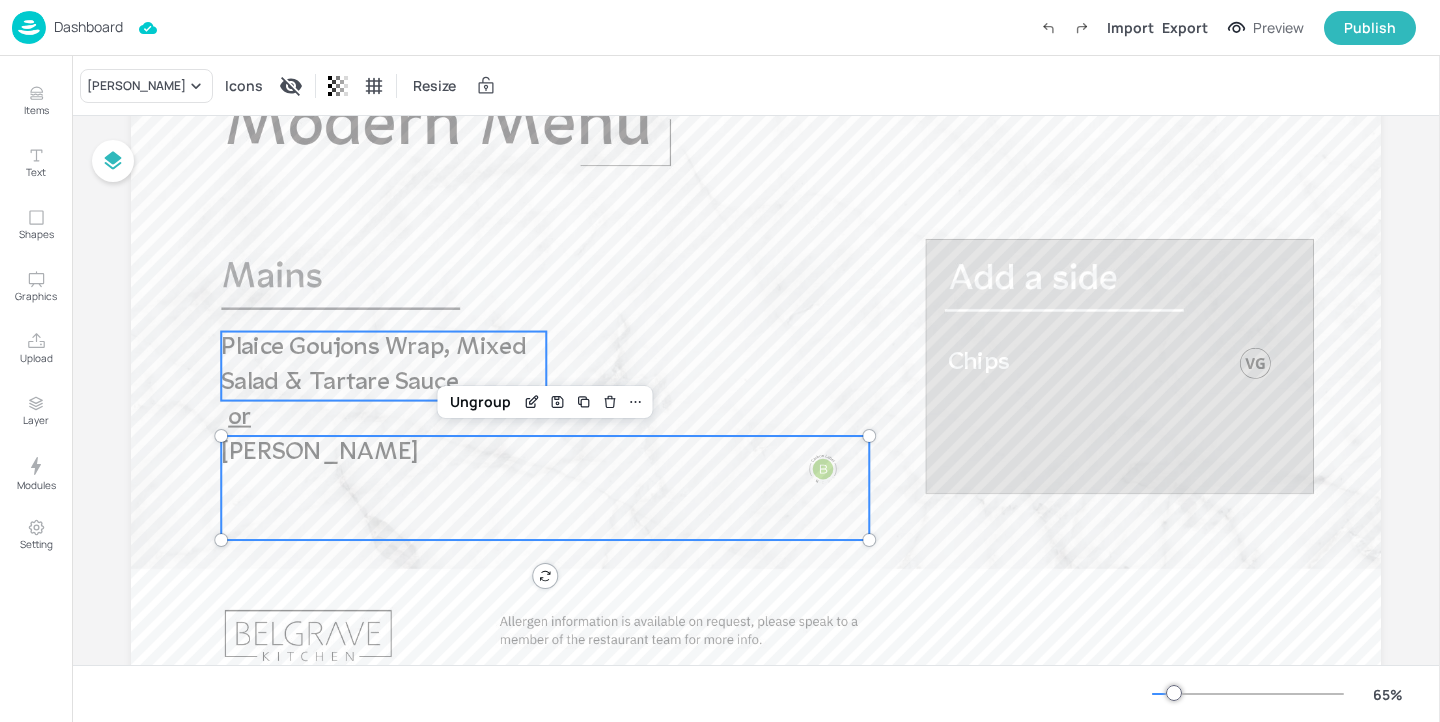 click on "Plaice Goujons Wrap, Mixed Salad & Tartare Sauce" at bounding box center (383, 366) 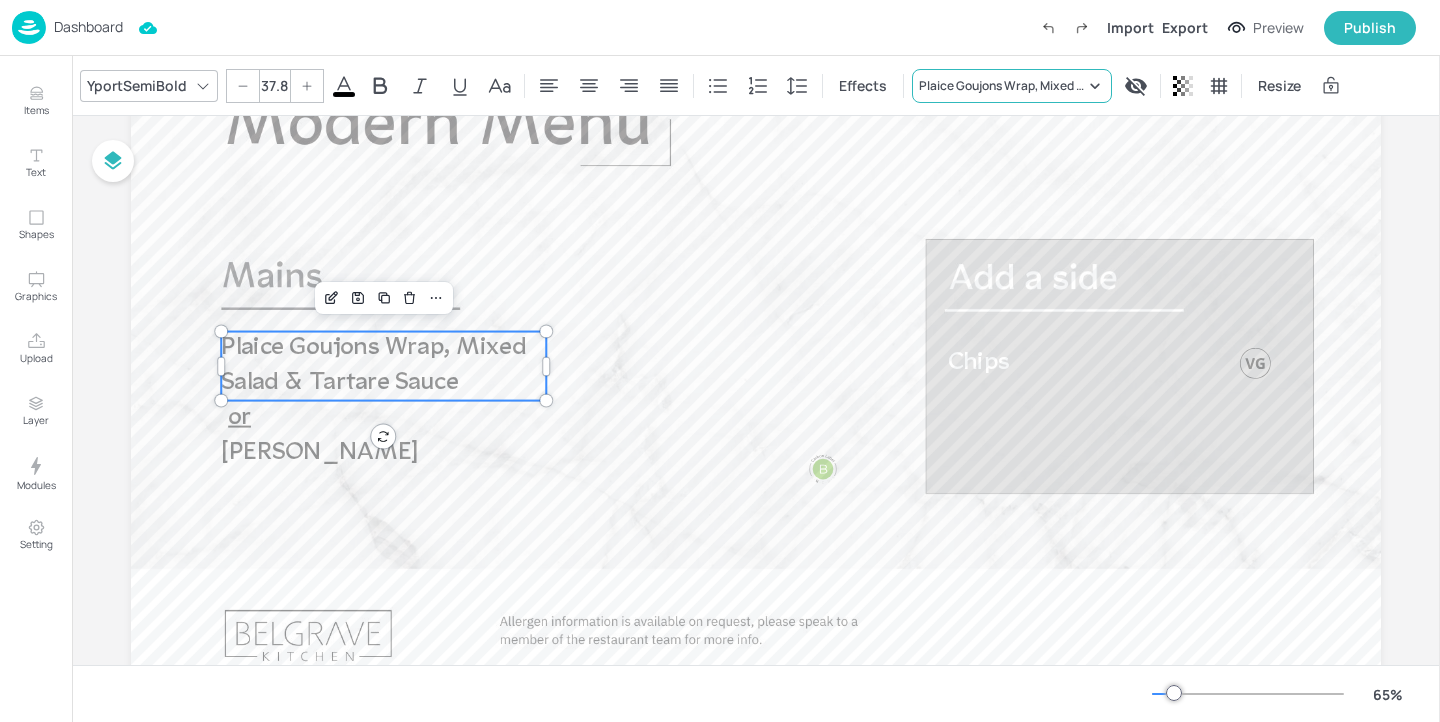 click on "Plaice Goujons Wrap, Mixed Salad & Tartare Sauce" at bounding box center (1012, 86) 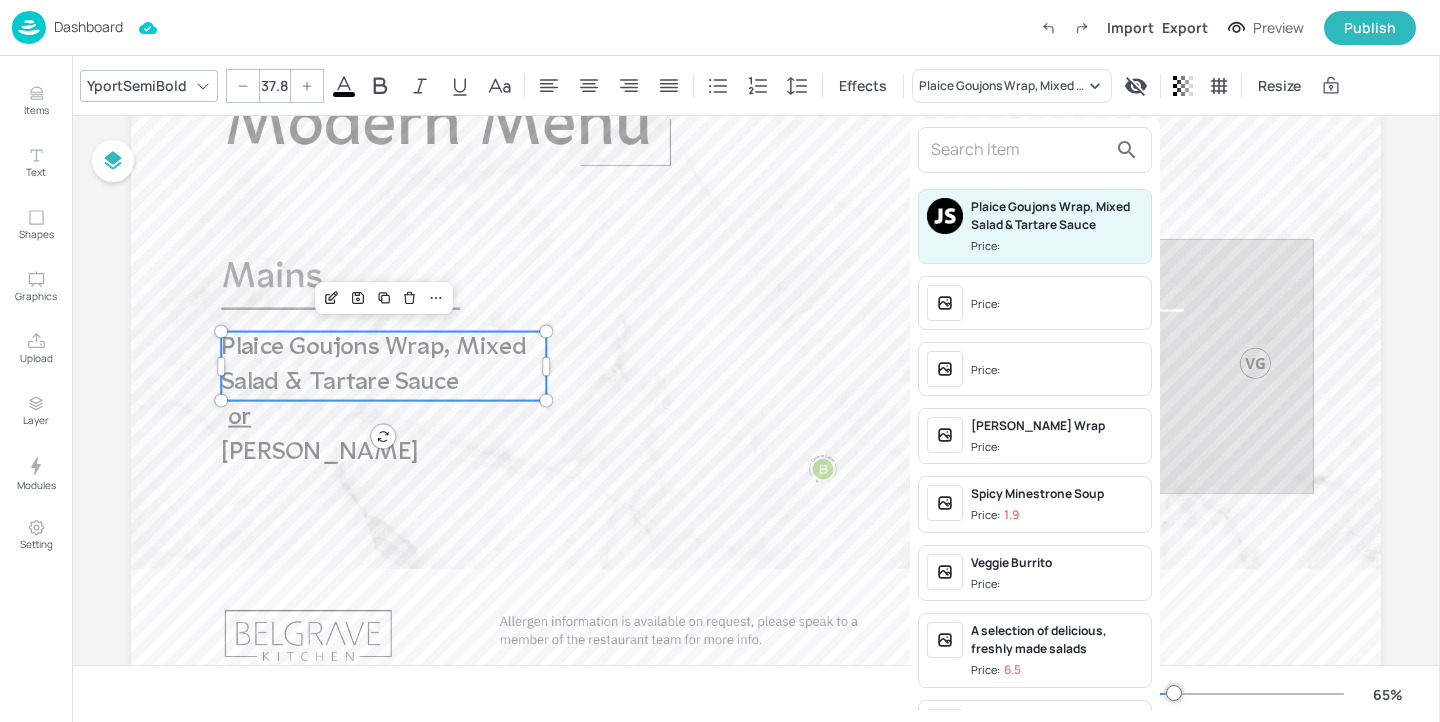 click at bounding box center [720, 361] 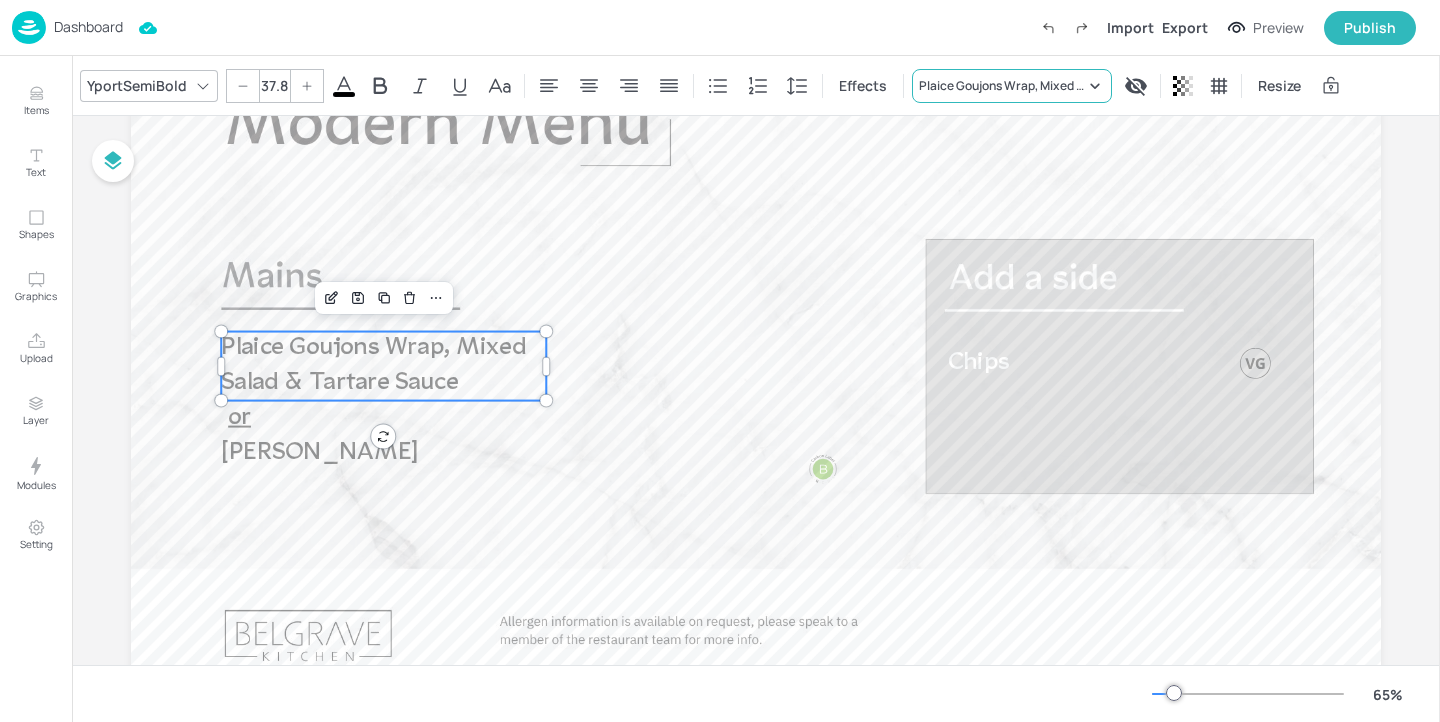 click on "Plaice Goujons Wrap, Mixed Salad & Tartare Sauce" at bounding box center (1012, 86) 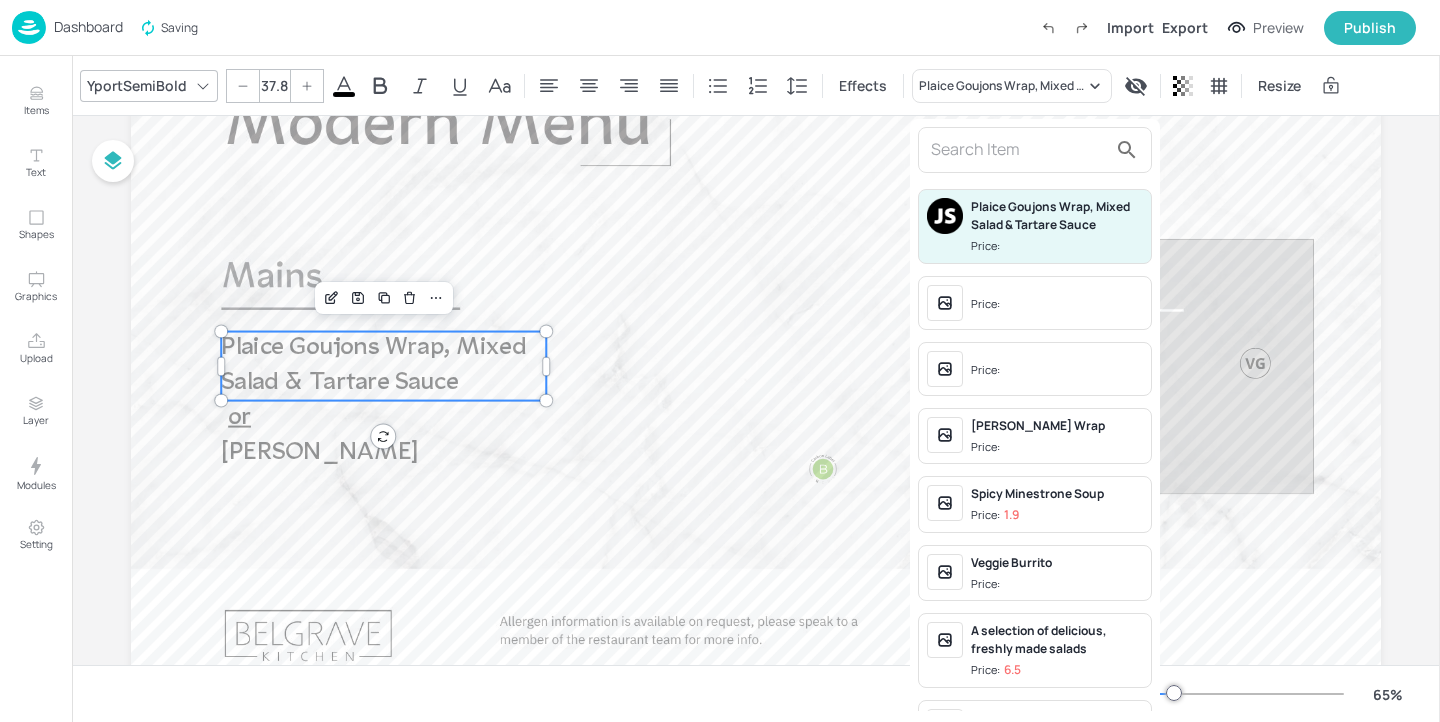 click at bounding box center (1019, 150) 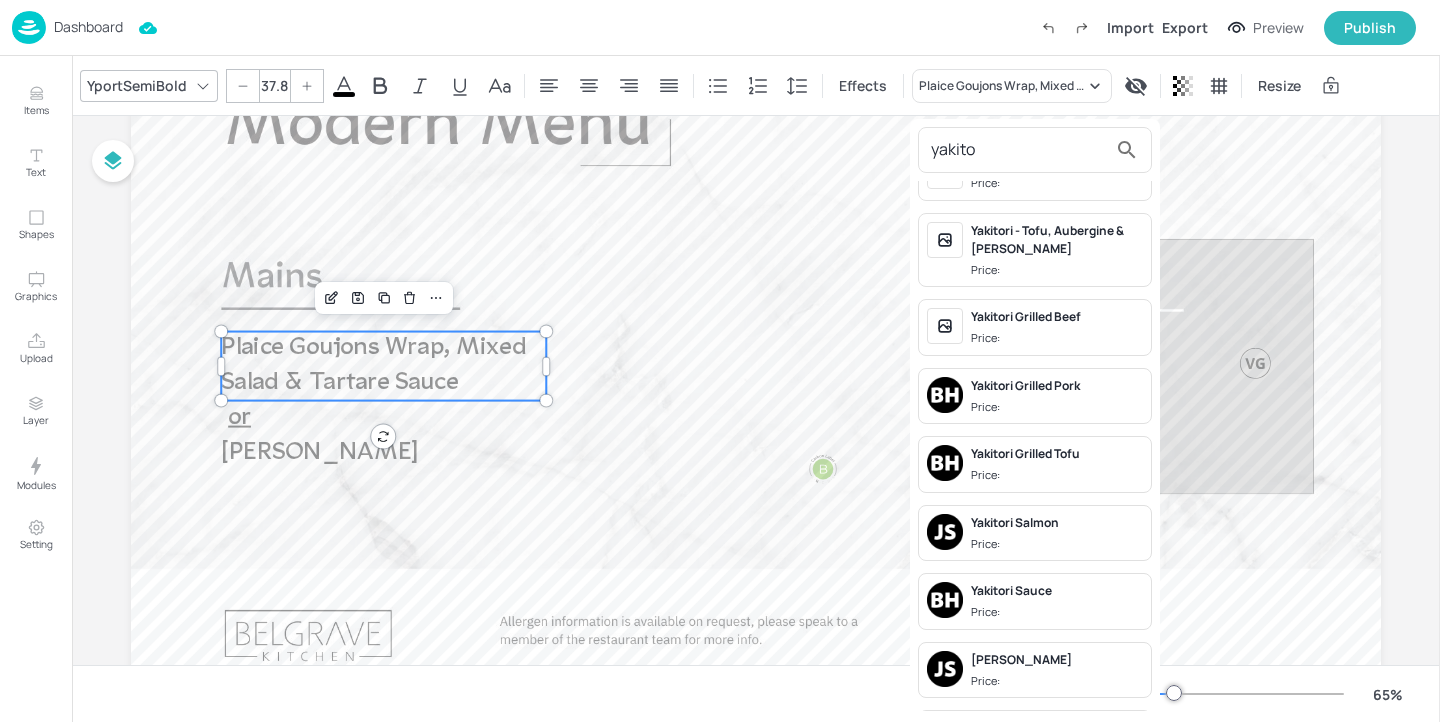 scroll, scrollTop: 0, scrollLeft: 0, axis: both 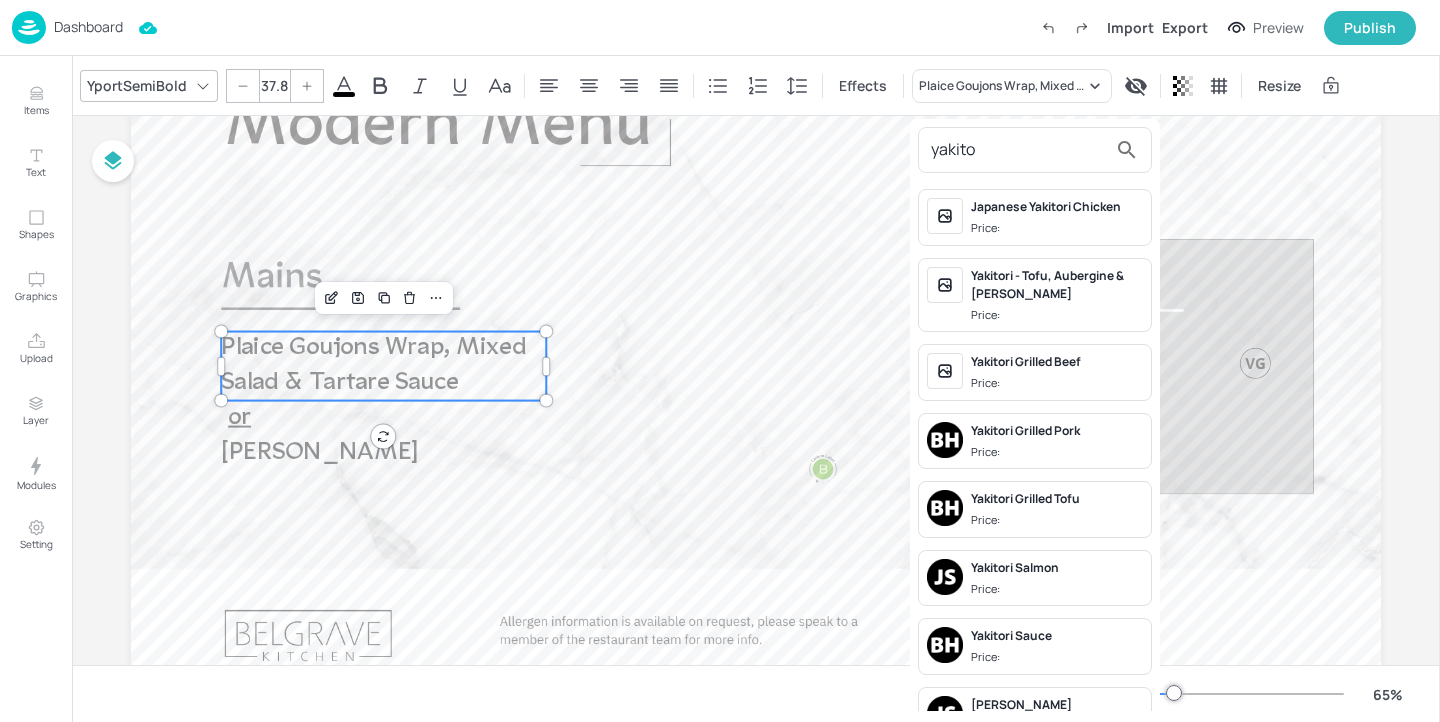 type on "yakito" 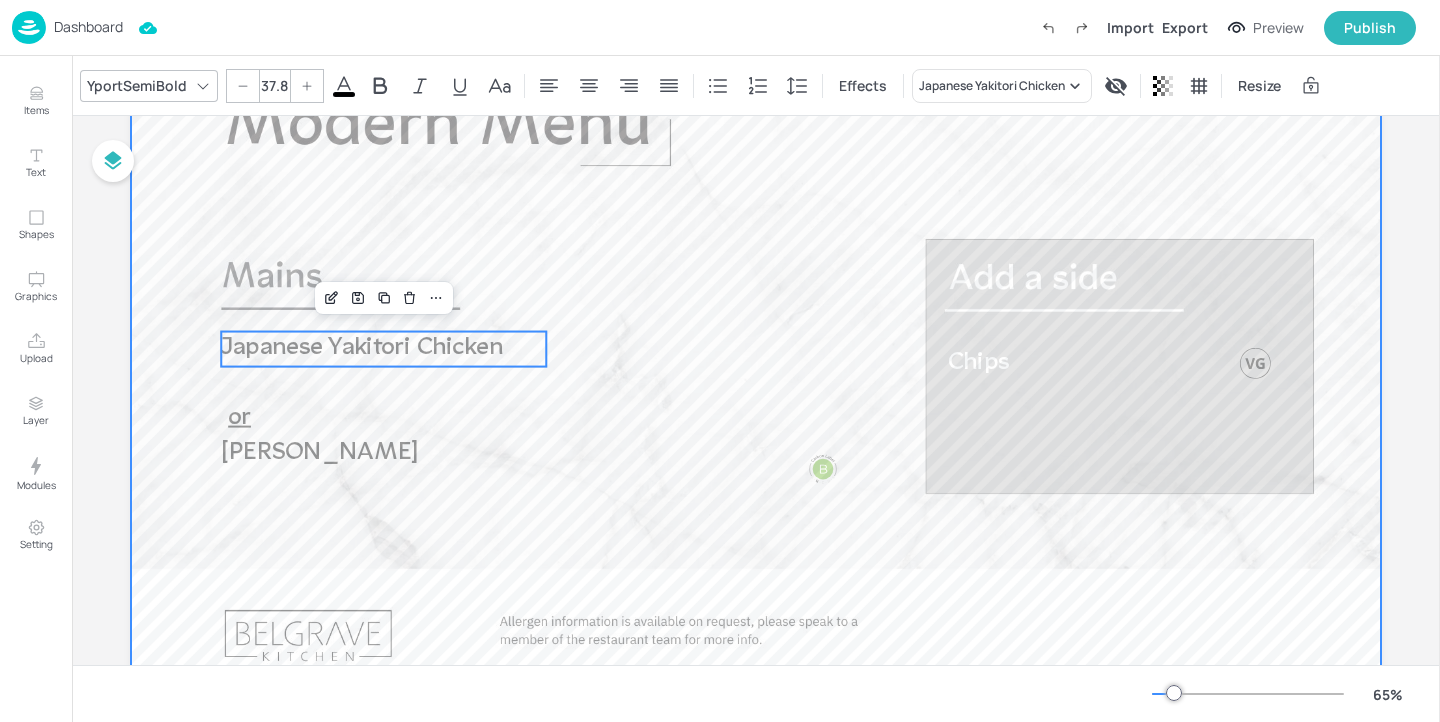click at bounding box center (756, 359) 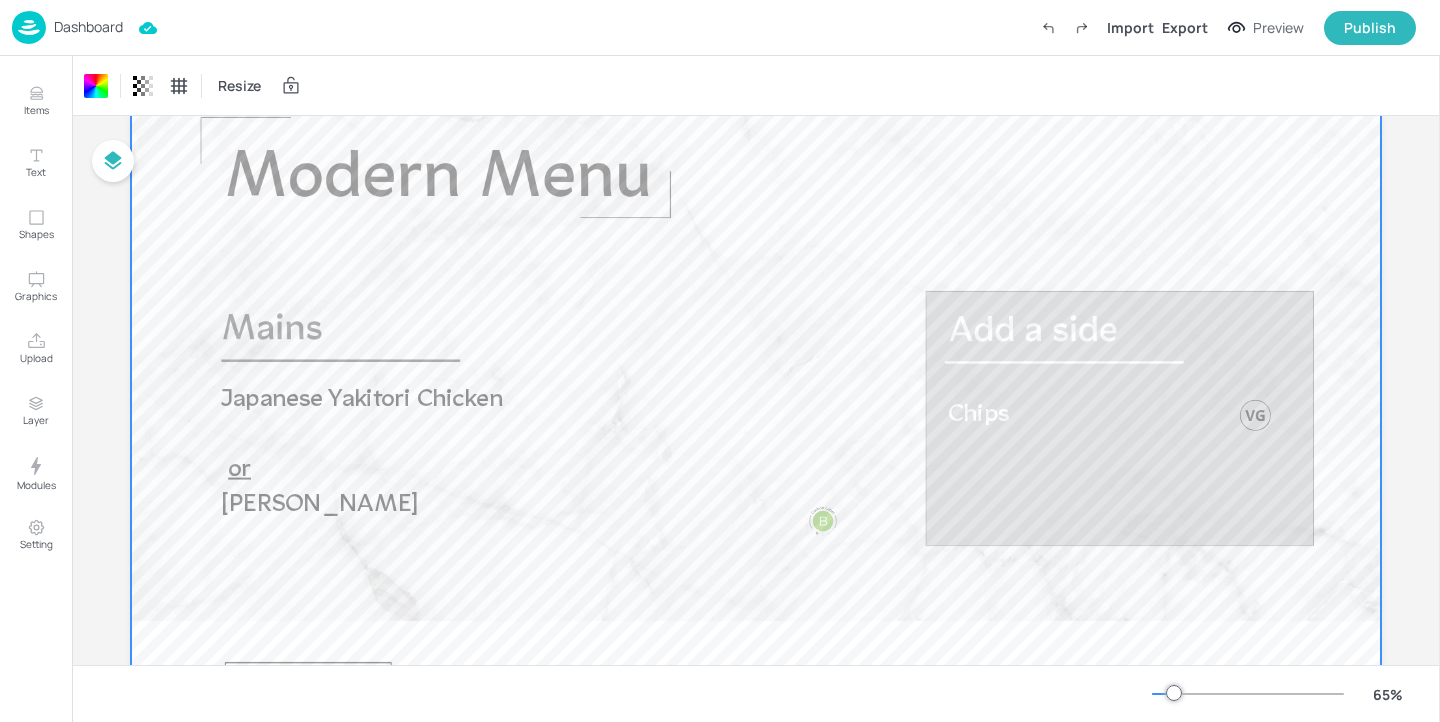 scroll, scrollTop: 99, scrollLeft: 0, axis: vertical 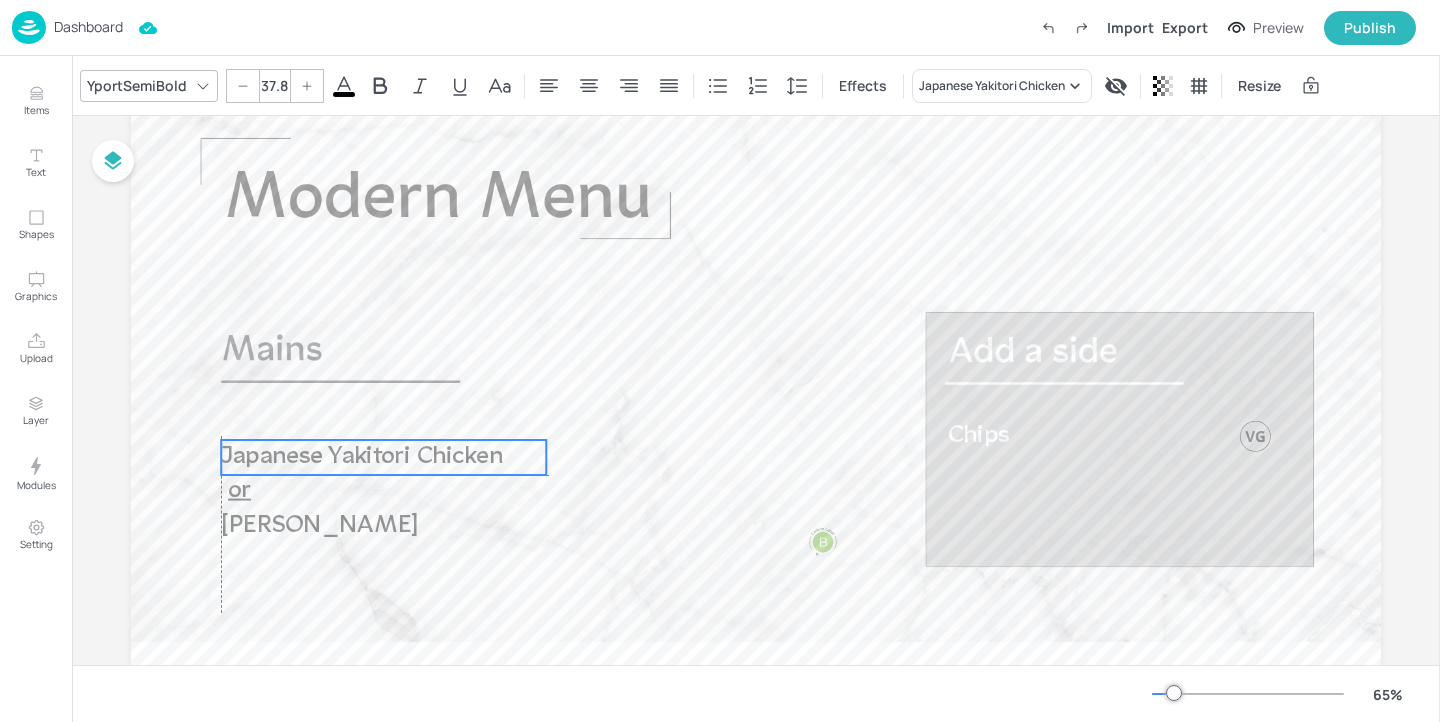 drag, startPoint x: 349, startPoint y: 416, endPoint x: 352, endPoint y: 447, distance: 31.144823 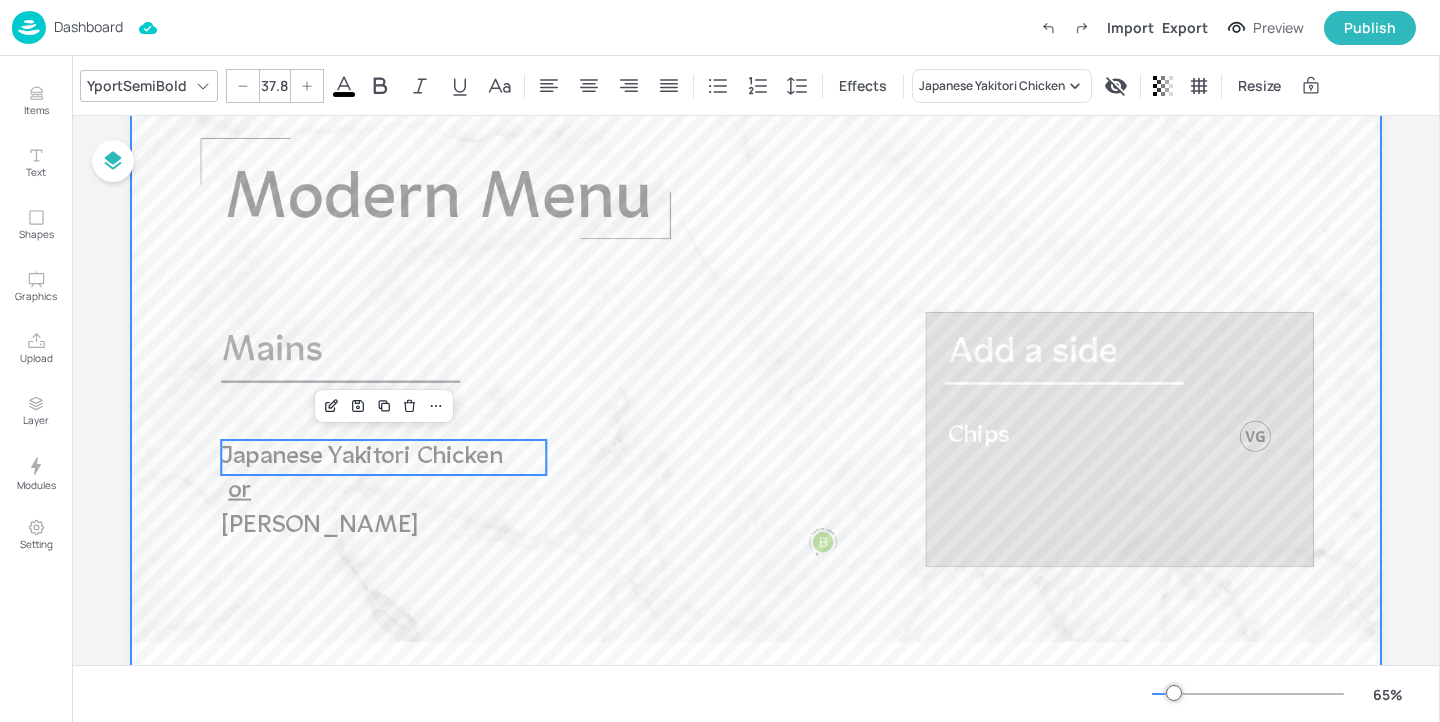 click at bounding box center [756, 432] 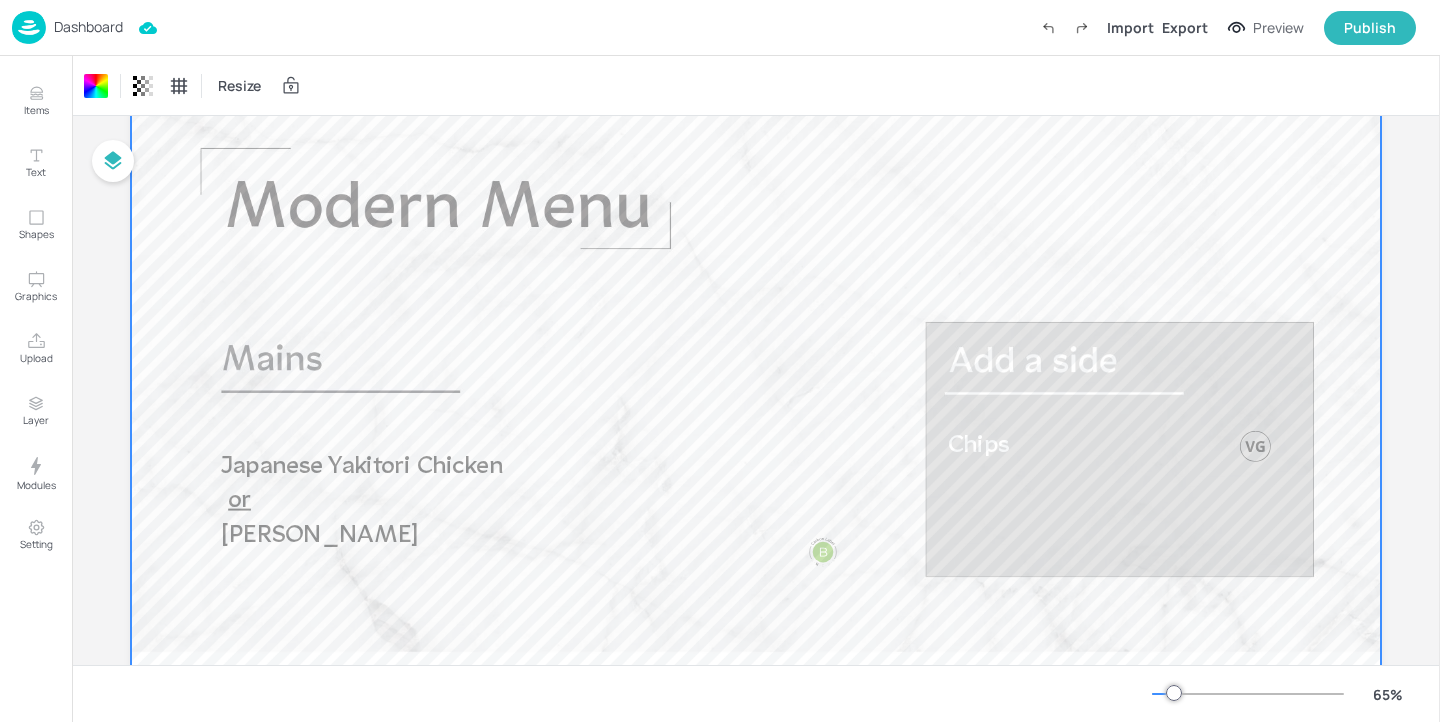 scroll, scrollTop: 90, scrollLeft: 0, axis: vertical 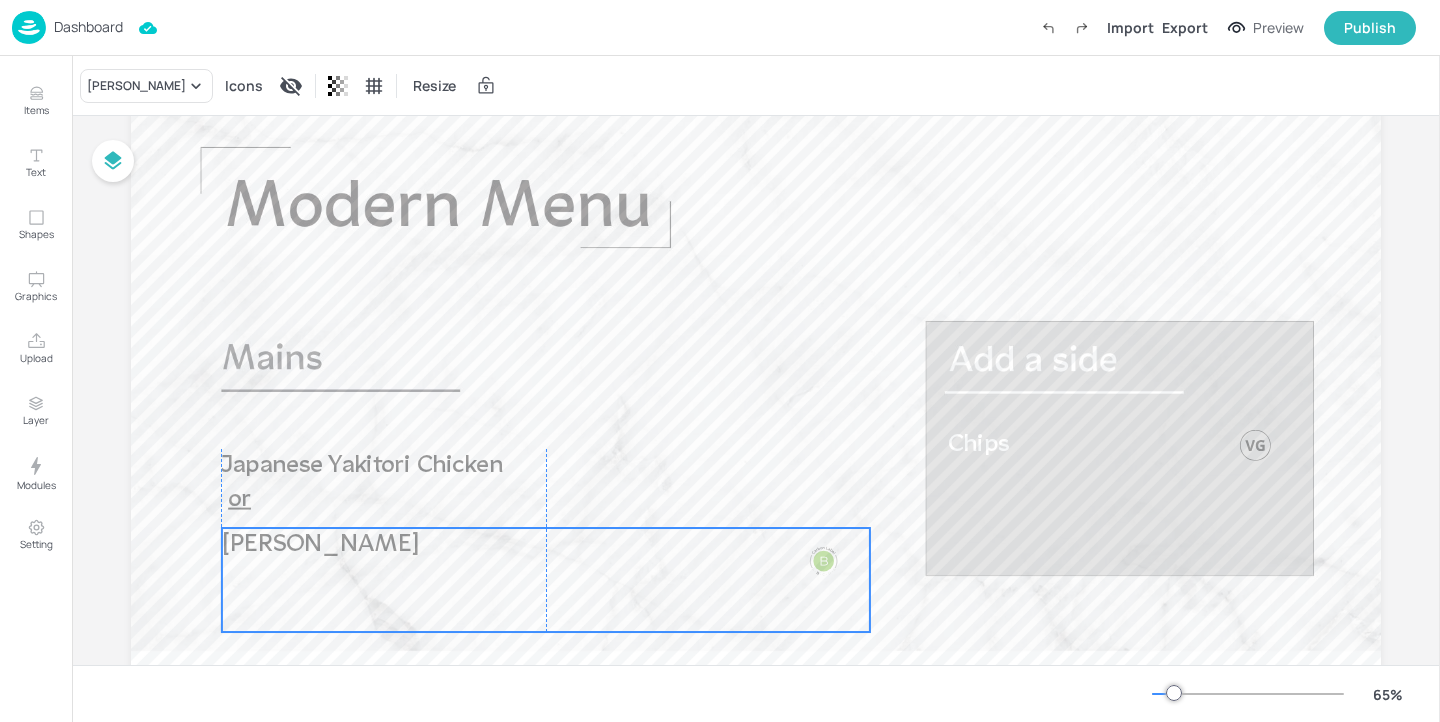 click on "[PERSON_NAME]" at bounding box center (321, 544) 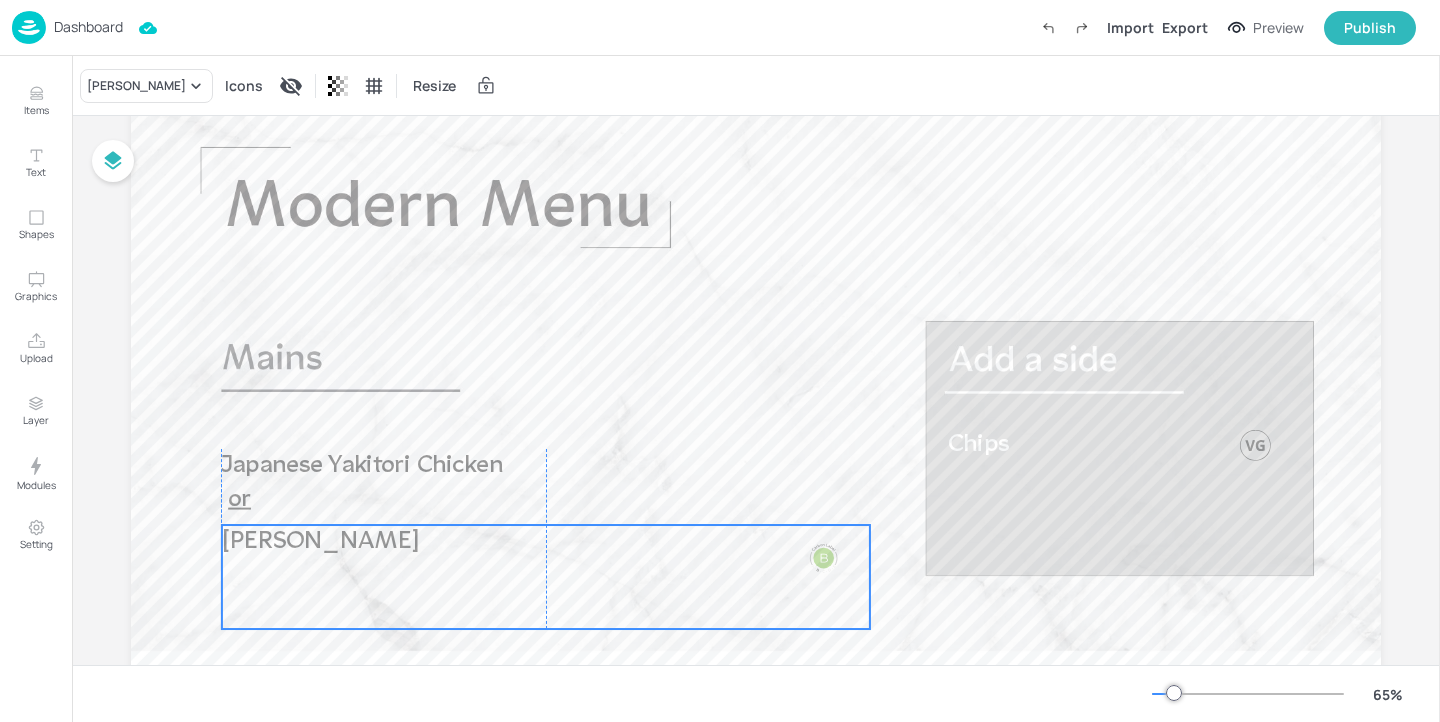 click on "[PERSON_NAME]" at bounding box center (321, 541) 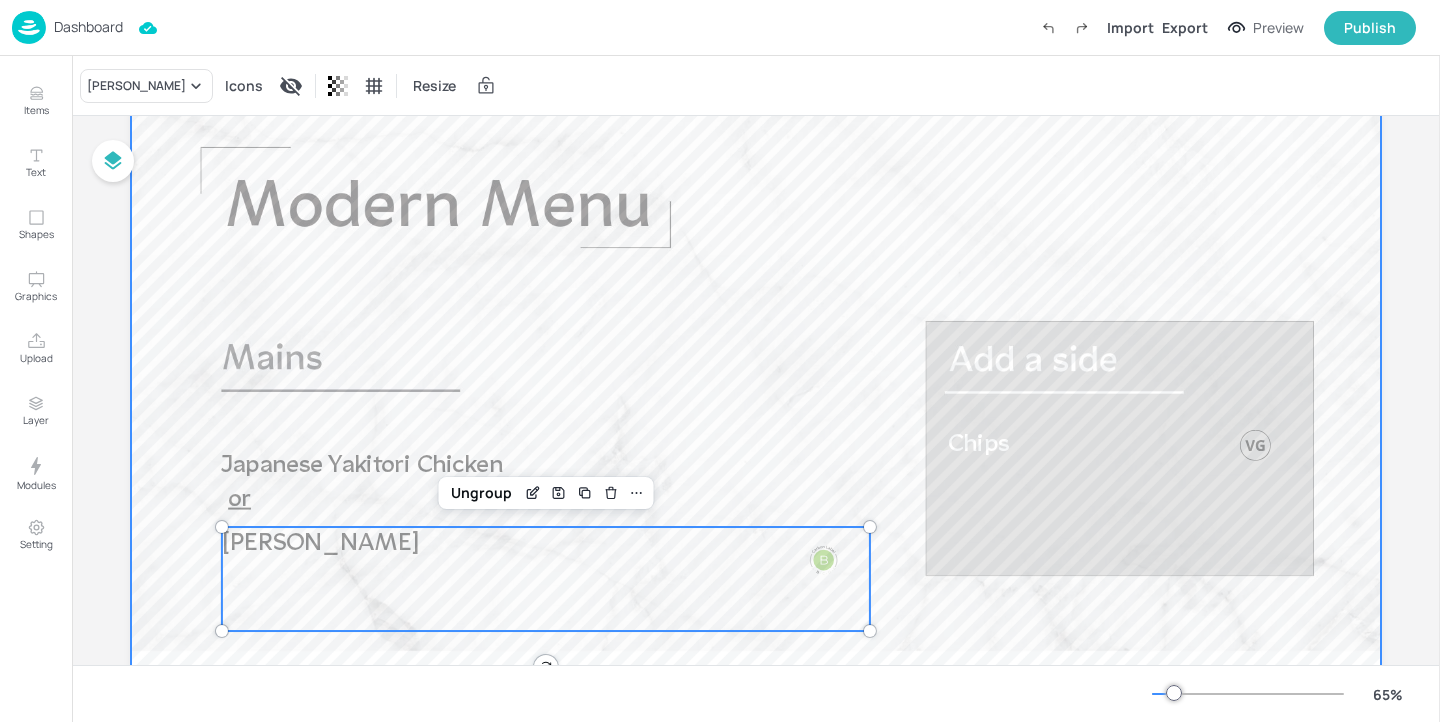 click at bounding box center [756, 441] 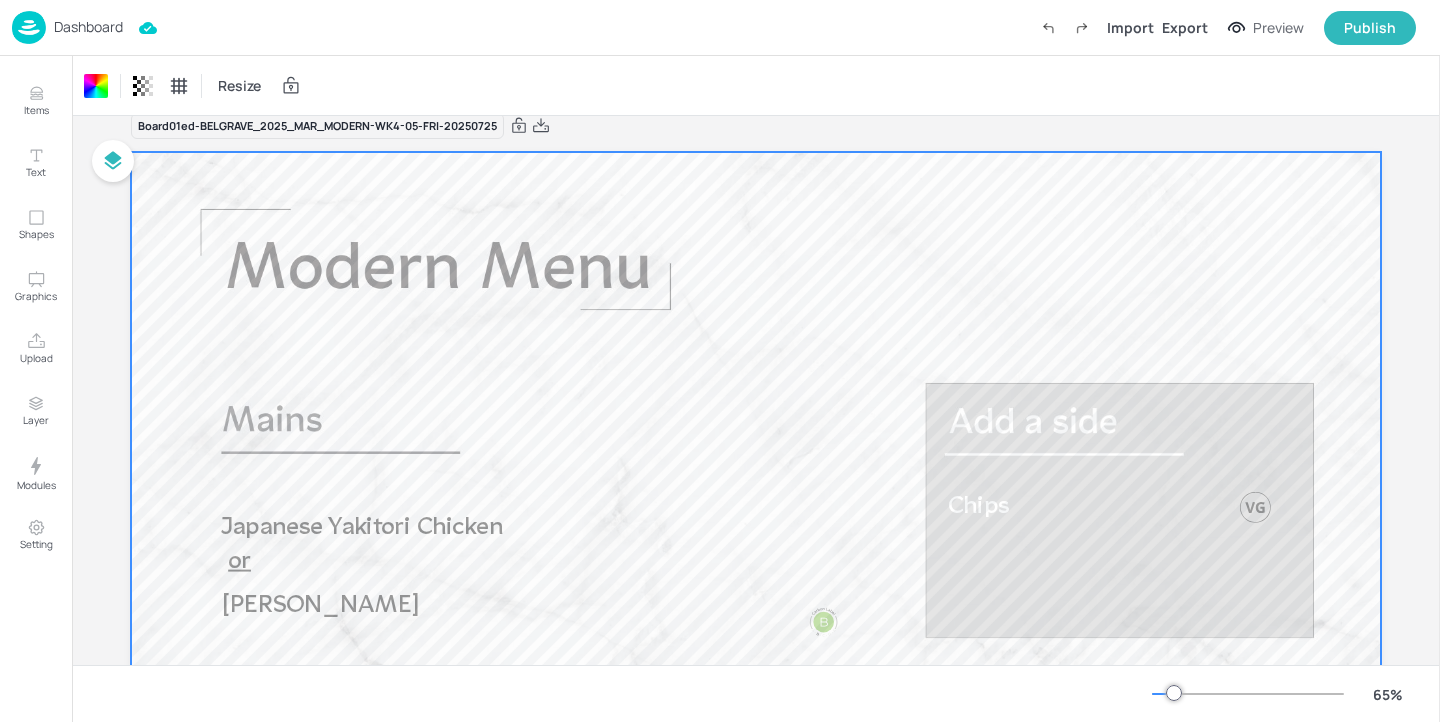 scroll, scrollTop: 26, scrollLeft: 0, axis: vertical 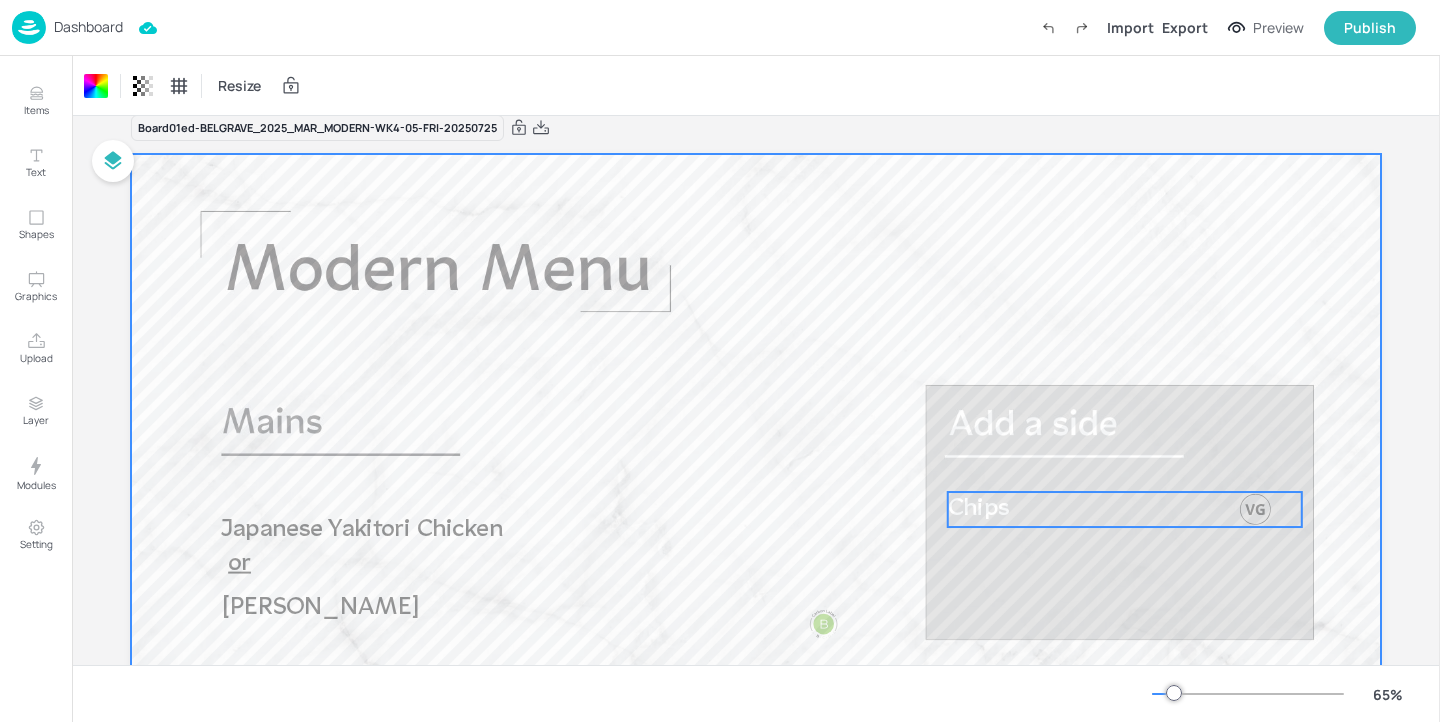 click on "Chips" at bounding box center (979, 508) 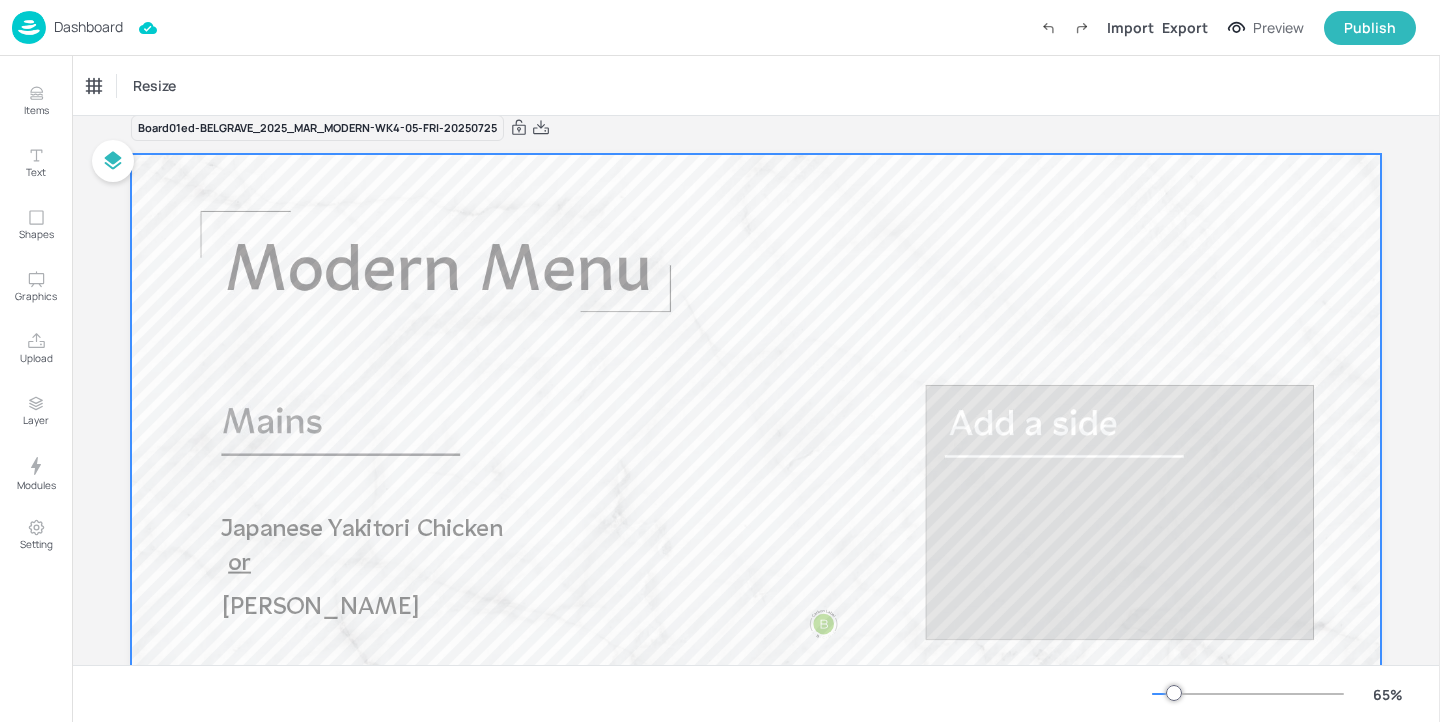 click at bounding box center [756, 505] 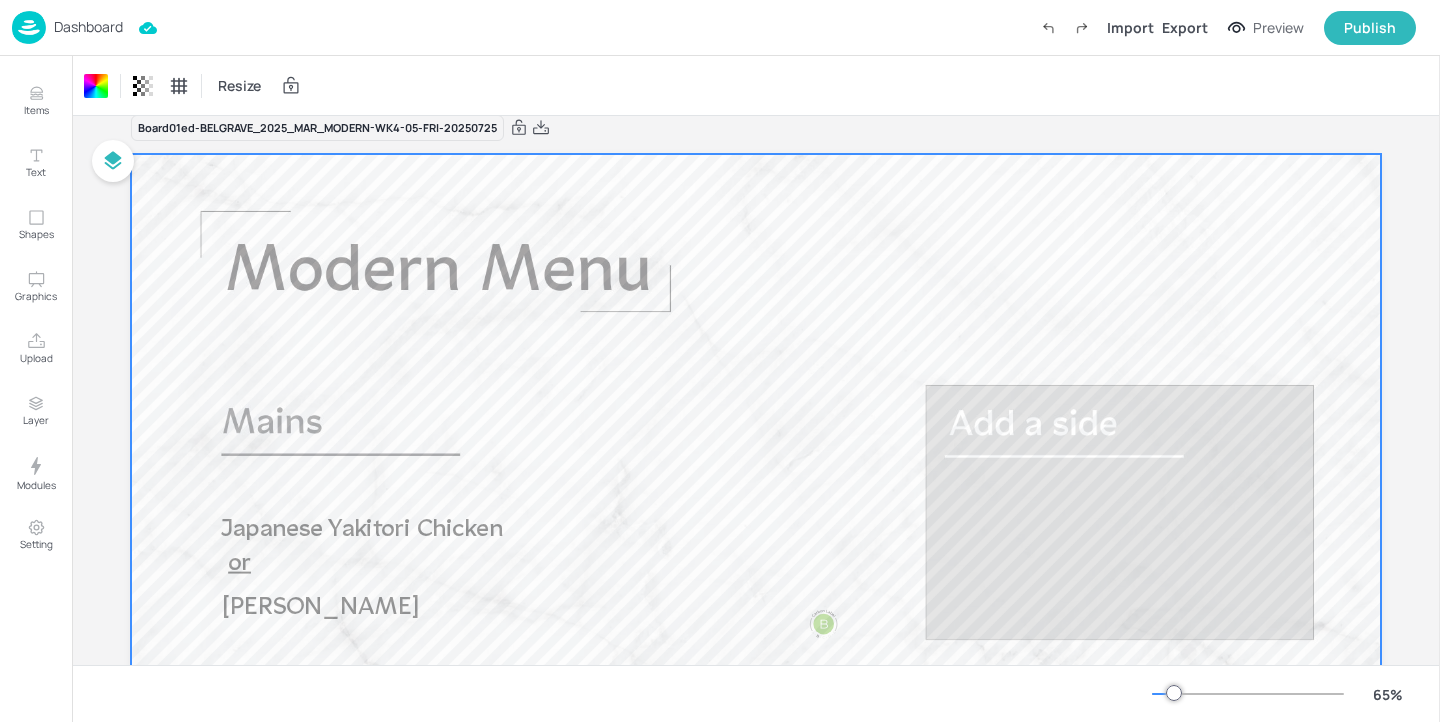 scroll, scrollTop: 0, scrollLeft: 0, axis: both 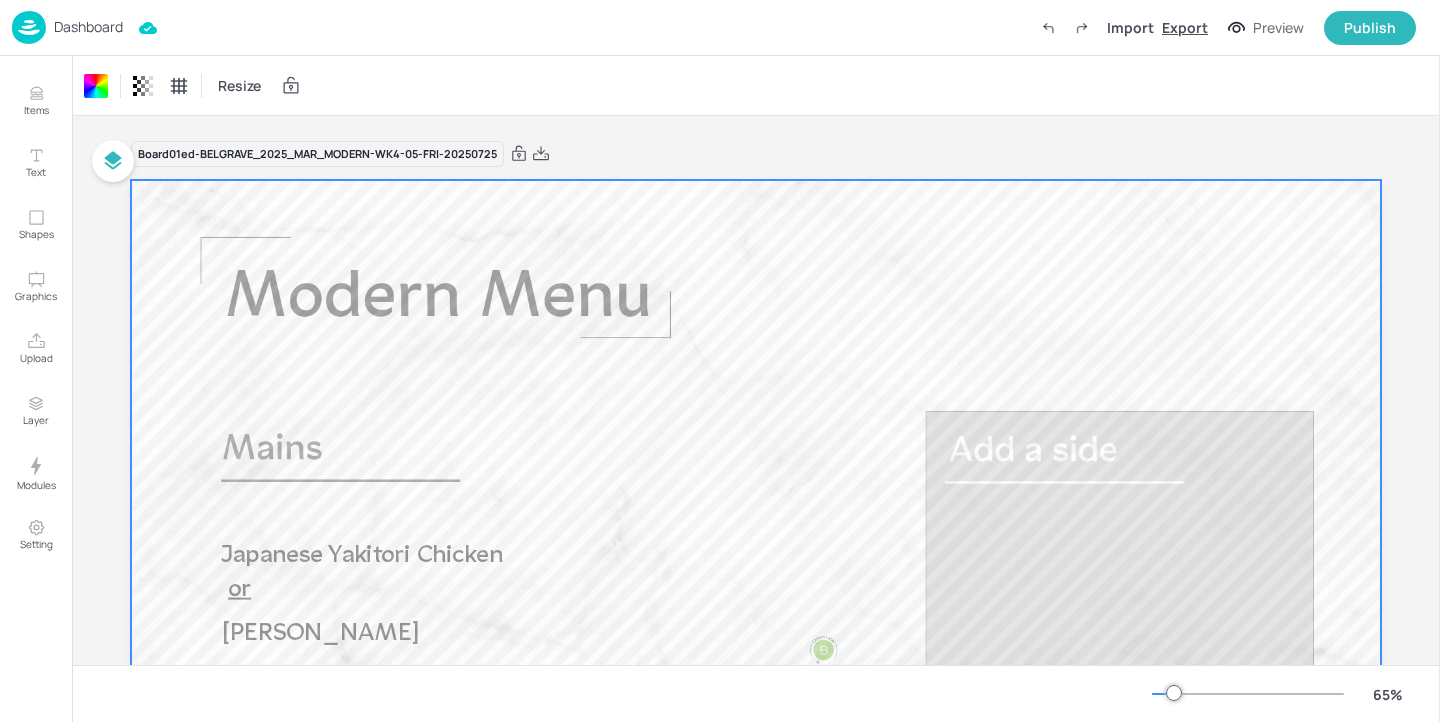 click on "Export" at bounding box center (1185, 27) 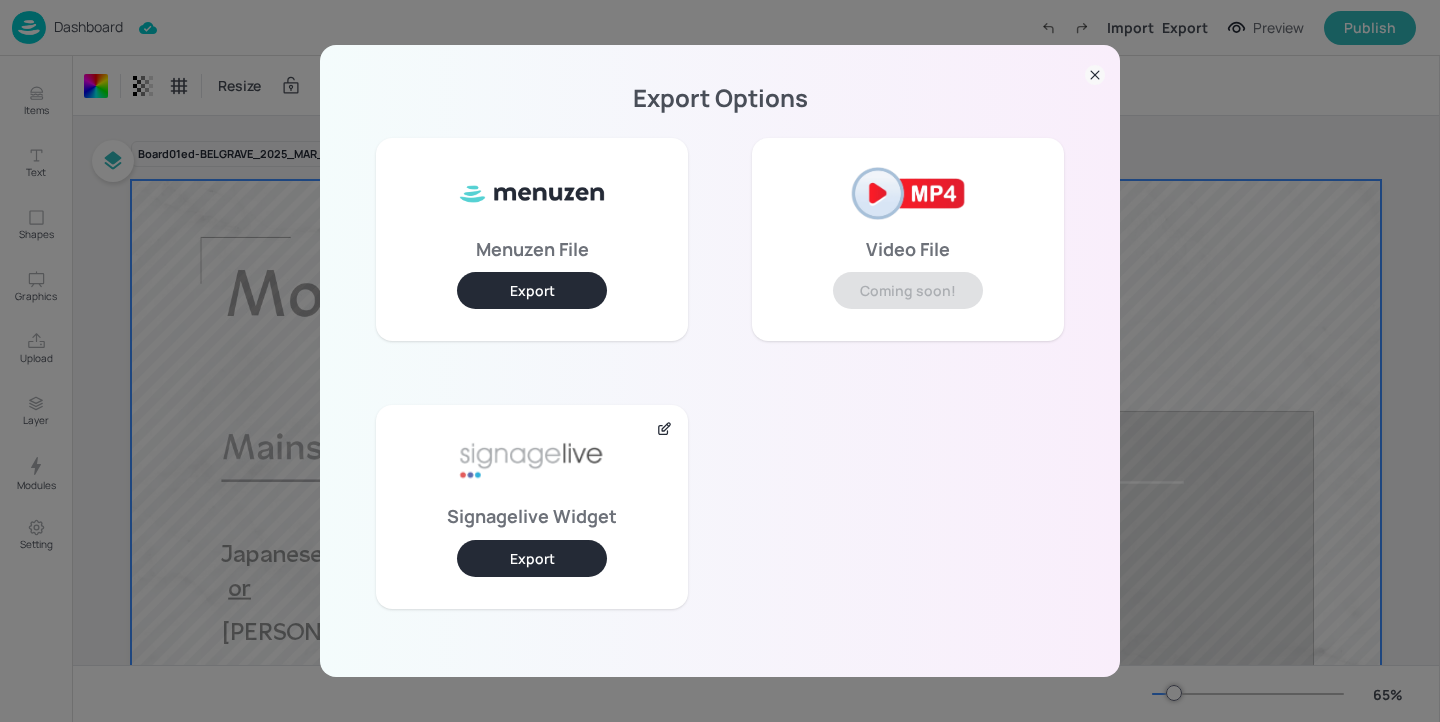 click on "Export" at bounding box center (532, 558) 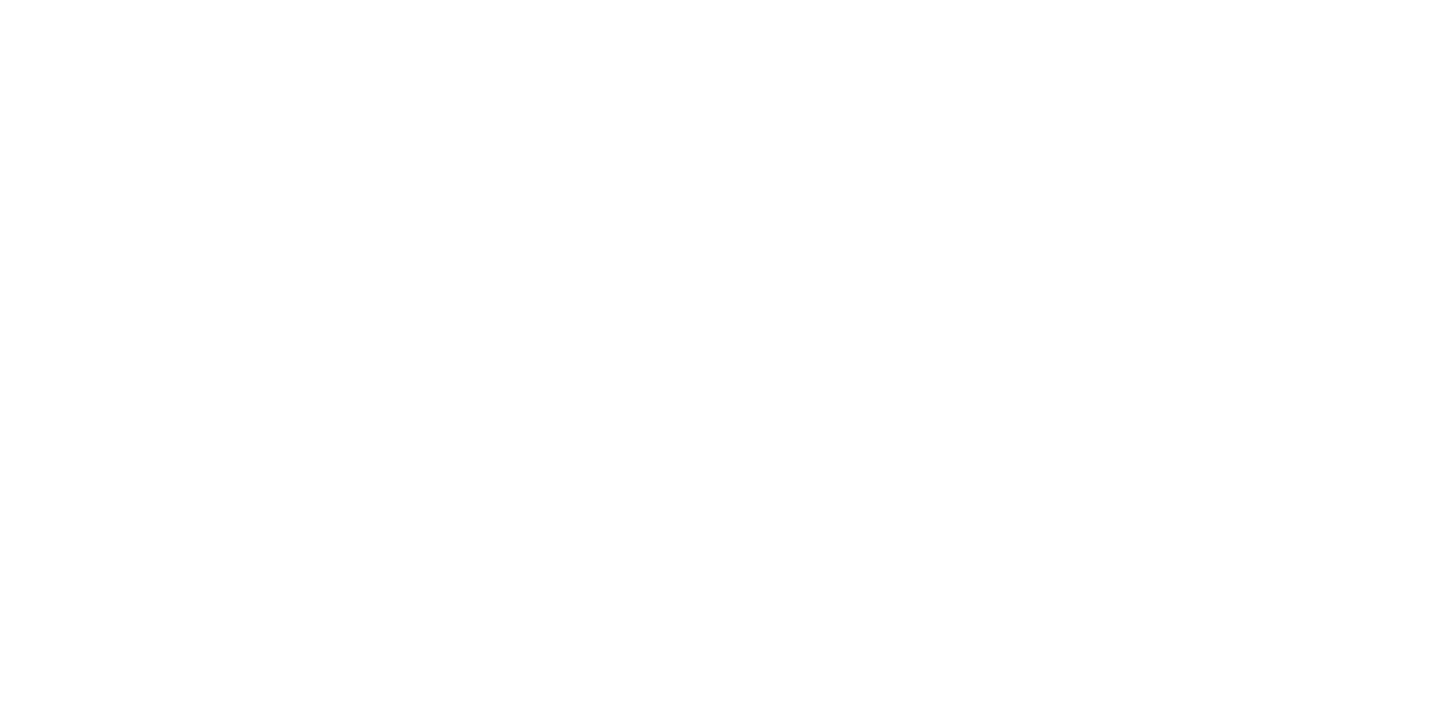 scroll, scrollTop: 0, scrollLeft: 0, axis: both 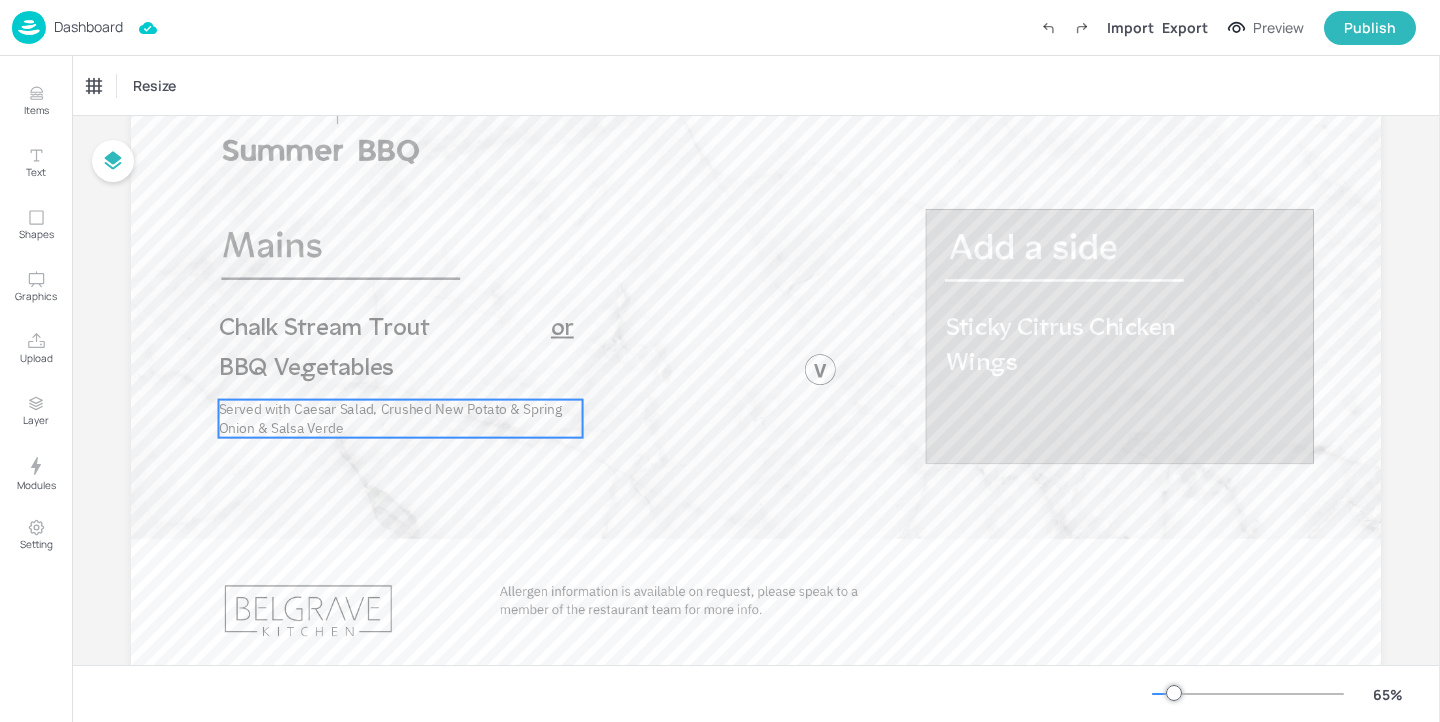 click on "Served with Caesar Salad, Crushed New Potato & Spring Onion & Salsa Verde" at bounding box center (401, 419) 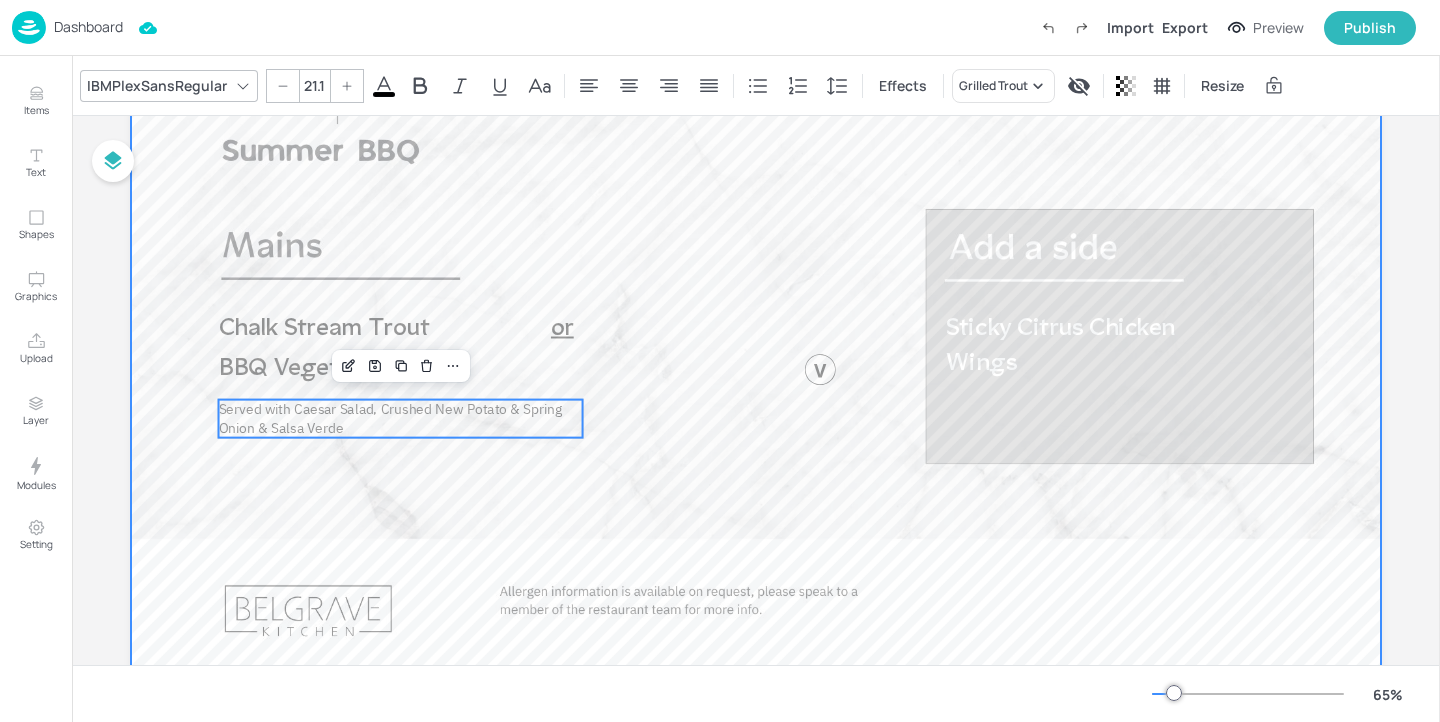 click at bounding box center [756, 329] 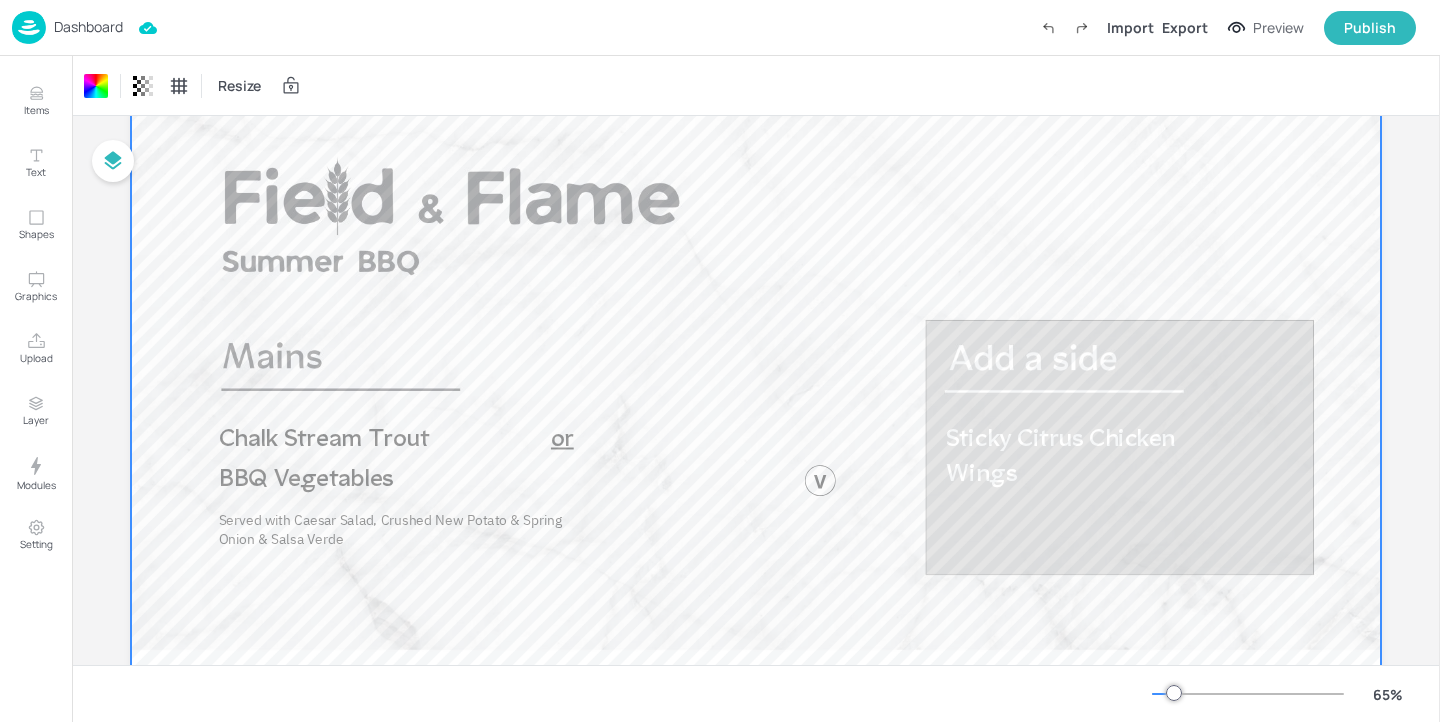 scroll, scrollTop: 0, scrollLeft: 0, axis: both 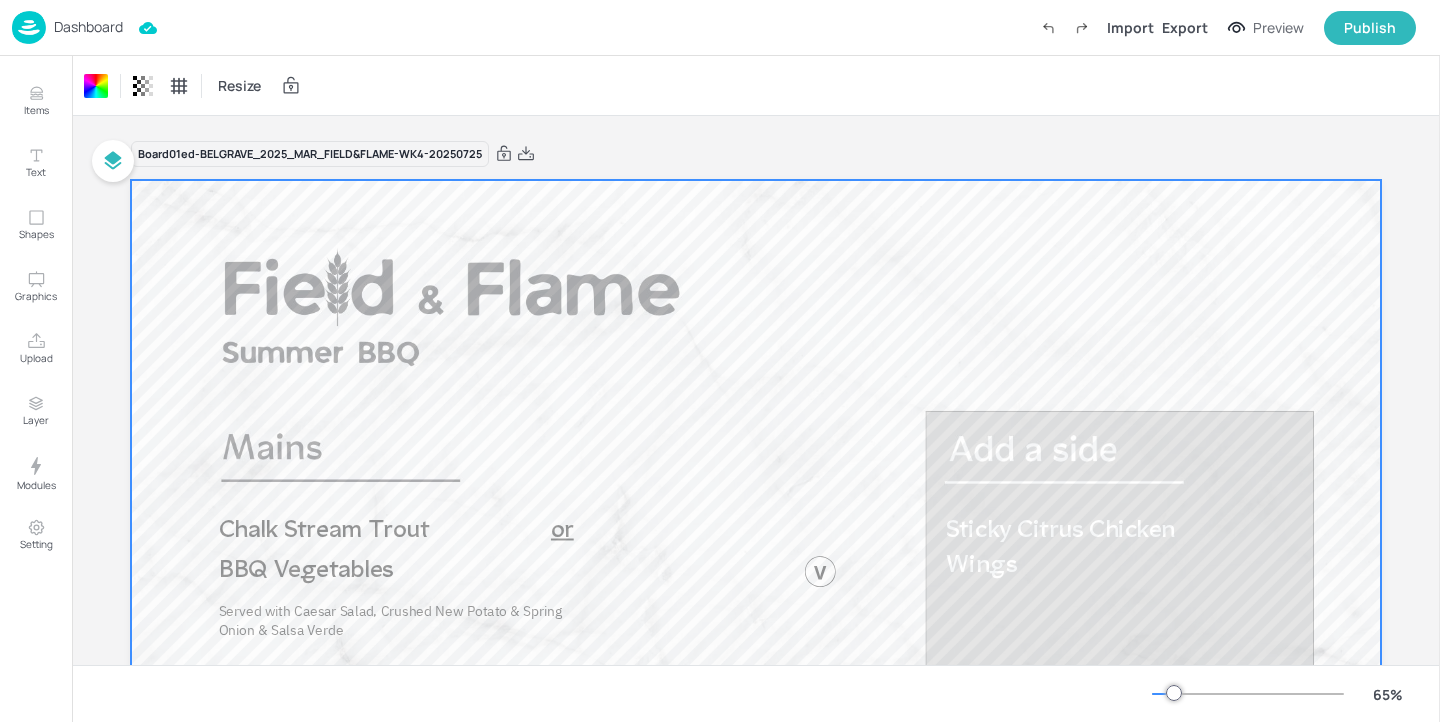 click on "Dashboard" at bounding box center [88, 27] 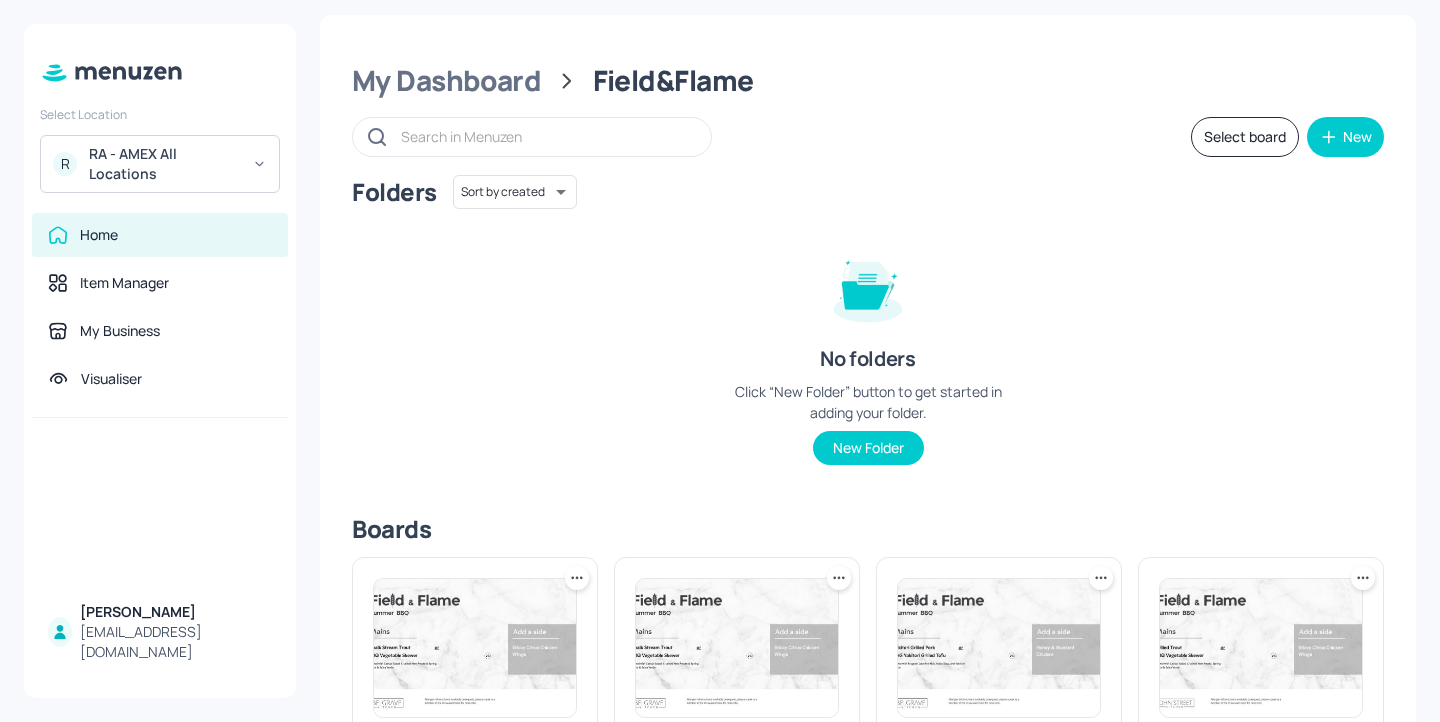 scroll, scrollTop: 0, scrollLeft: 0, axis: both 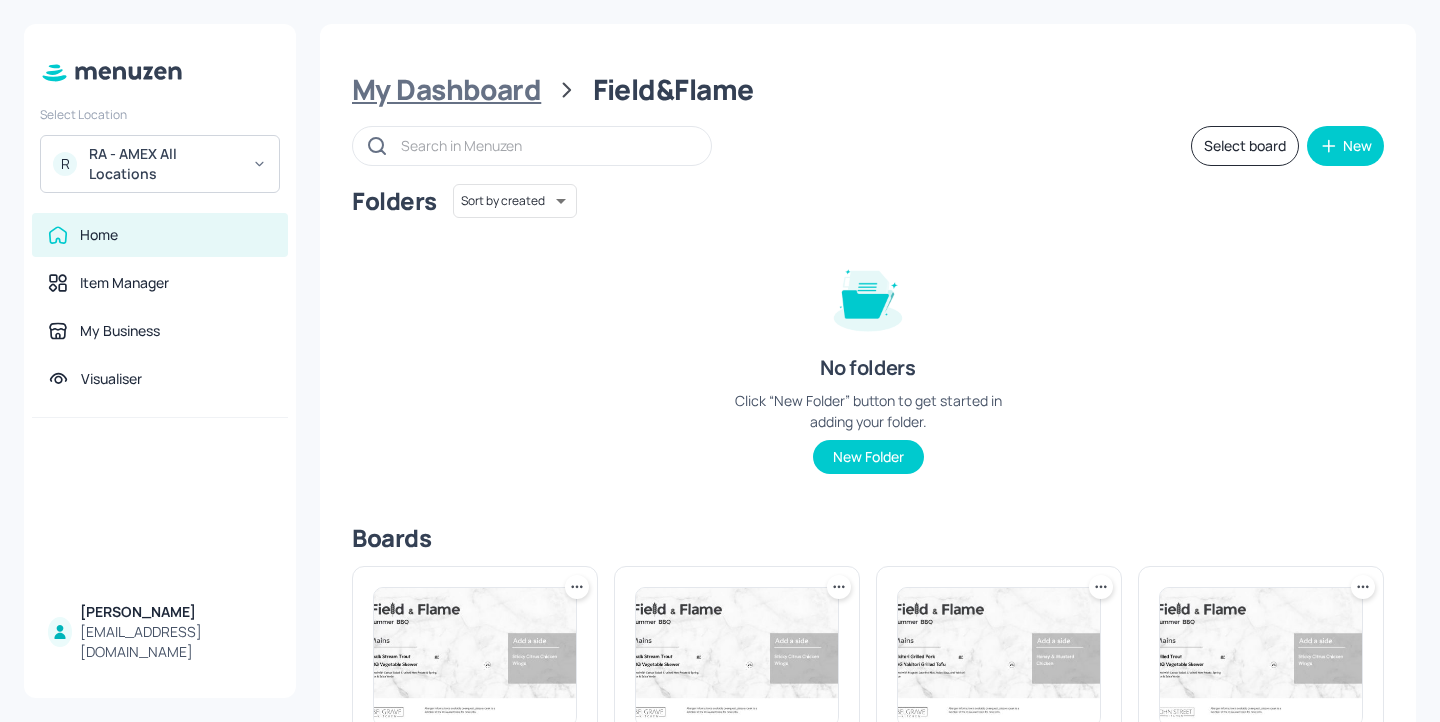 click on "My Dashboard" at bounding box center [446, 90] 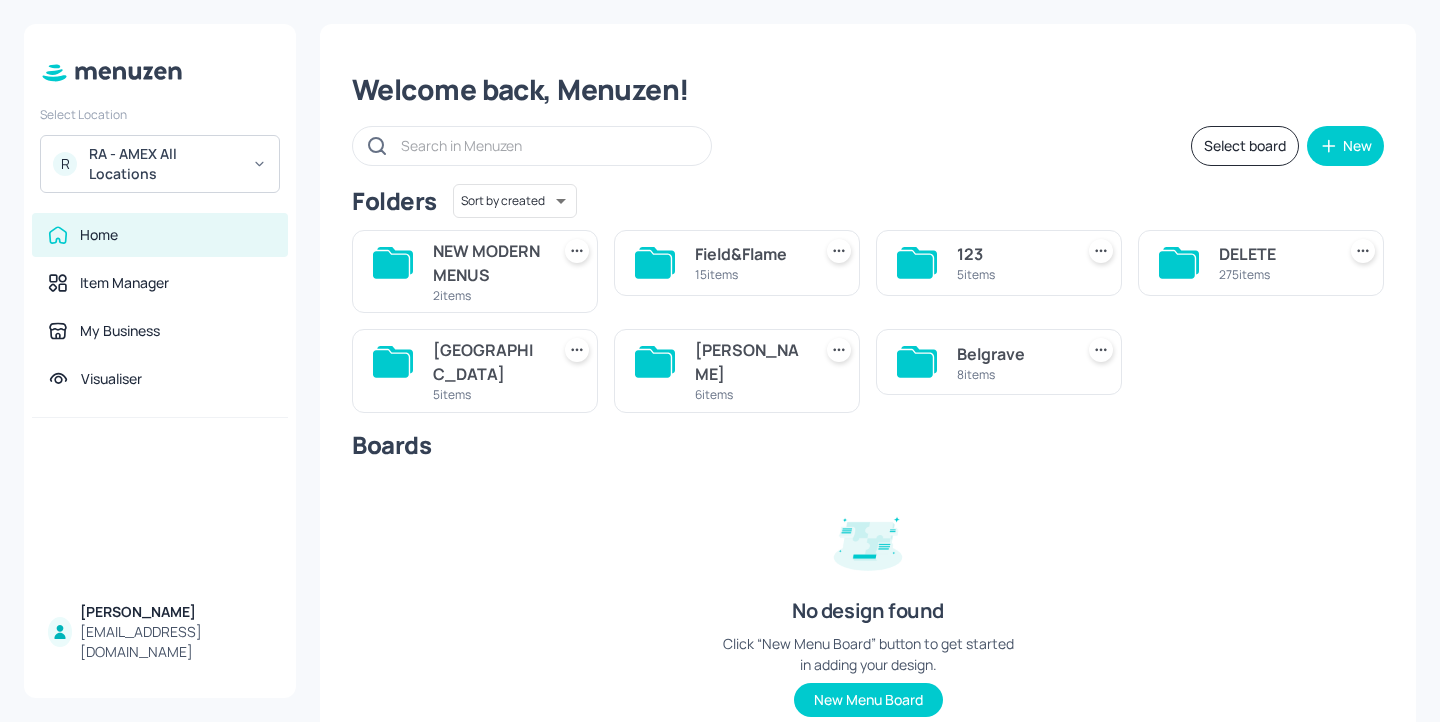 click on "Belgrave" at bounding box center (1011, 354) 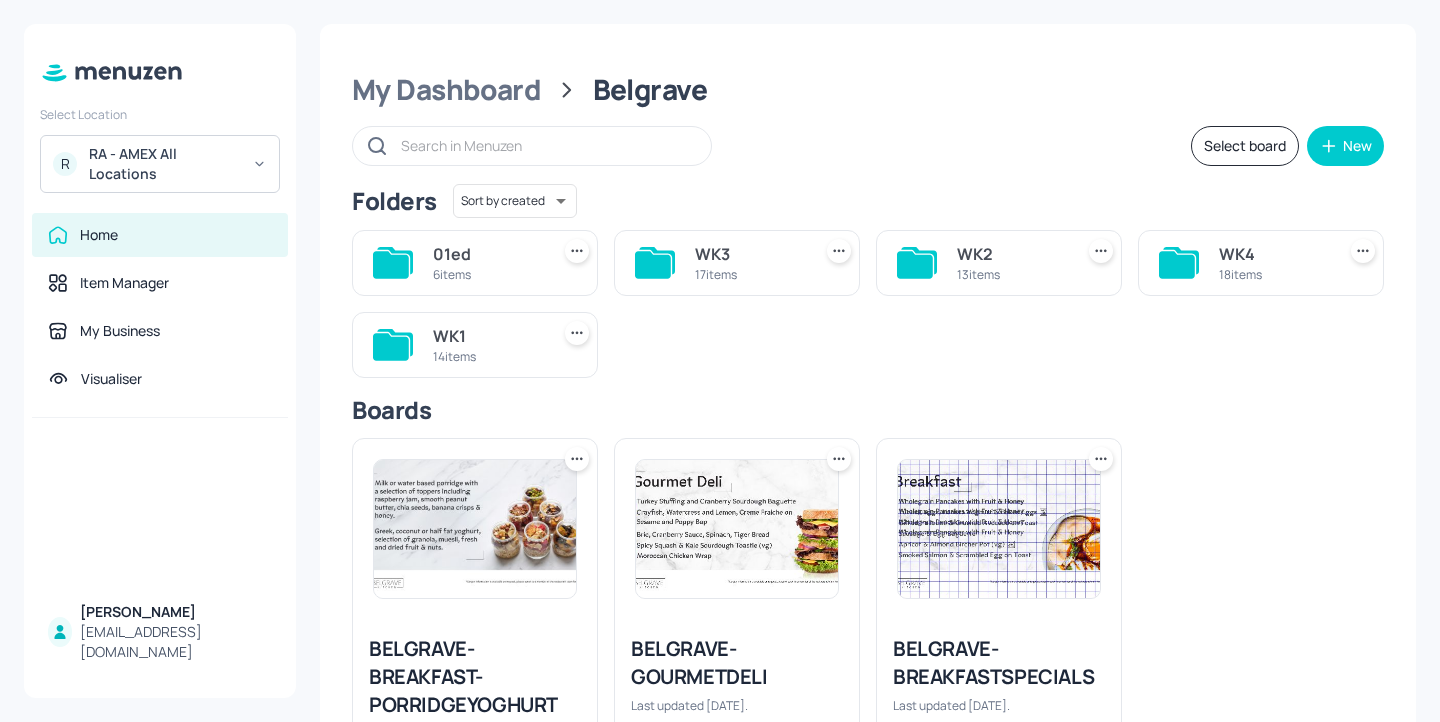 scroll, scrollTop: 139, scrollLeft: 0, axis: vertical 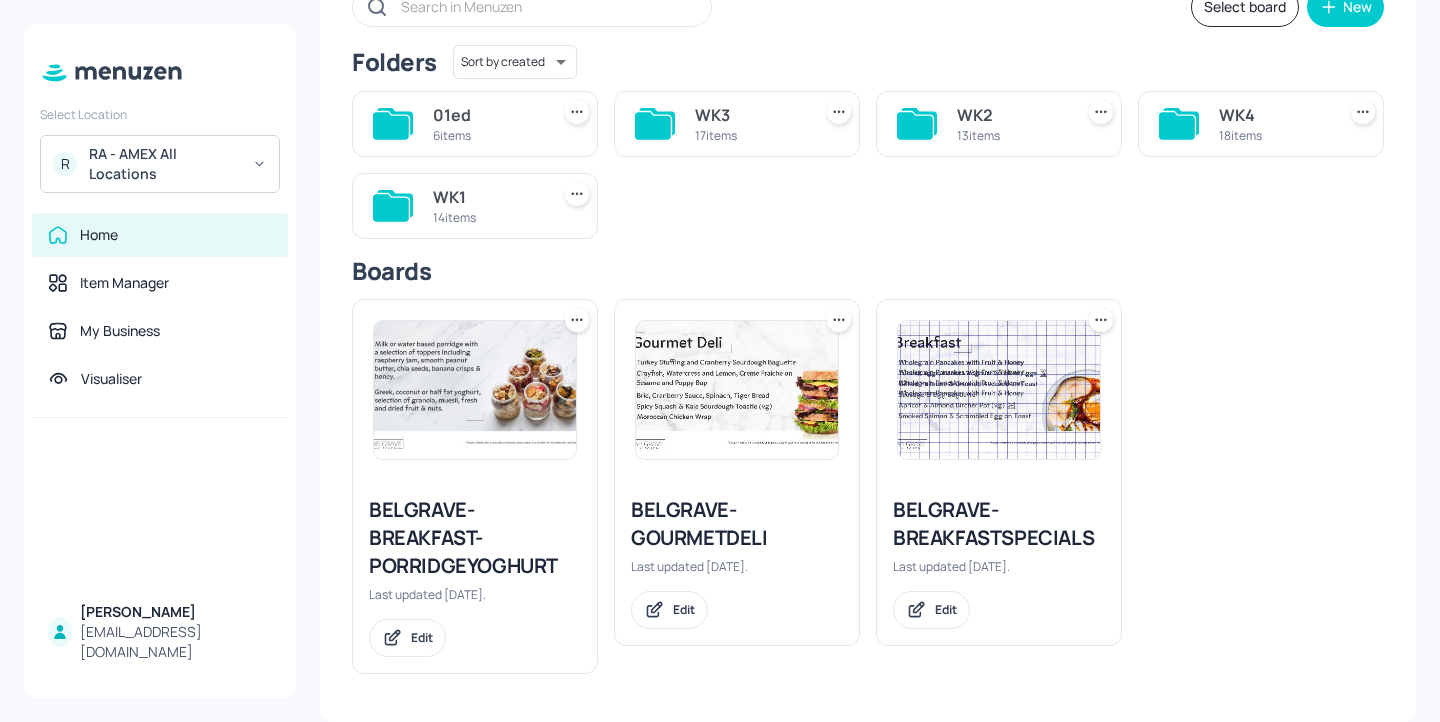 click on "WK4" at bounding box center [1273, 115] 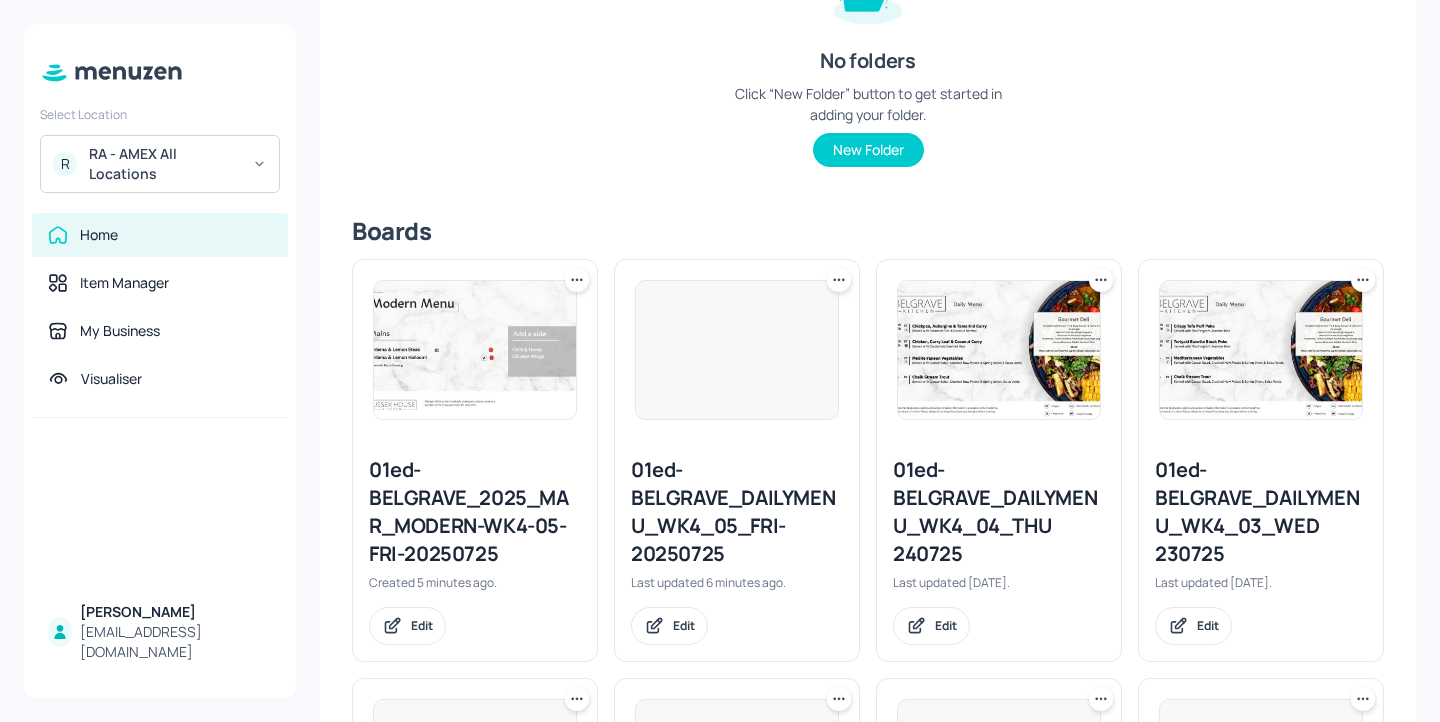 scroll, scrollTop: 367, scrollLeft: 0, axis: vertical 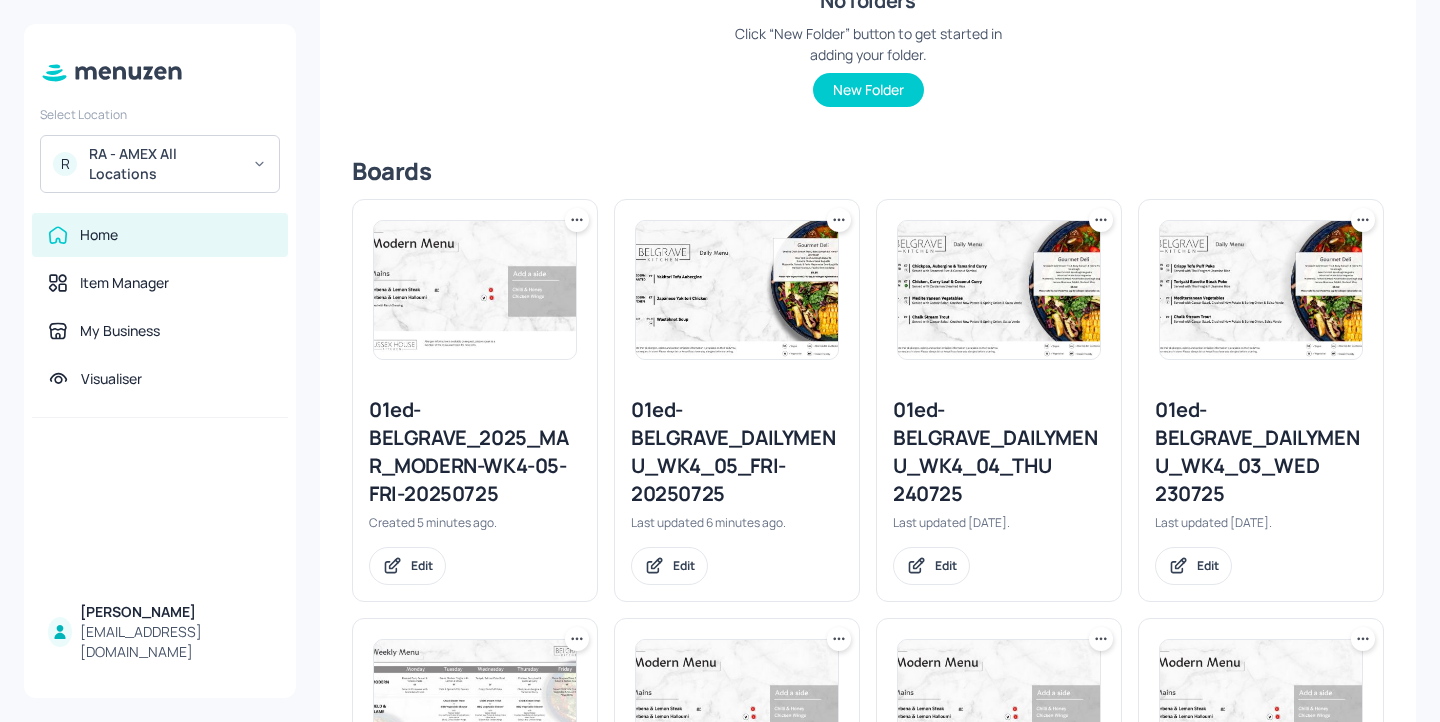 click 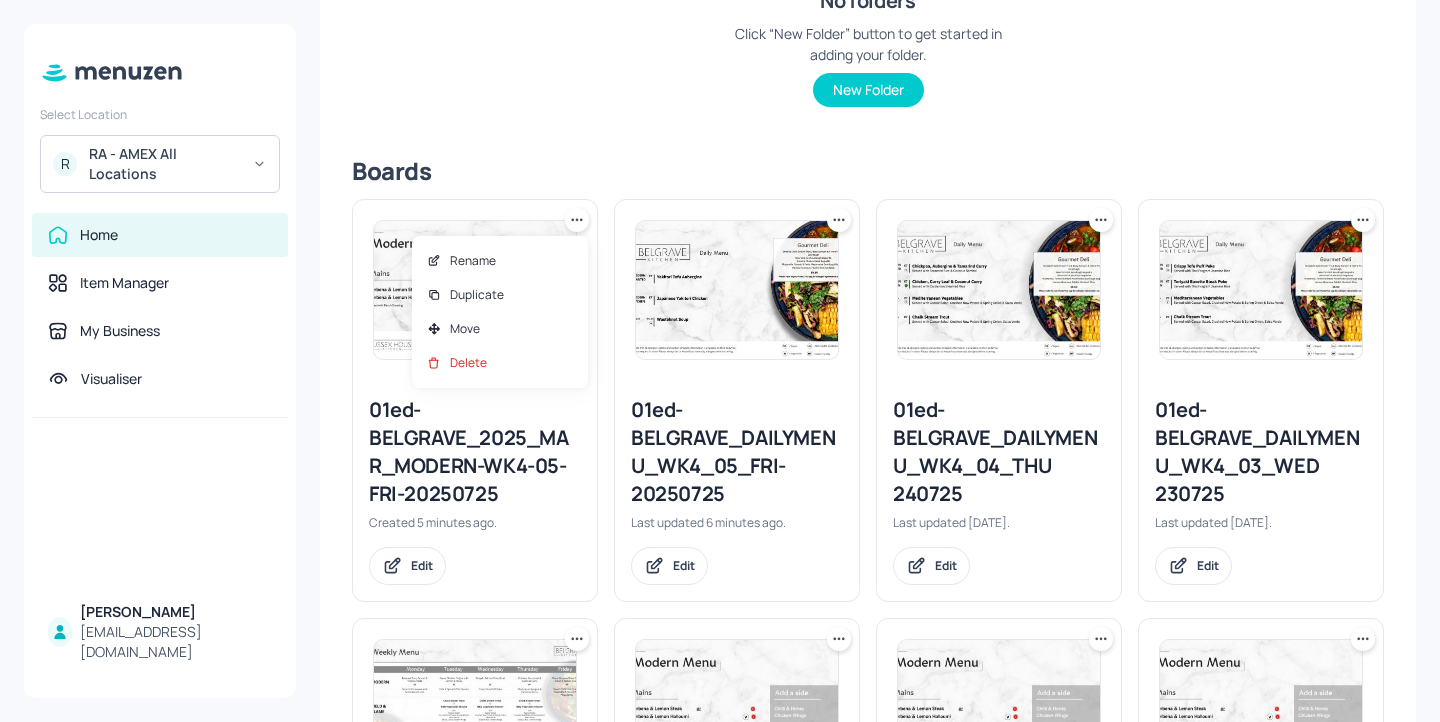 click at bounding box center [720, 361] 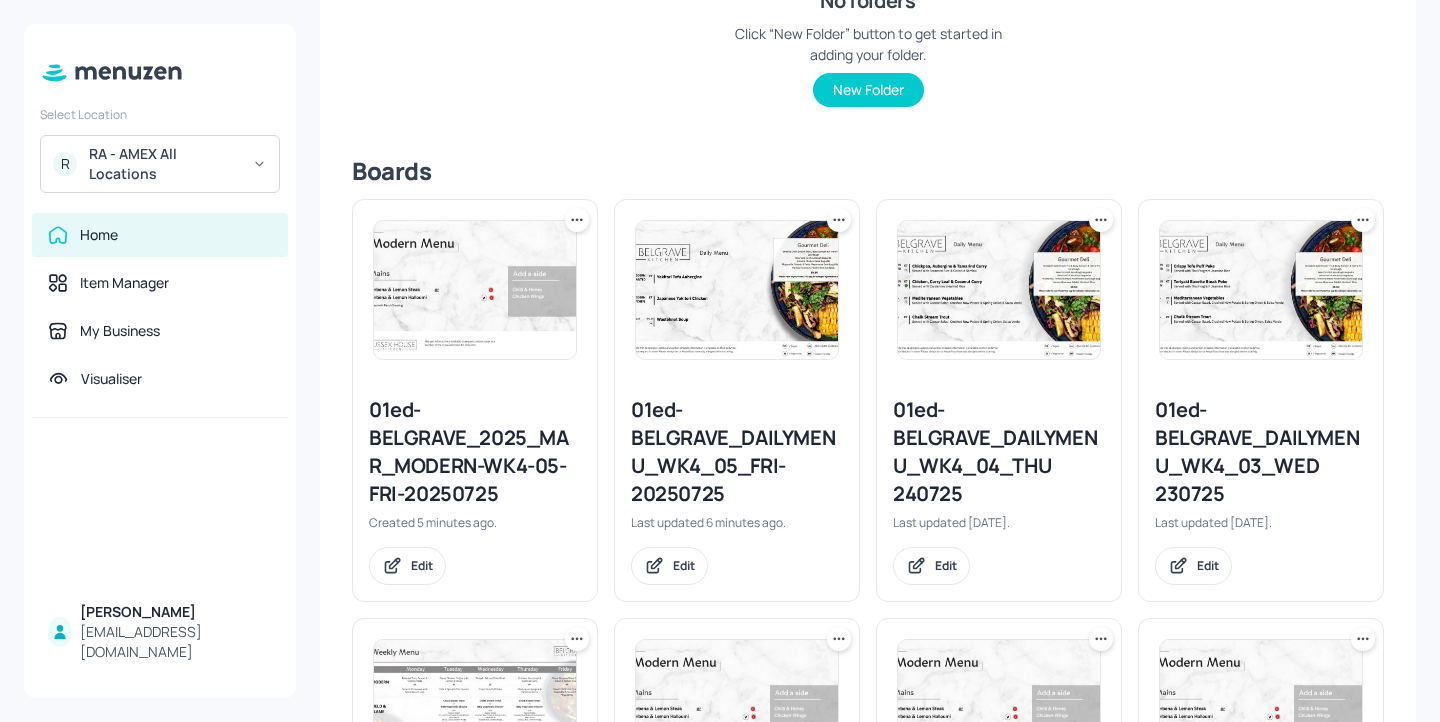 click 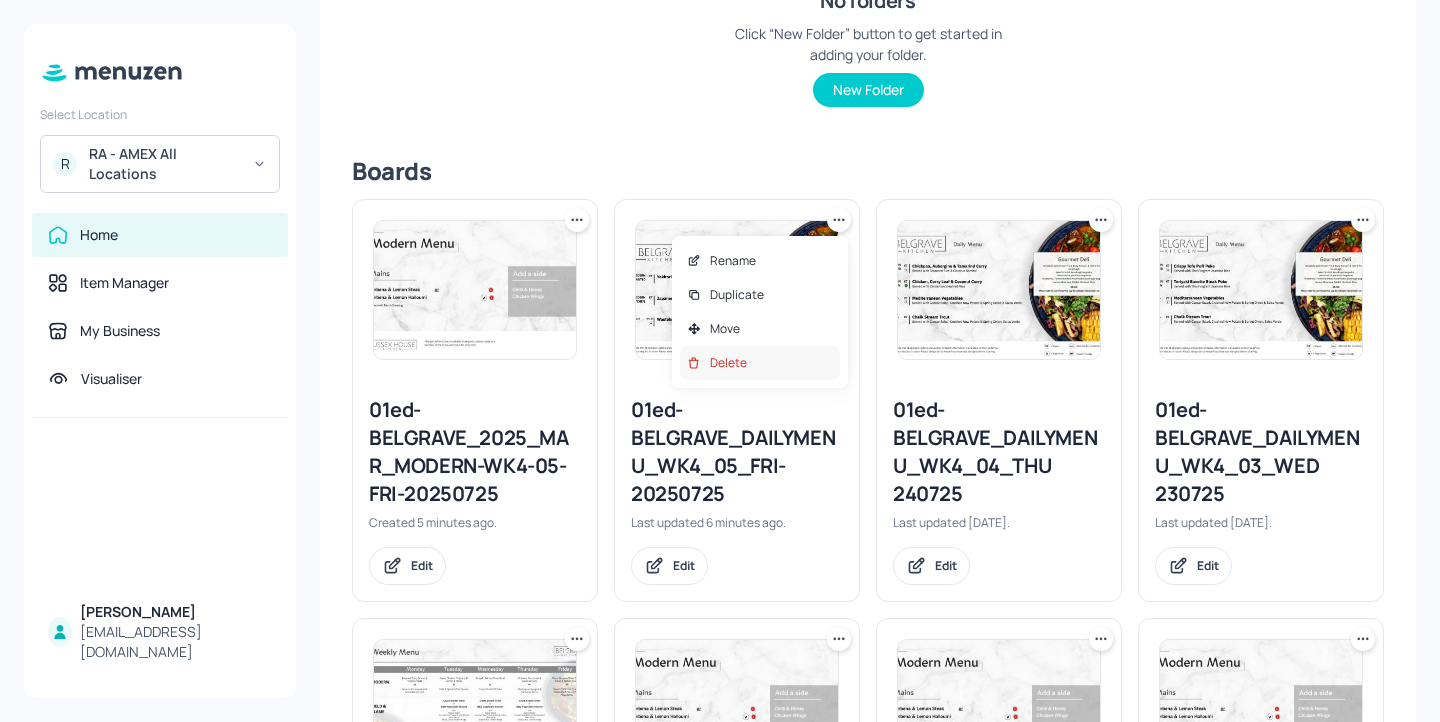 click on "Delete" at bounding box center [760, 363] 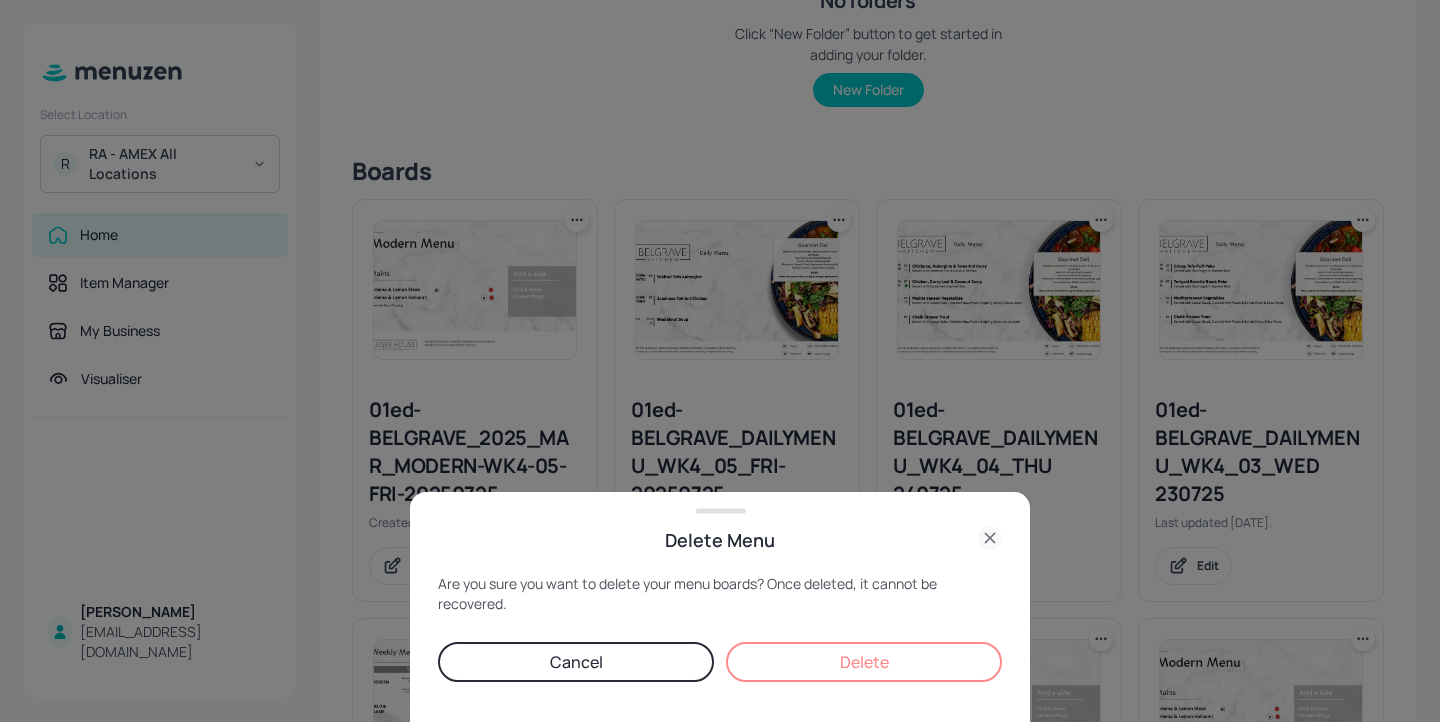 click on "Delete" at bounding box center [864, 662] 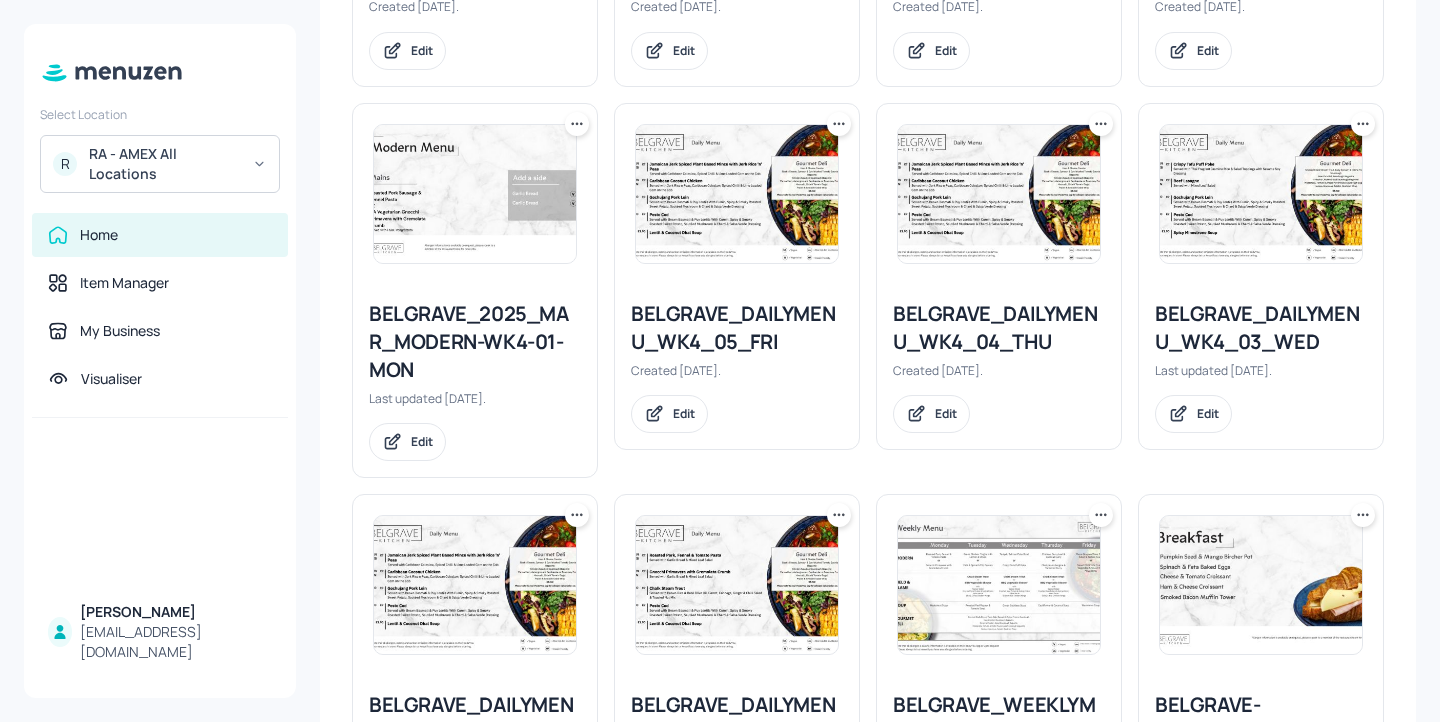 scroll, scrollTop: 1270, scrollLeft: 0, axis: vertical 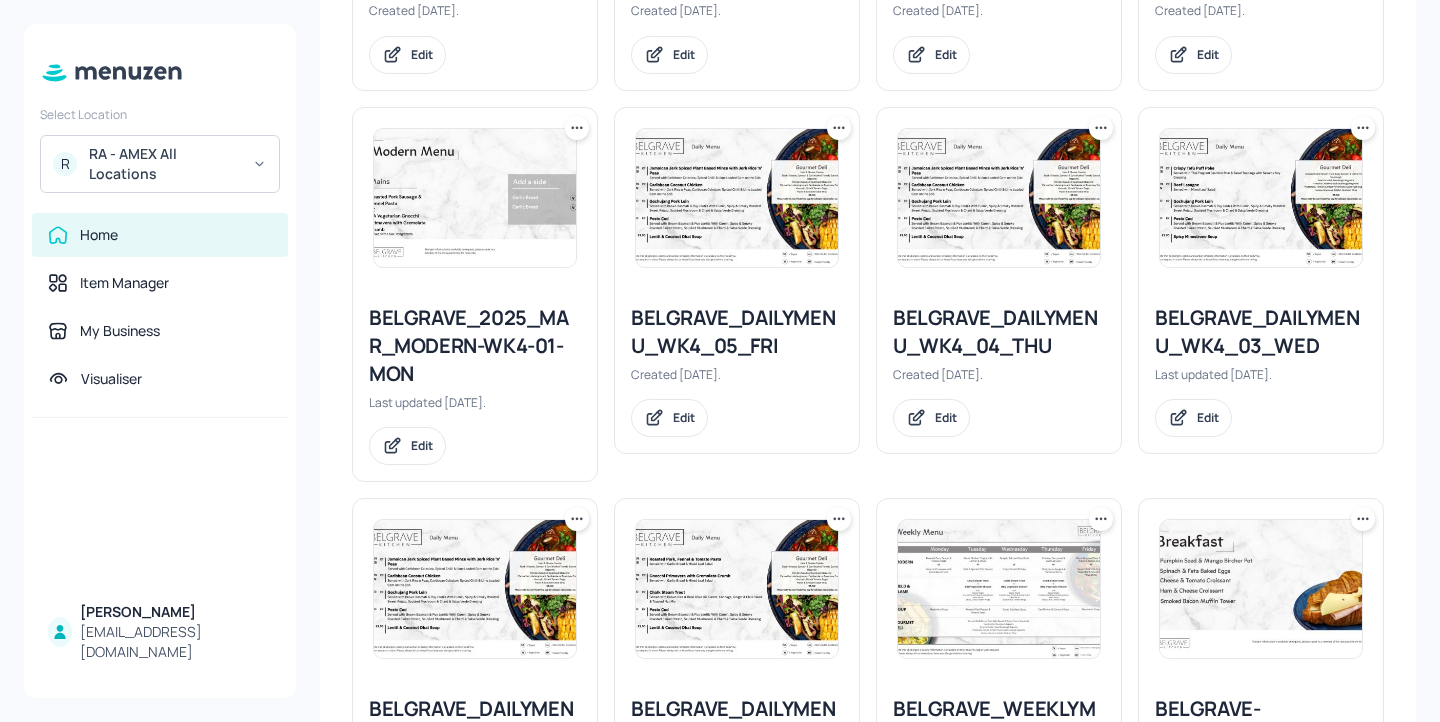 click 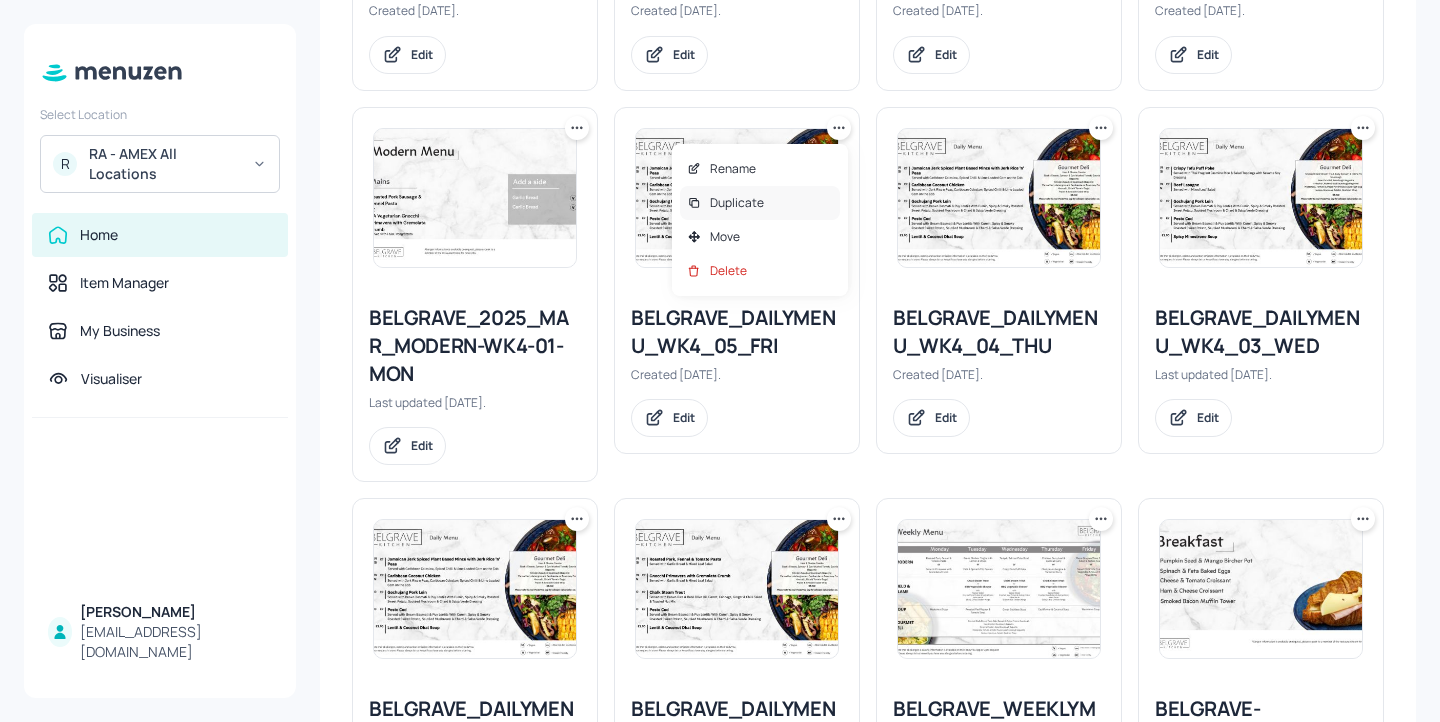 click on "Duplicate" at bounding box center [760, 203] 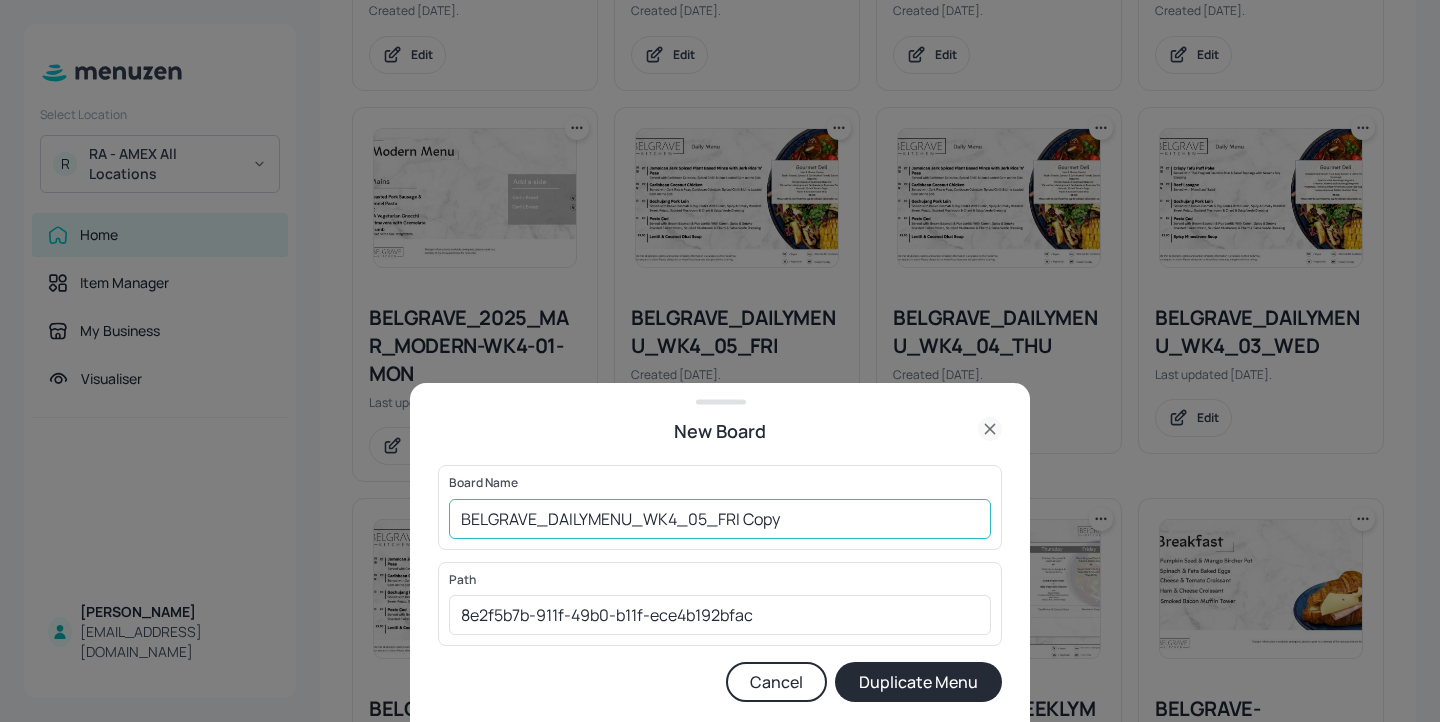 click on "BELGRAVE_DAILYMENU_WK4_05_FRI Copy" at bounding box center [720, 519] 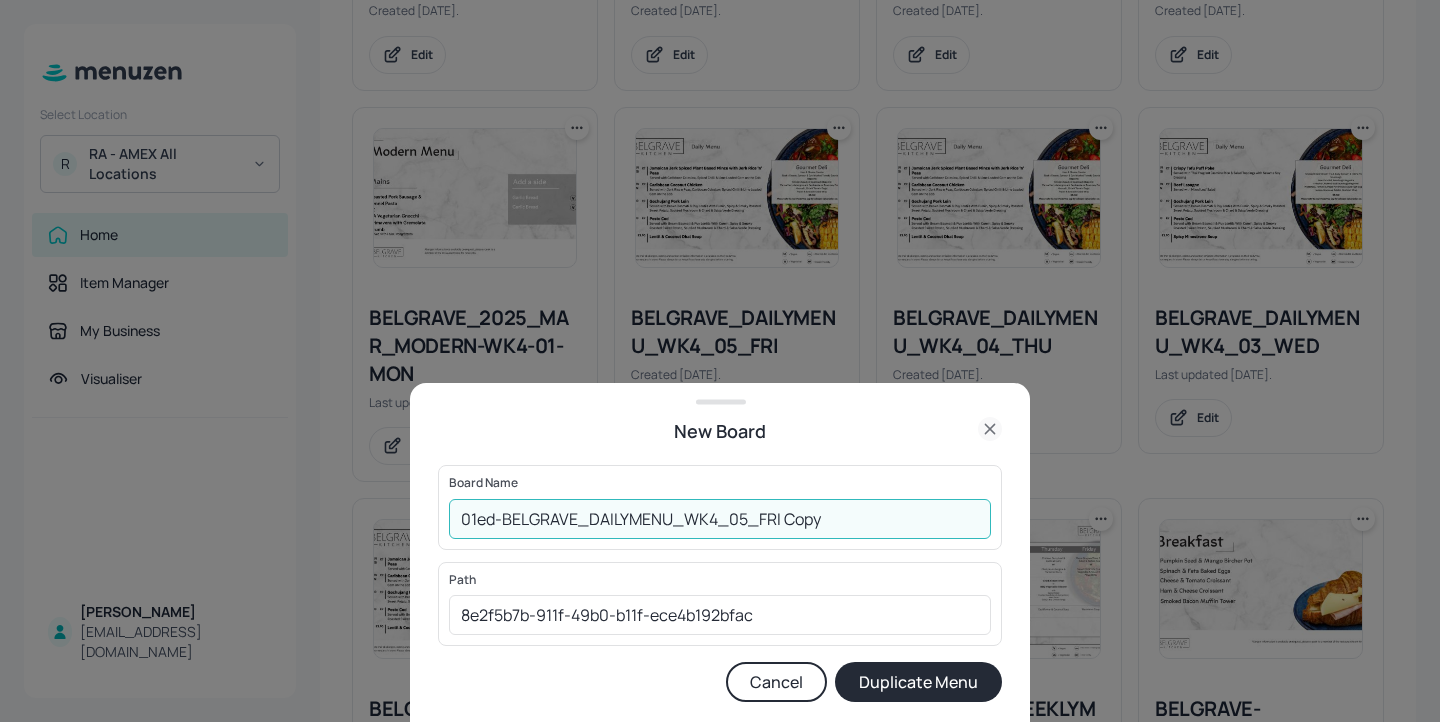 drag, startPoint x: 858, startPoint y: 511, endPoint x: 776, endPoint y: 511, distance: 82 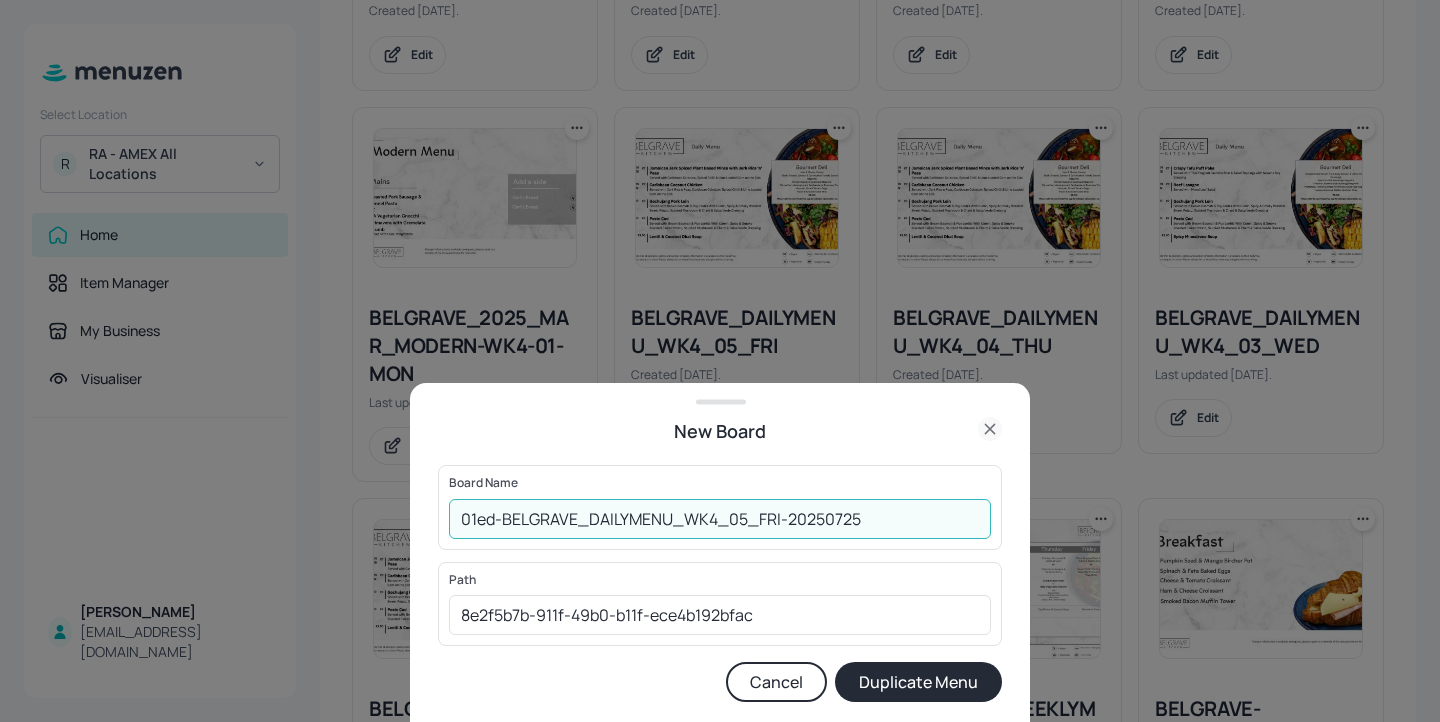 type on "01ed-BELGRAVE_DAILYMENU_WK4_05_FRI-20250725" 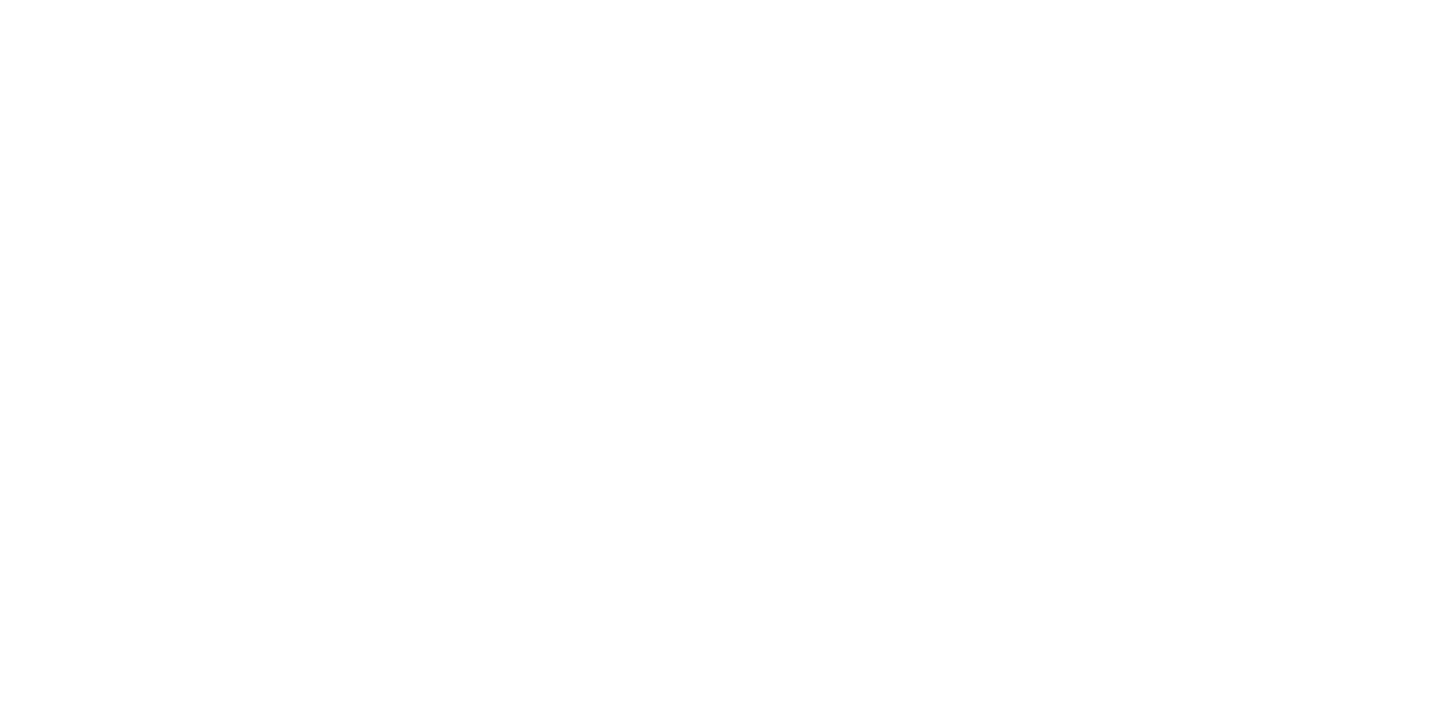 scroll, scrollTop: 0, scrollLeft: 0, axis: both 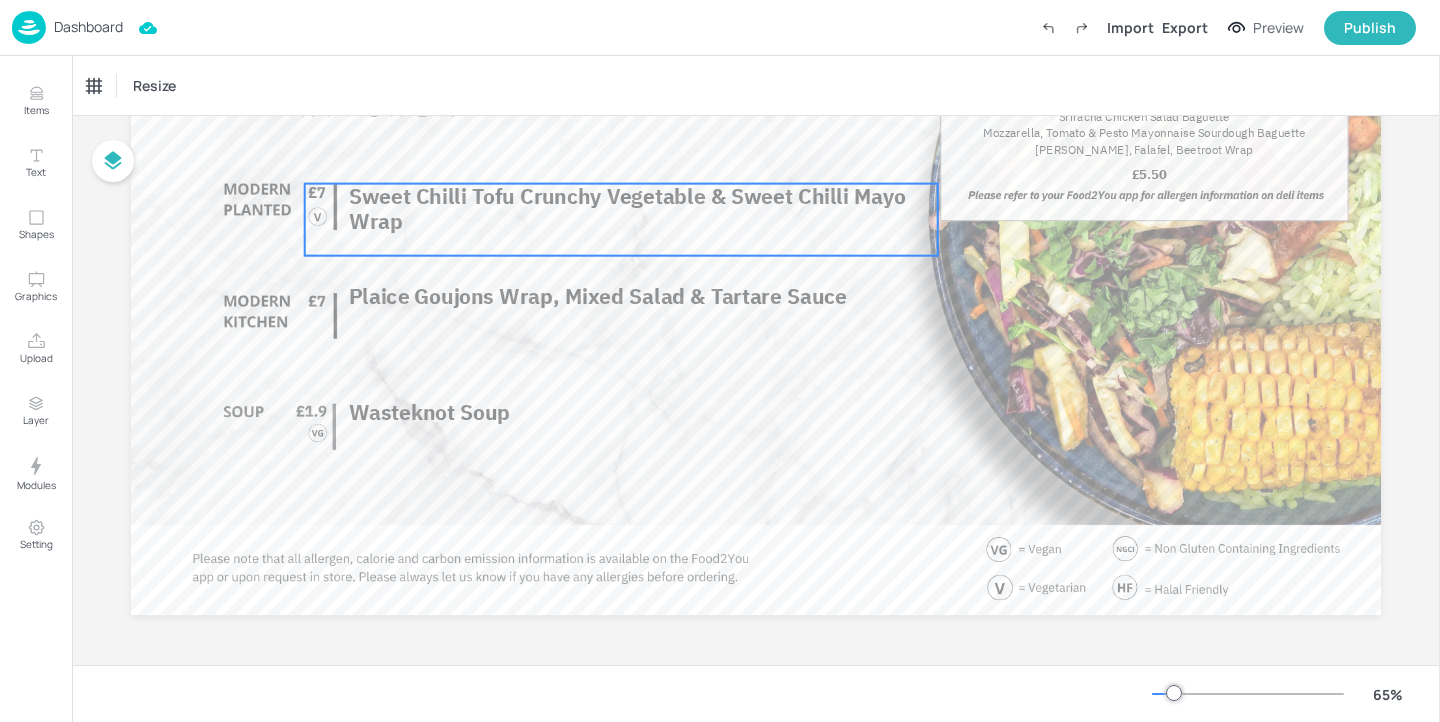 click on "Sweet Chilli Tofu Crunchy Vegetable & Sweet Chilli Mayo Wrap" at bounding box center (643, 209) 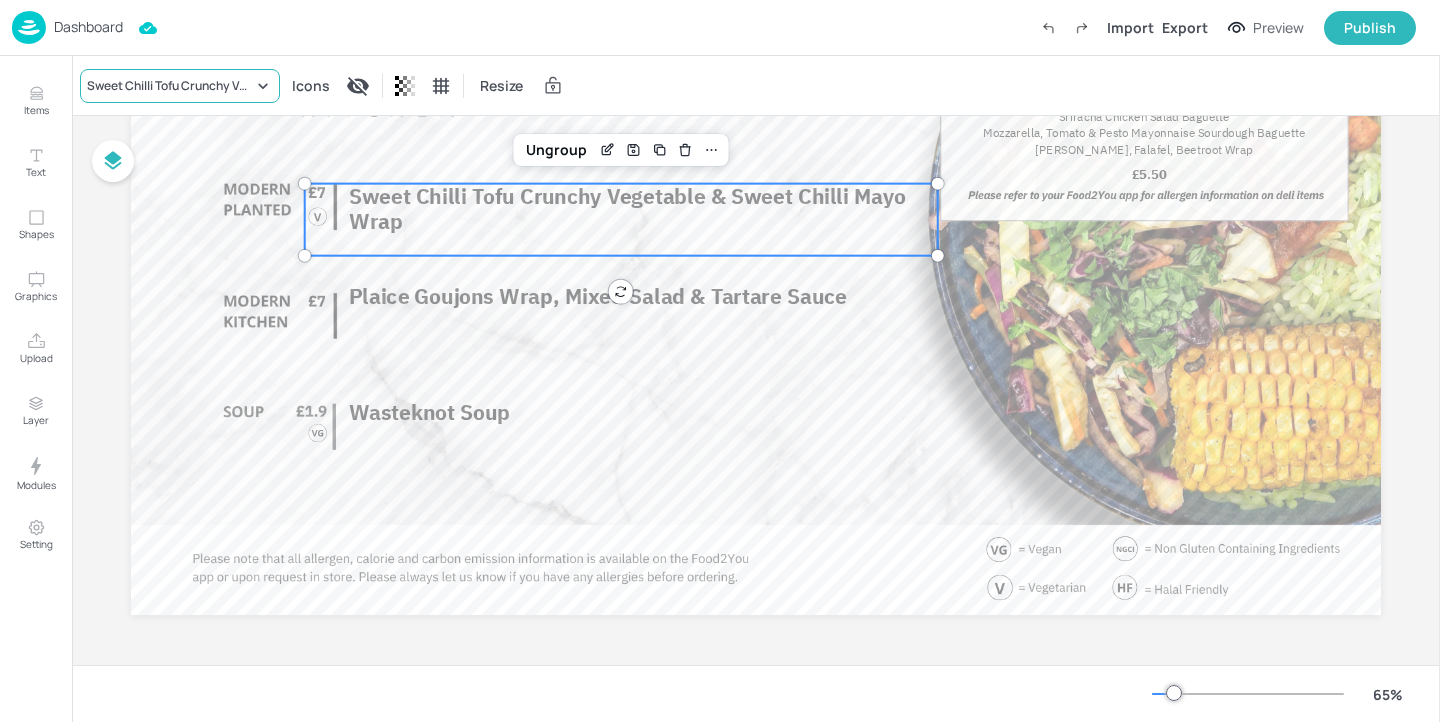 click on "Sweet Chilli Tofu Crunchy Vegetable & Sweet Chilli Mayo Wrap" at bounding box center (180, 86) 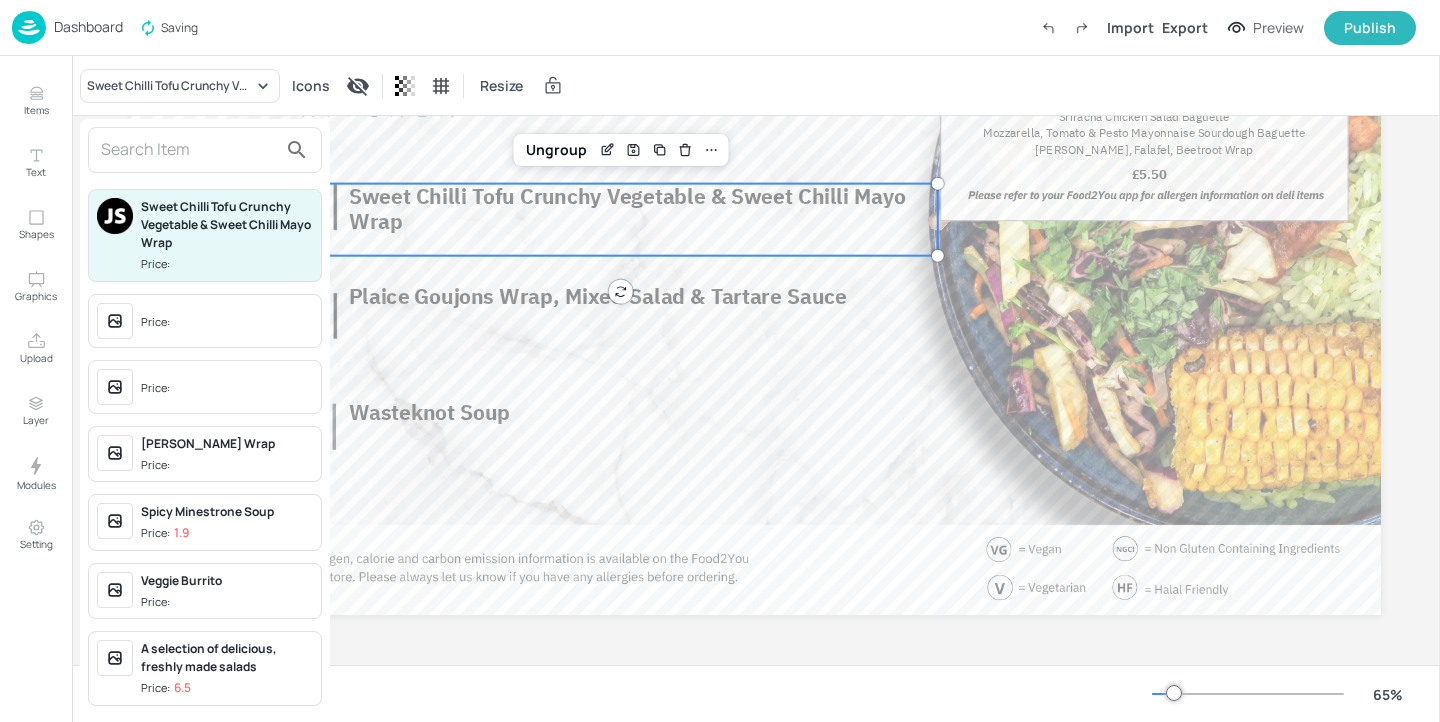 click at bounding box center [189, 150] 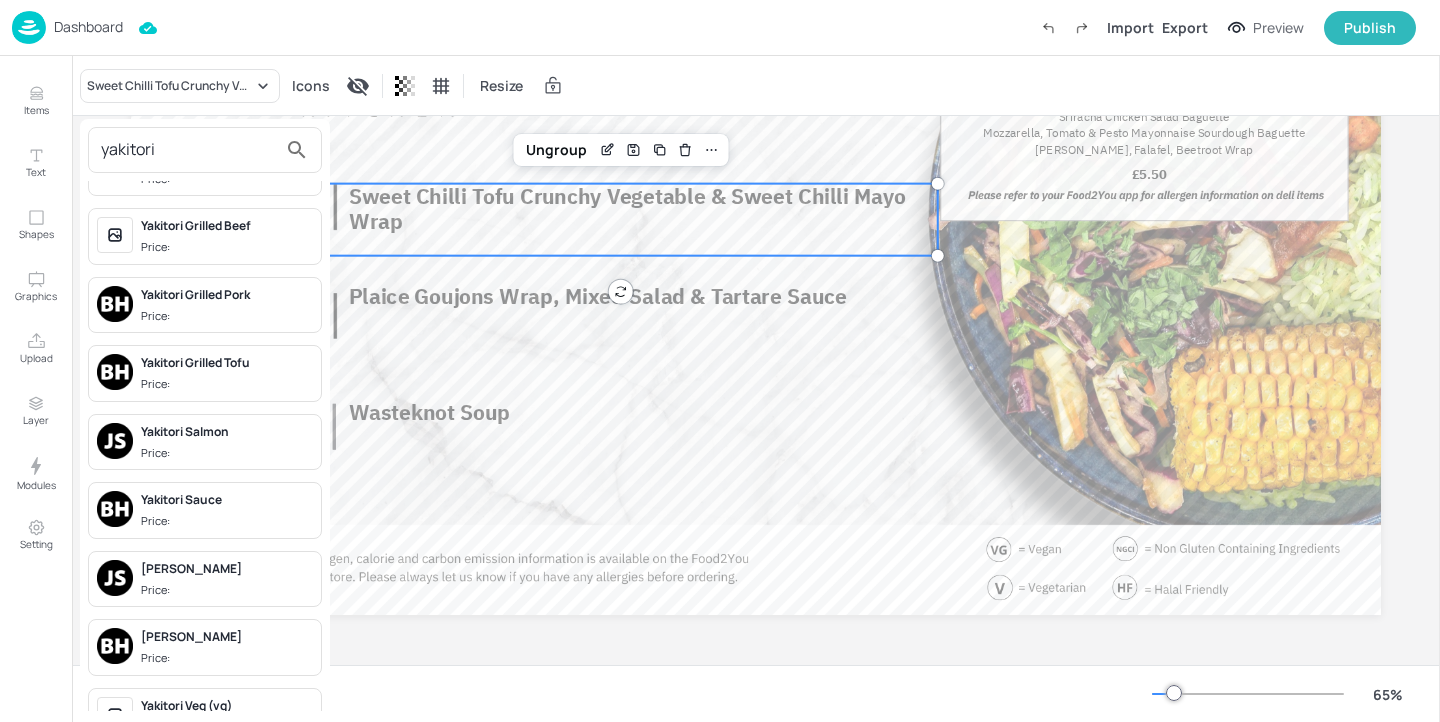 scroll, scrollTop: 153, scrollLeft: 0, axis: vertical 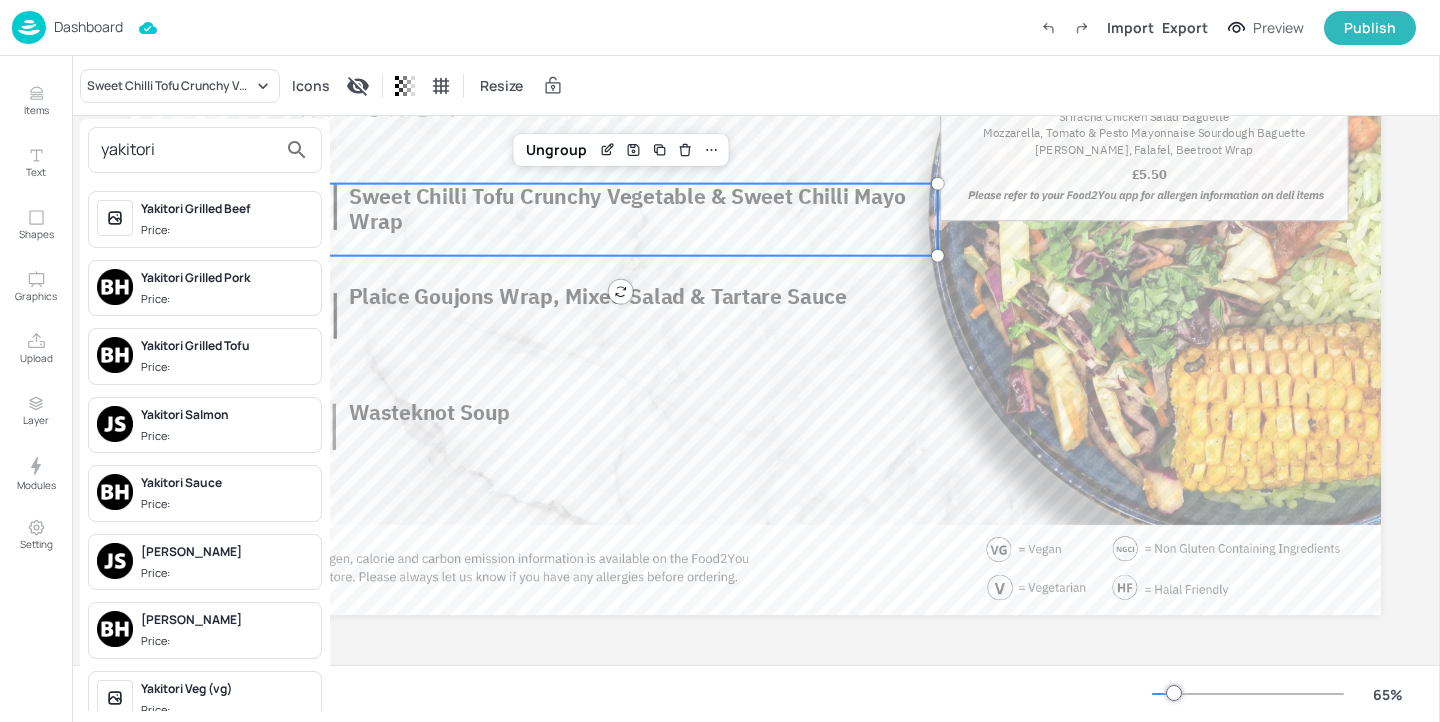 type on "yakitori" 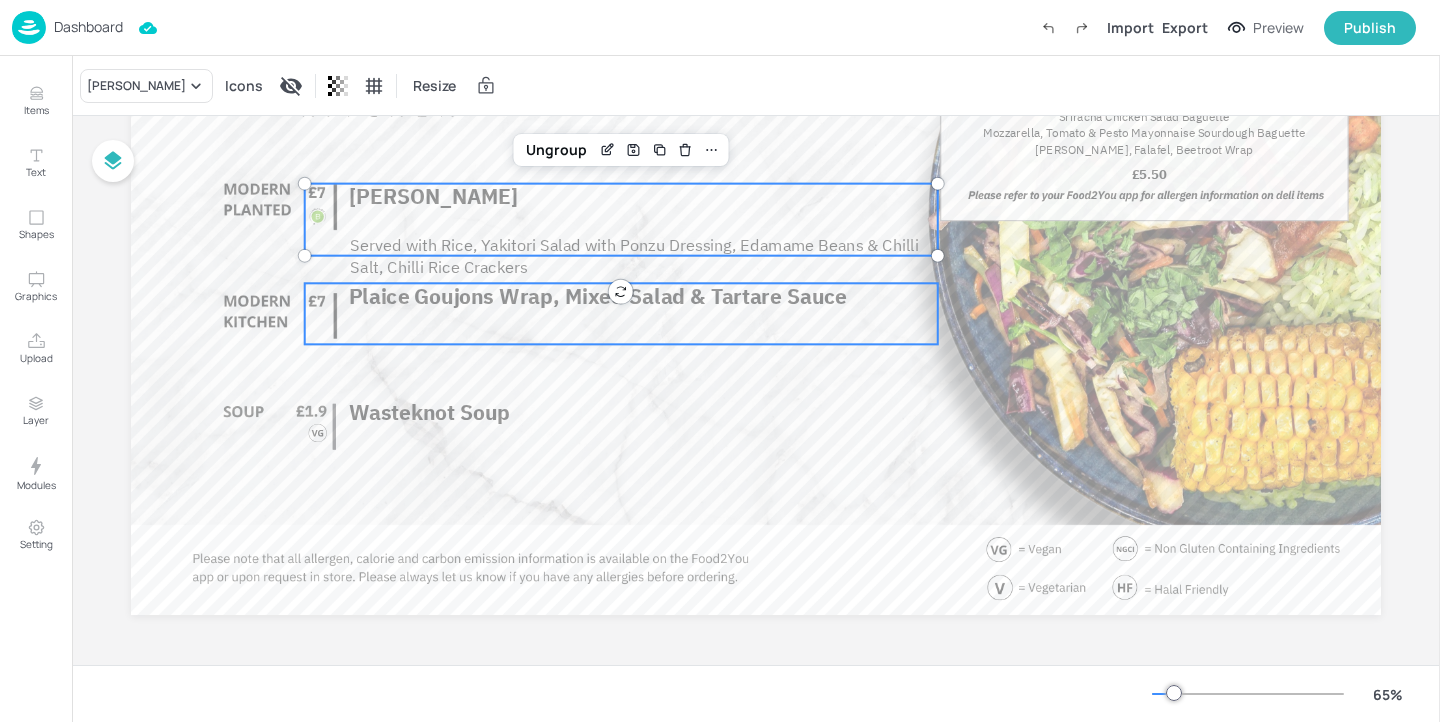 click on "Plaice Goujons Wrap, Mixed Salad & Tartare Sauce" at bounding box center (621, 313) 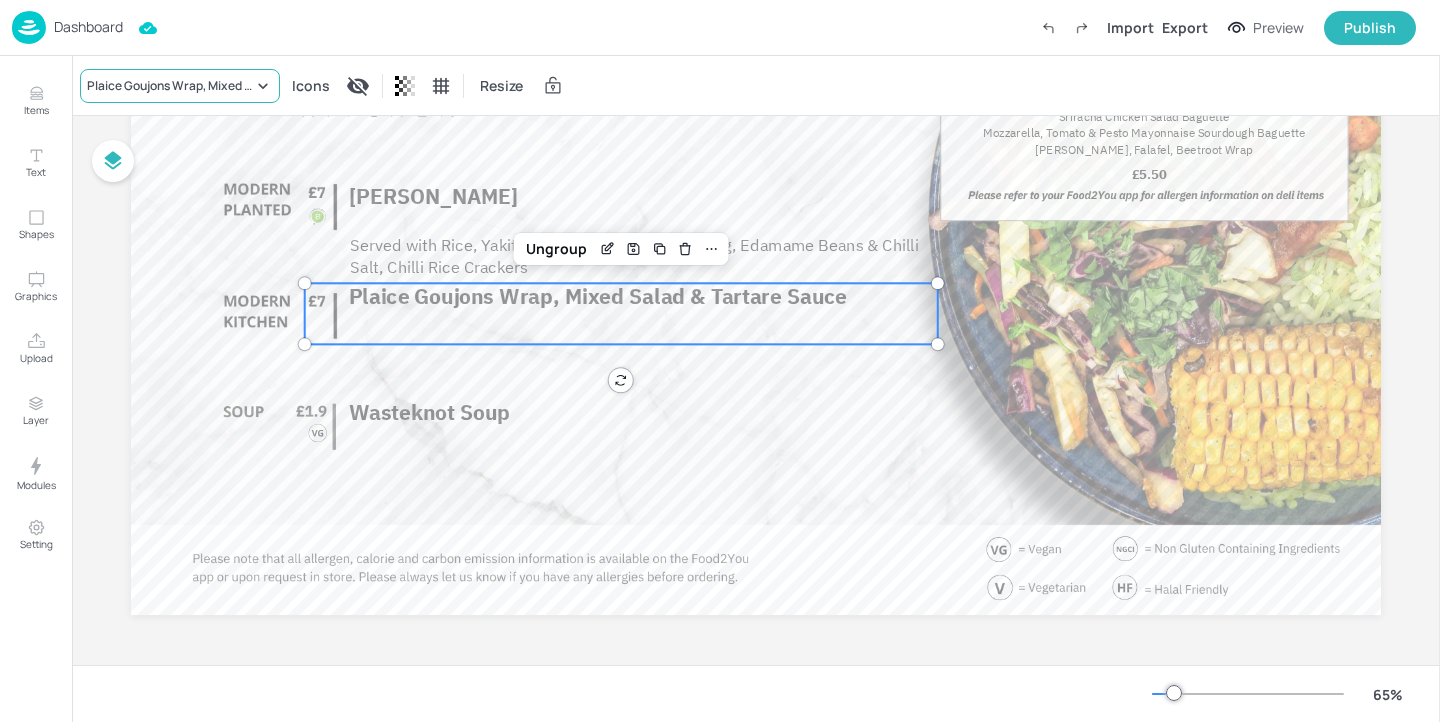 click on "Plaice Goujons Wrap, Mixed Salad & Tartare Sauce" at bounding box center (170, 86) 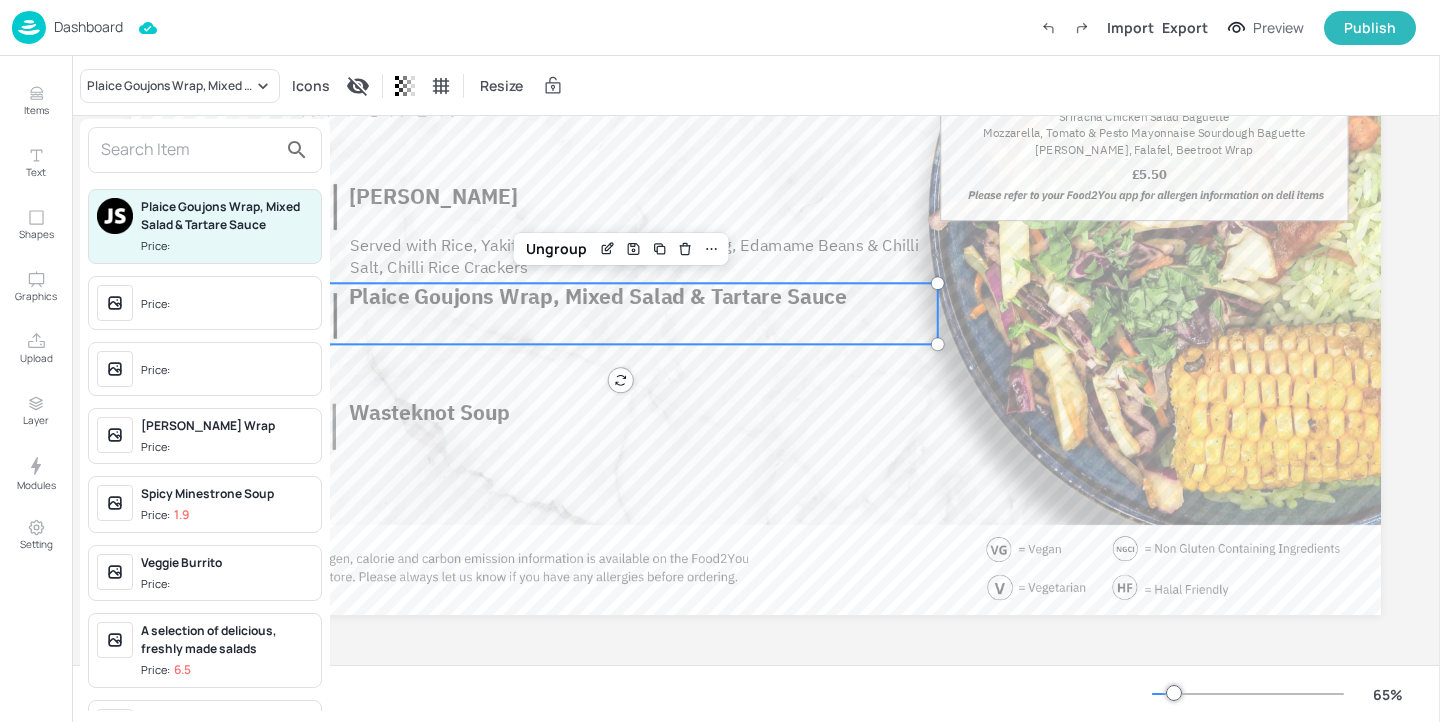 click at bounding box center [189, 150] 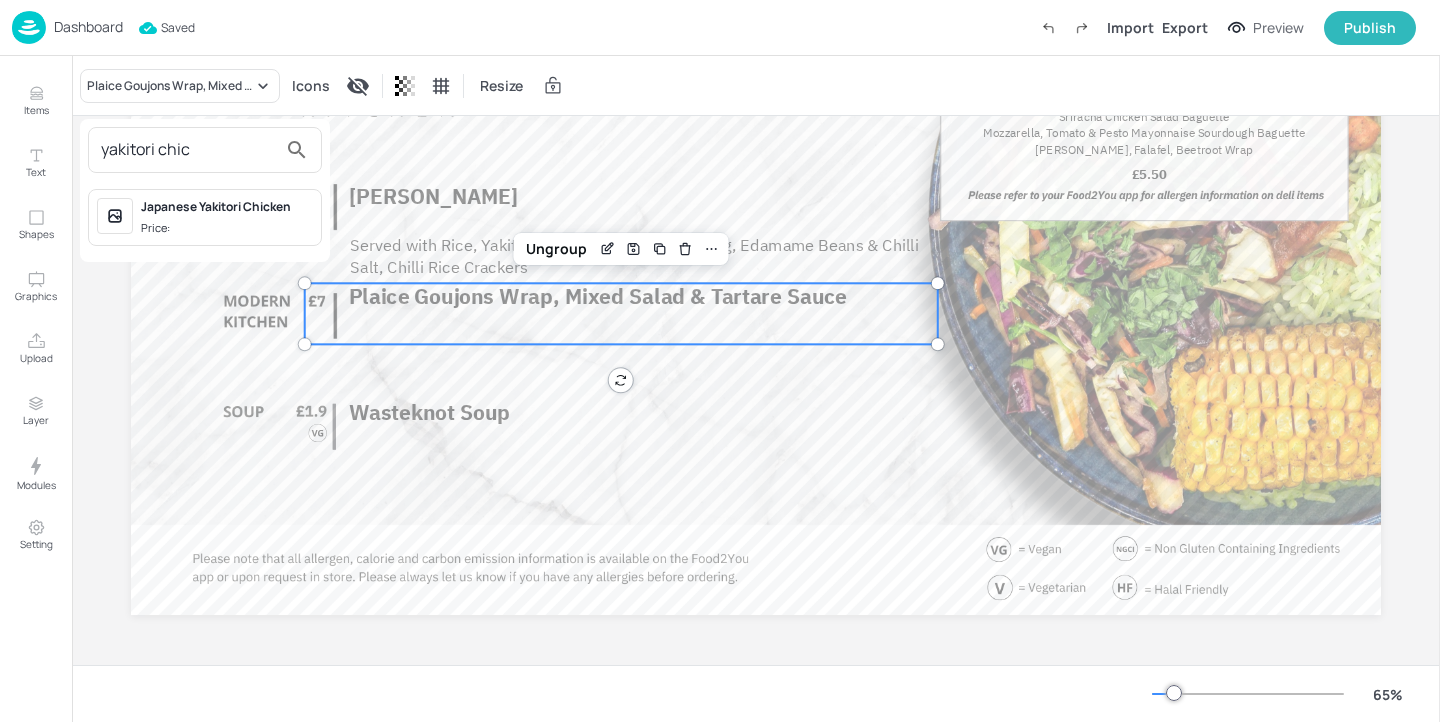 type on "yakitori chic" 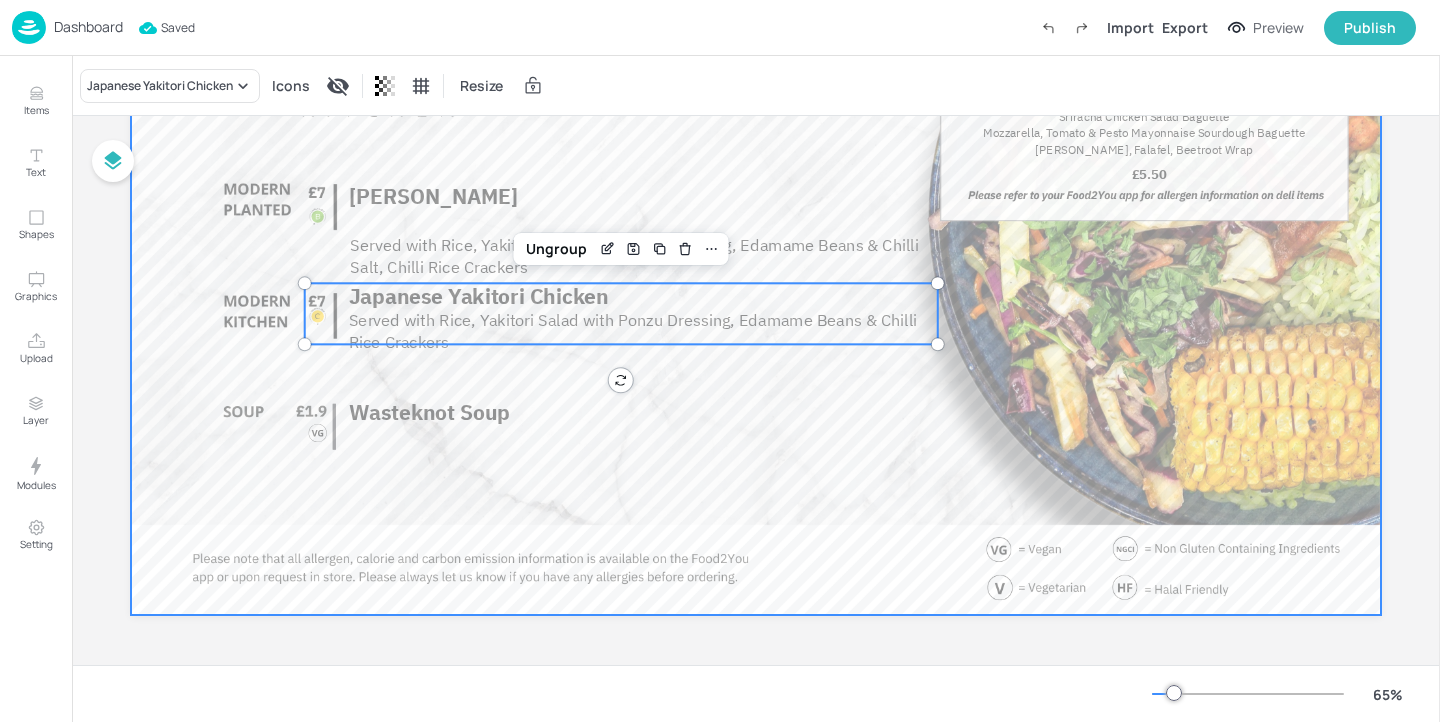 click at bounding box center (756, 263) 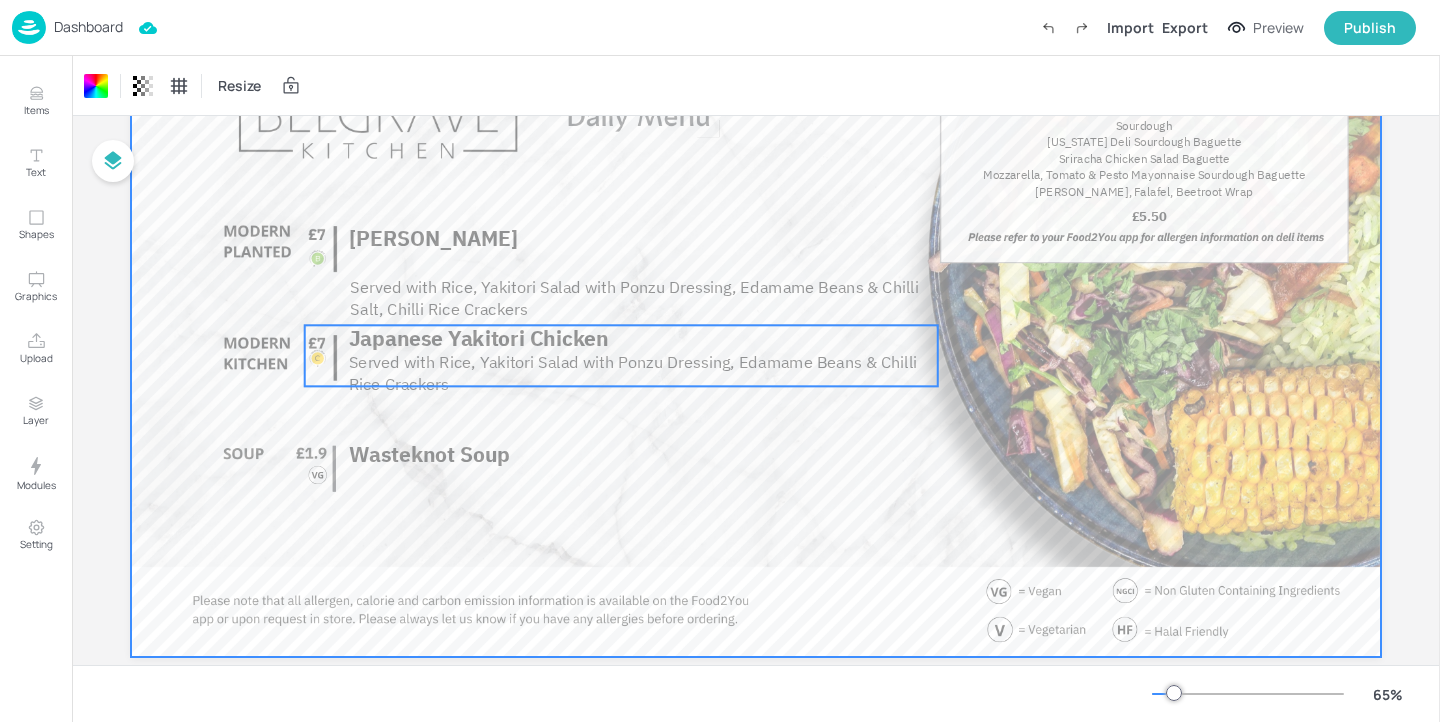 scroll, scrollTop: 209, scrollLeft: 0, axis: vertical 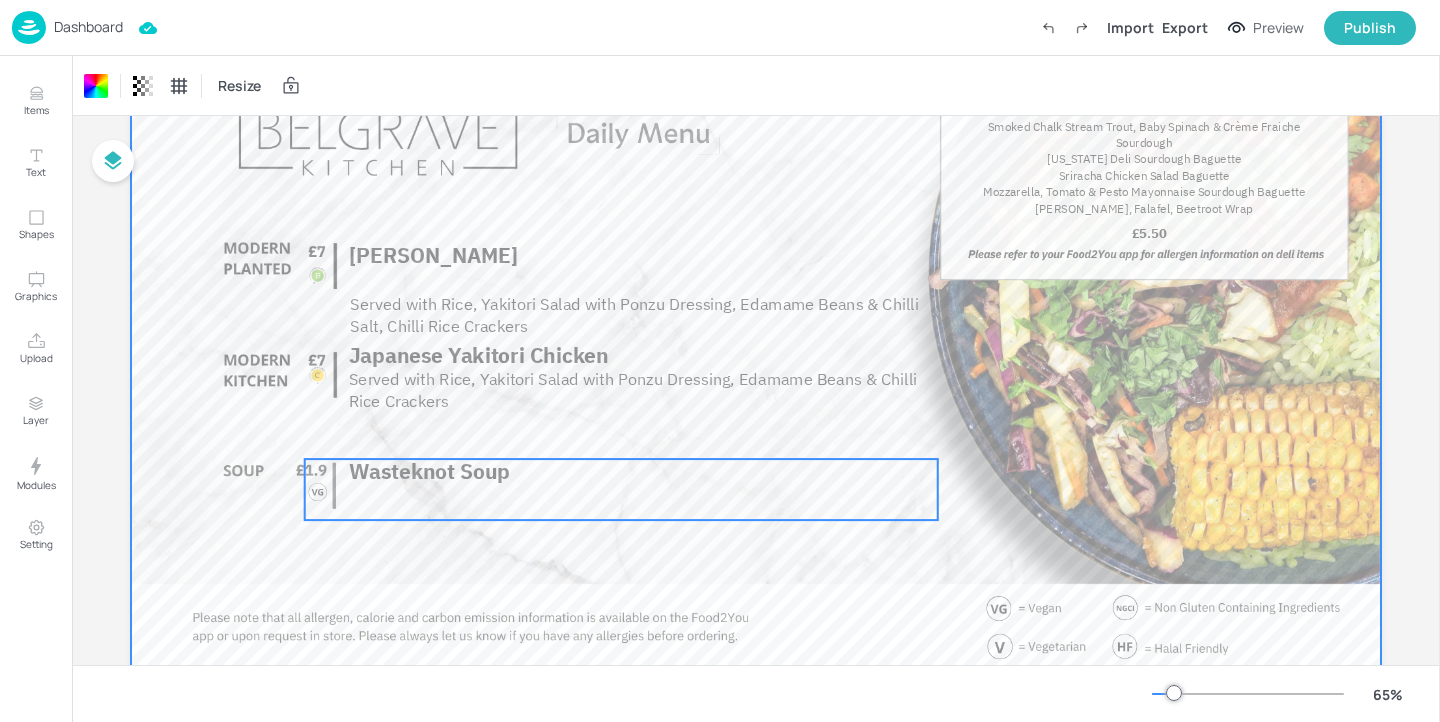 click on "Wasteknot Soup" at bounding box center (429, 471) 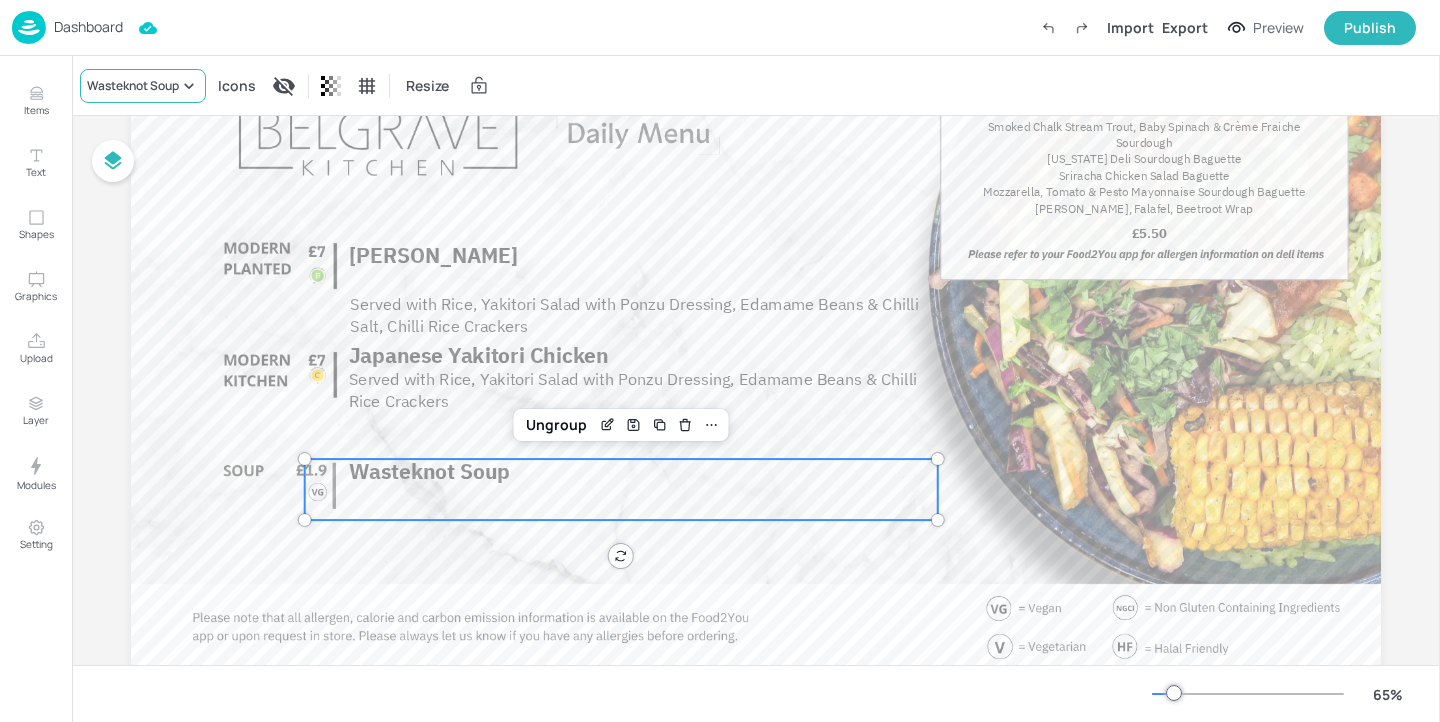 click on "Wasteknot Soup" at bounding box center (133, 86) 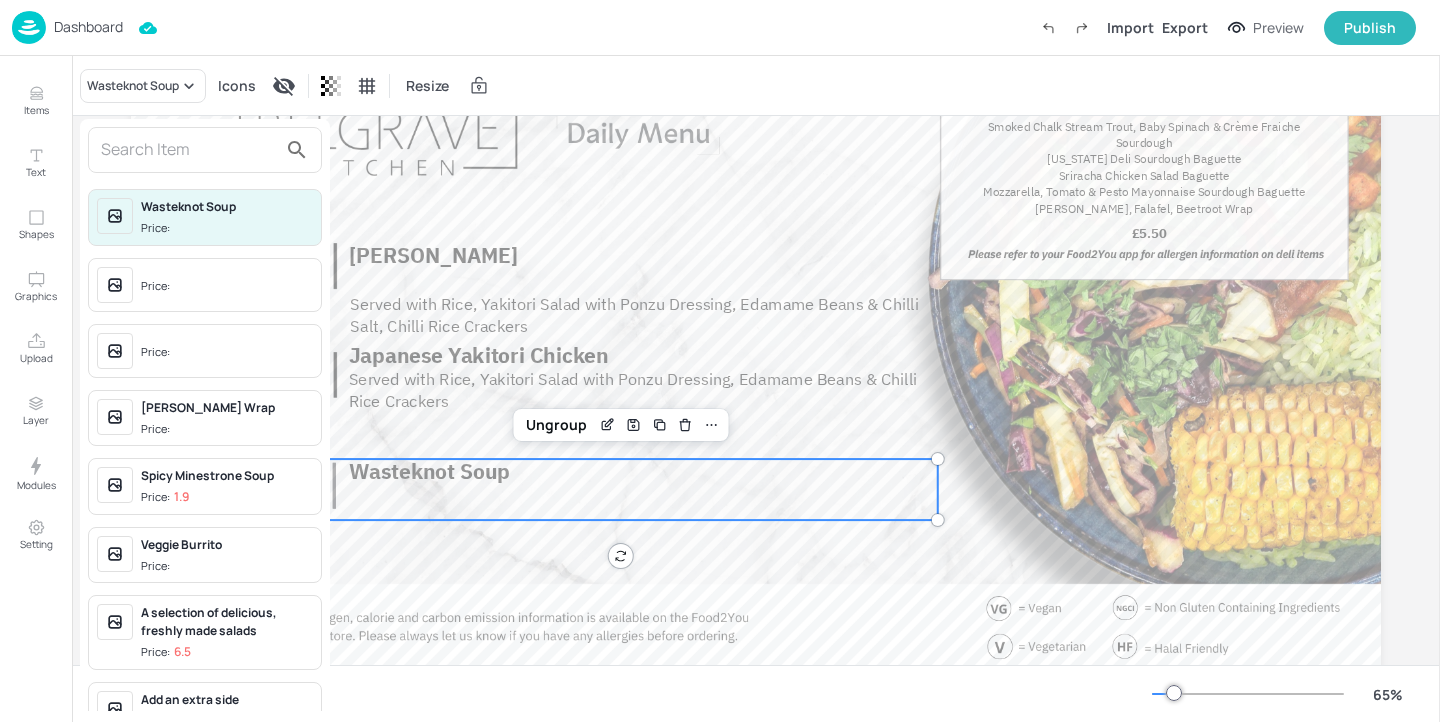 click at bounding box center [189, 150] 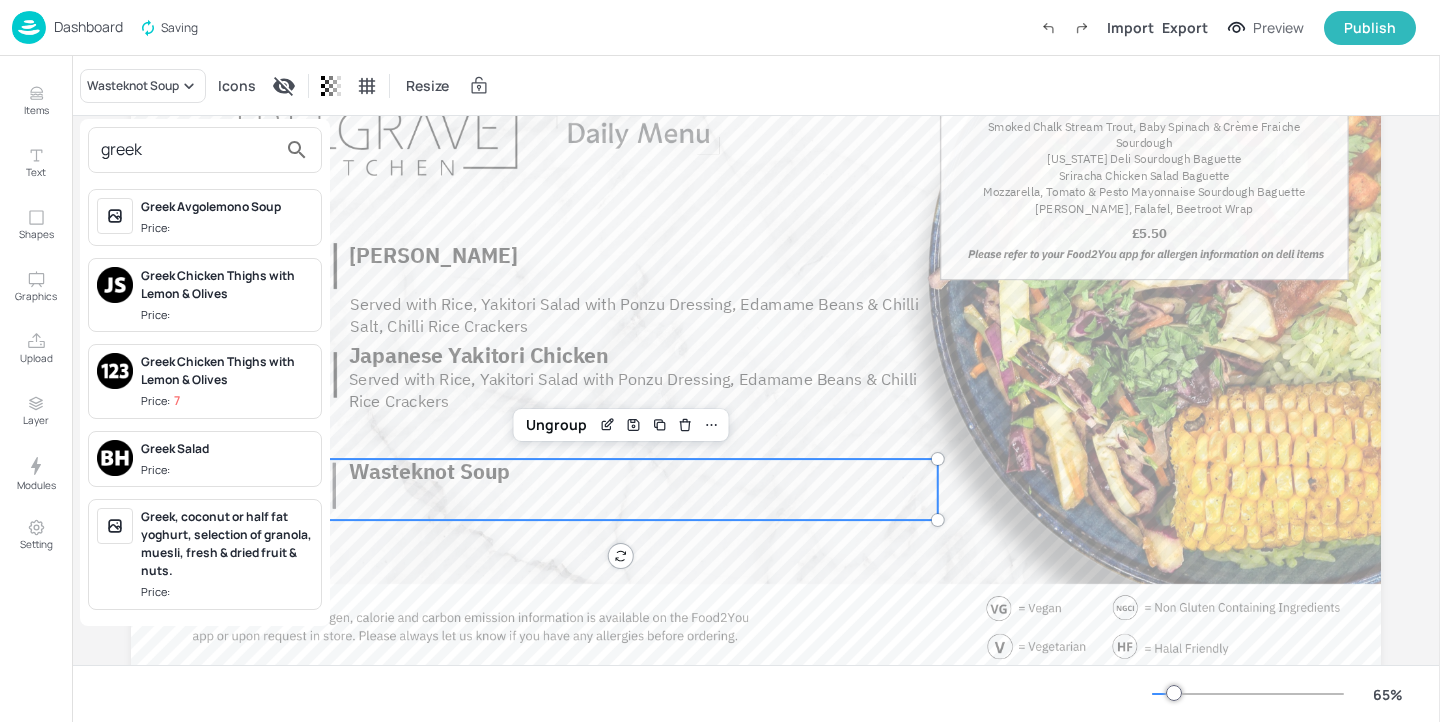 type on "greek" 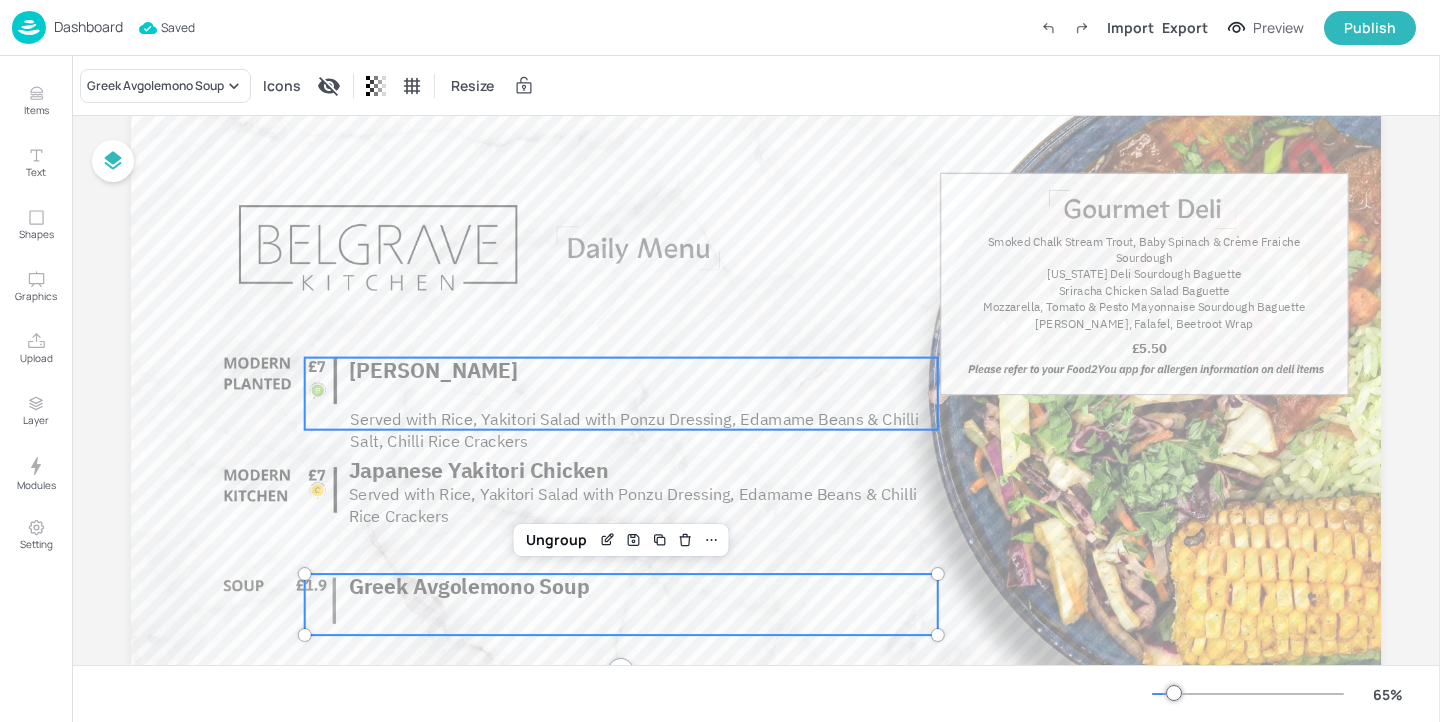 scroll, scrollTop: 0, scrollLeft: 0, axis: both 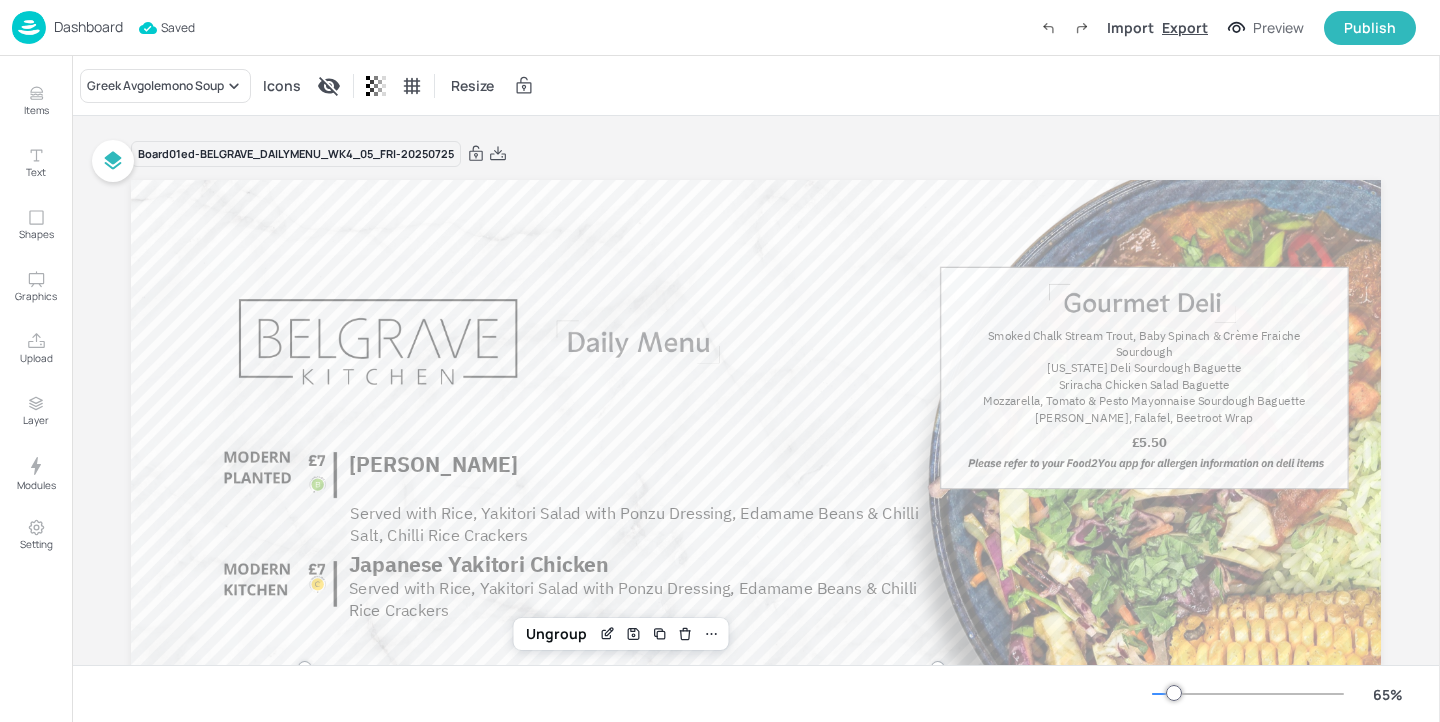 click on "Export" at bounding box center [1185, 27] 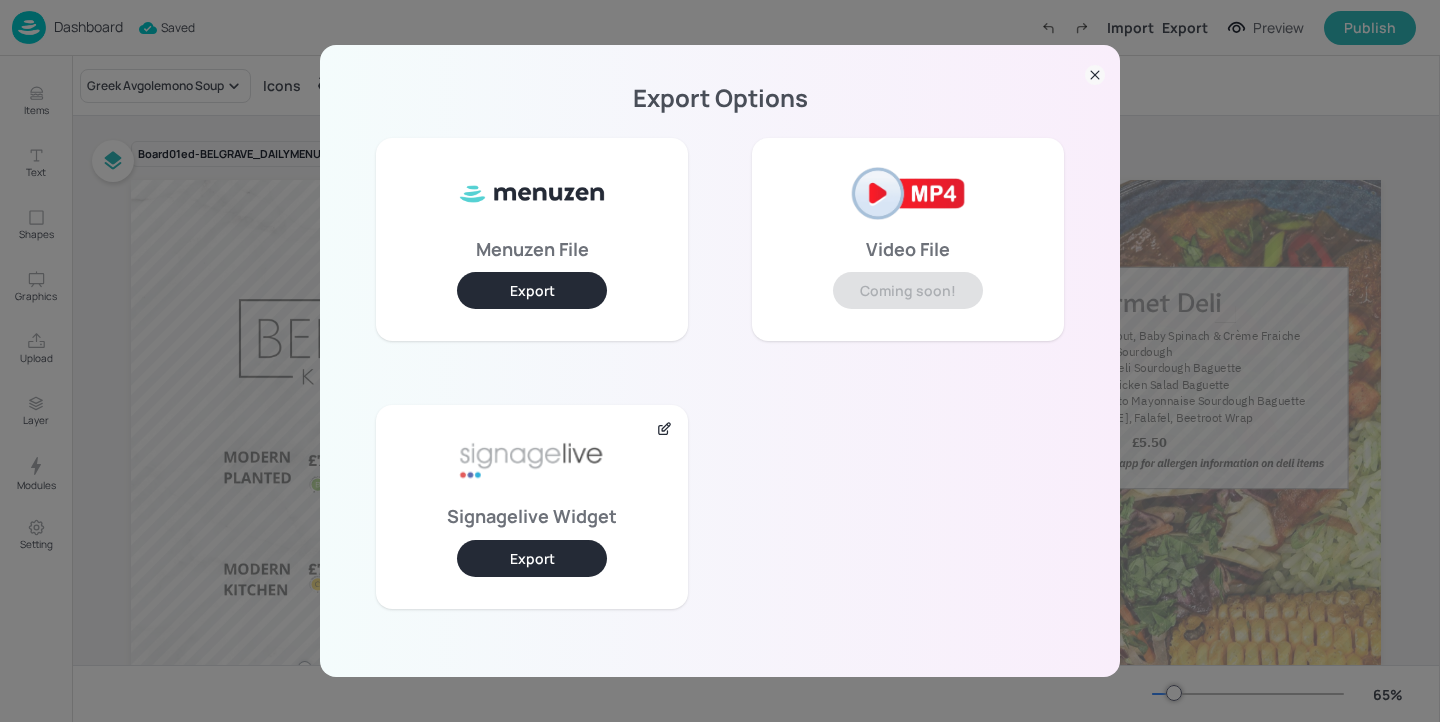 click on "Export" at bounding box center [532, 558] 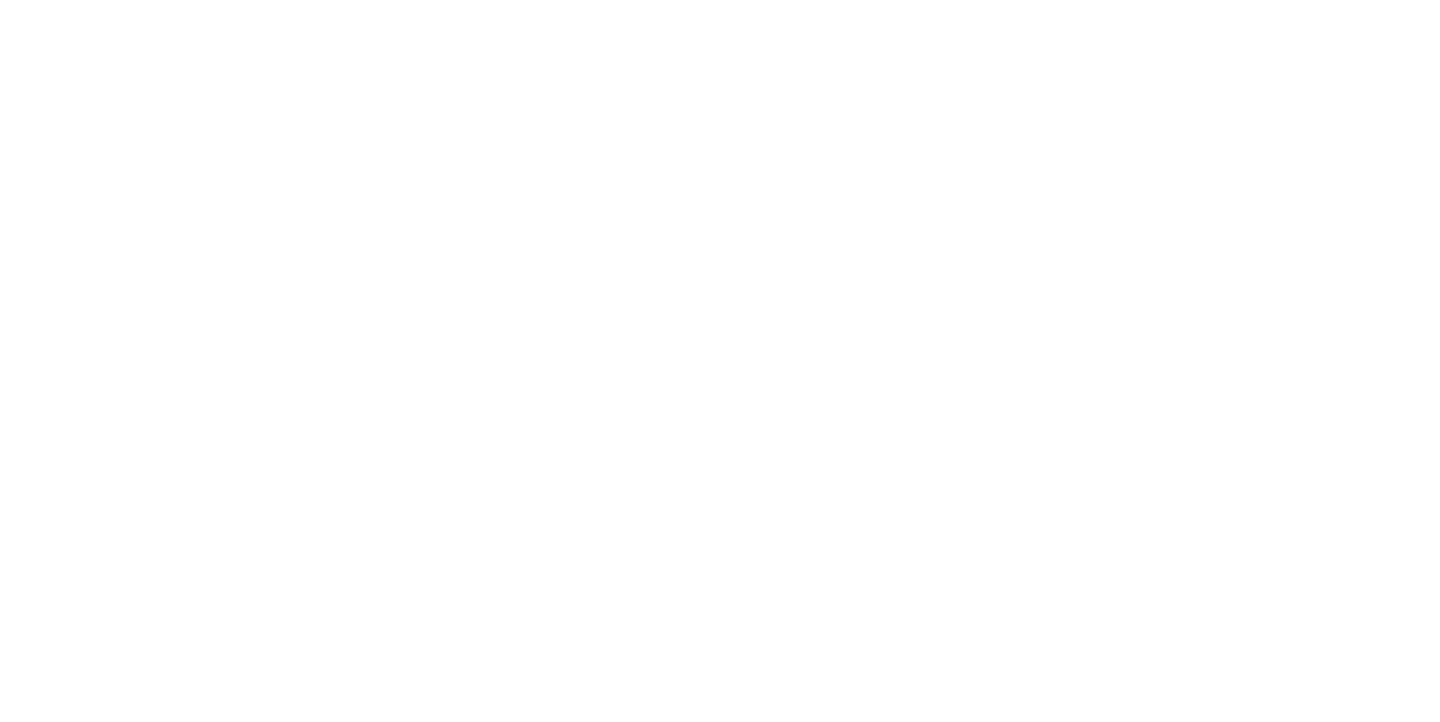 scroll, scrollTop: 0, scrollLeft: 0, axis: both 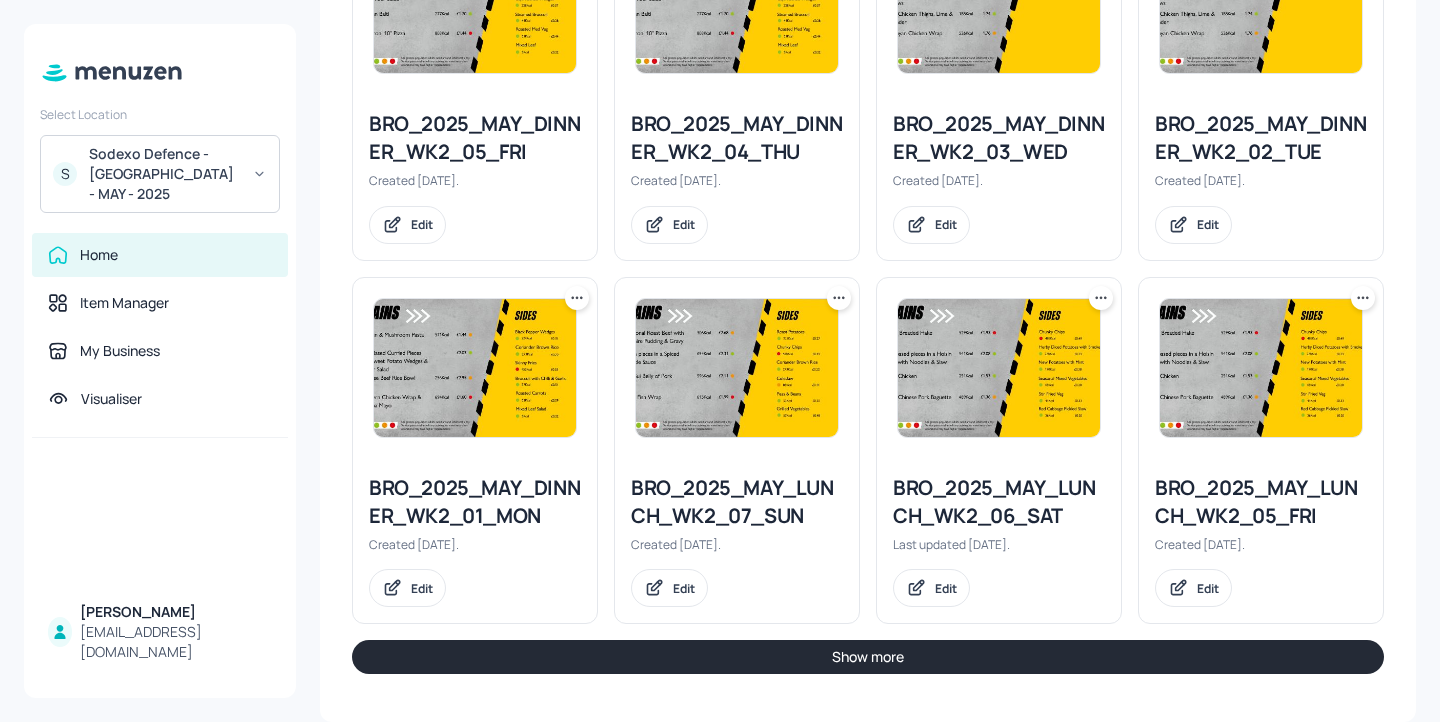 click on "Show more" at bounding box center [868, 657] 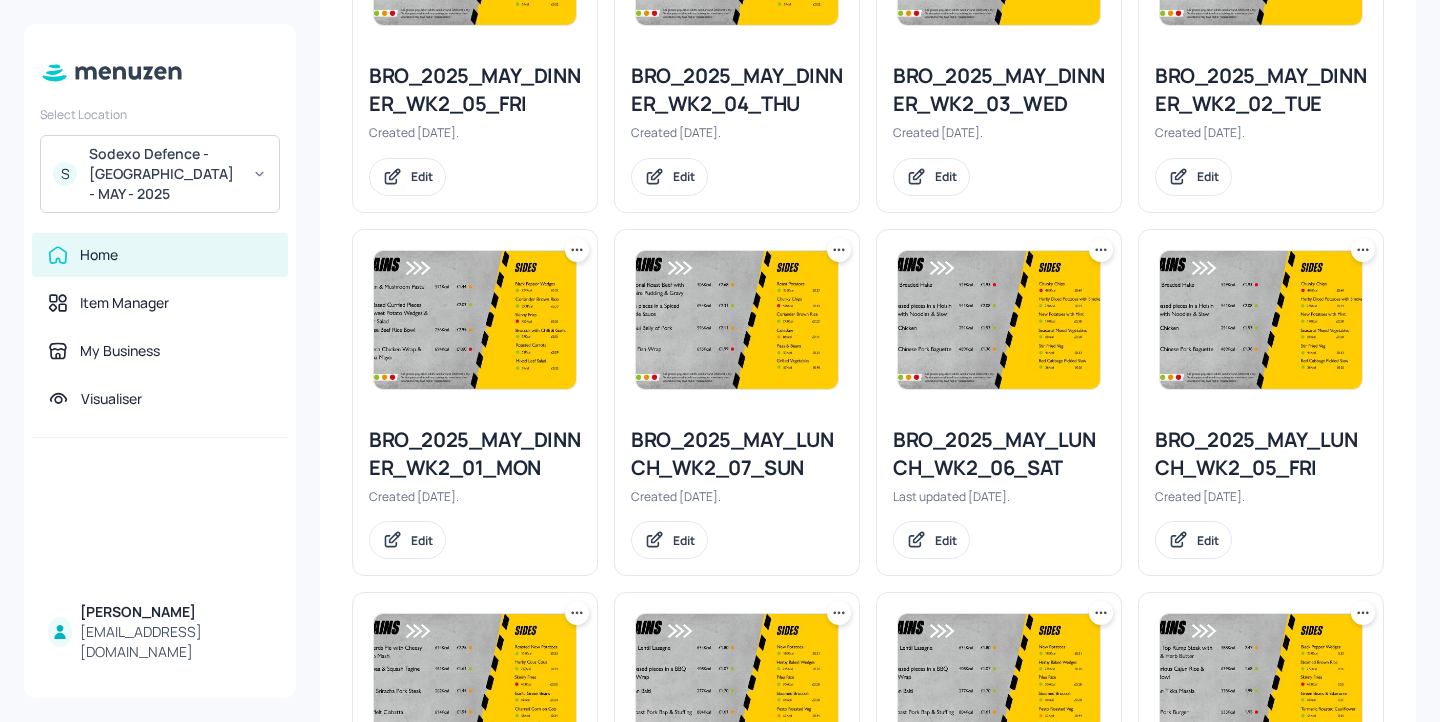 scroll, scrollTop: 2269, scrollLeft: 0, axis: vertical 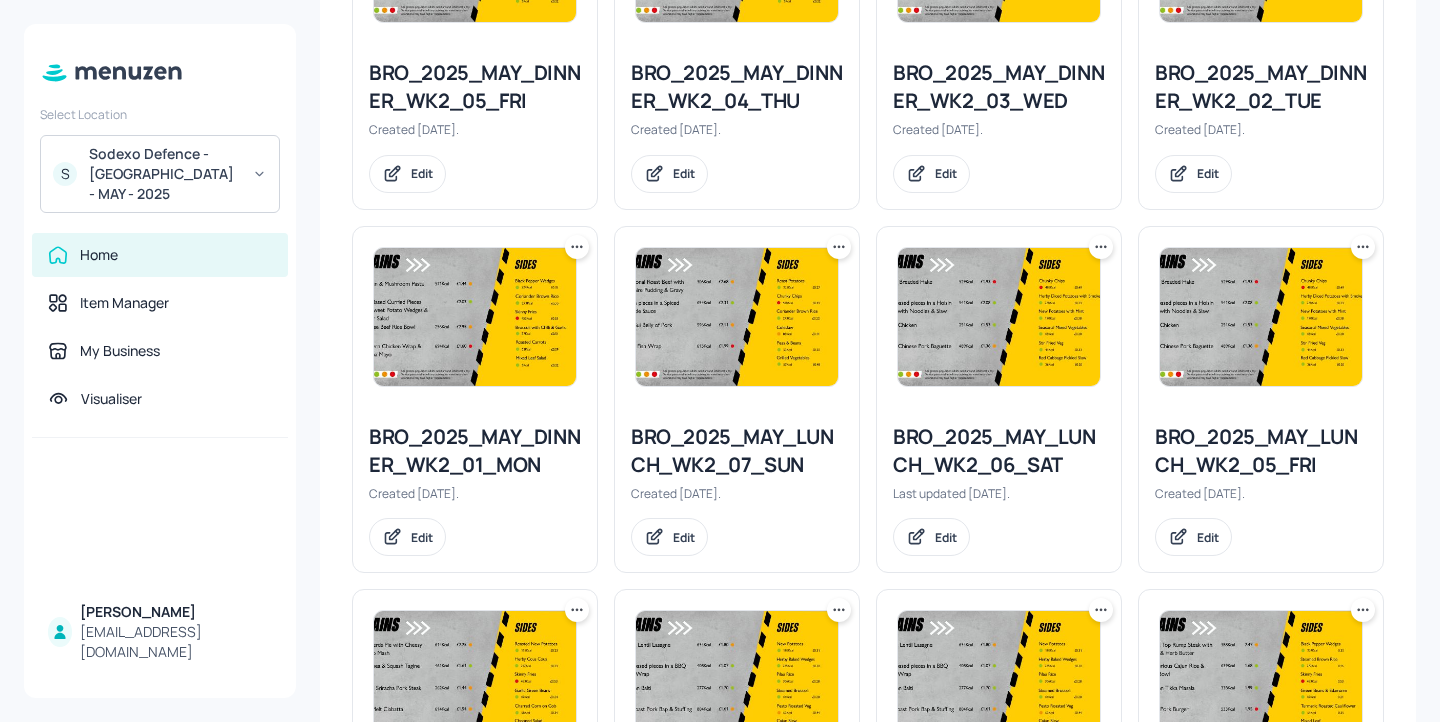 click 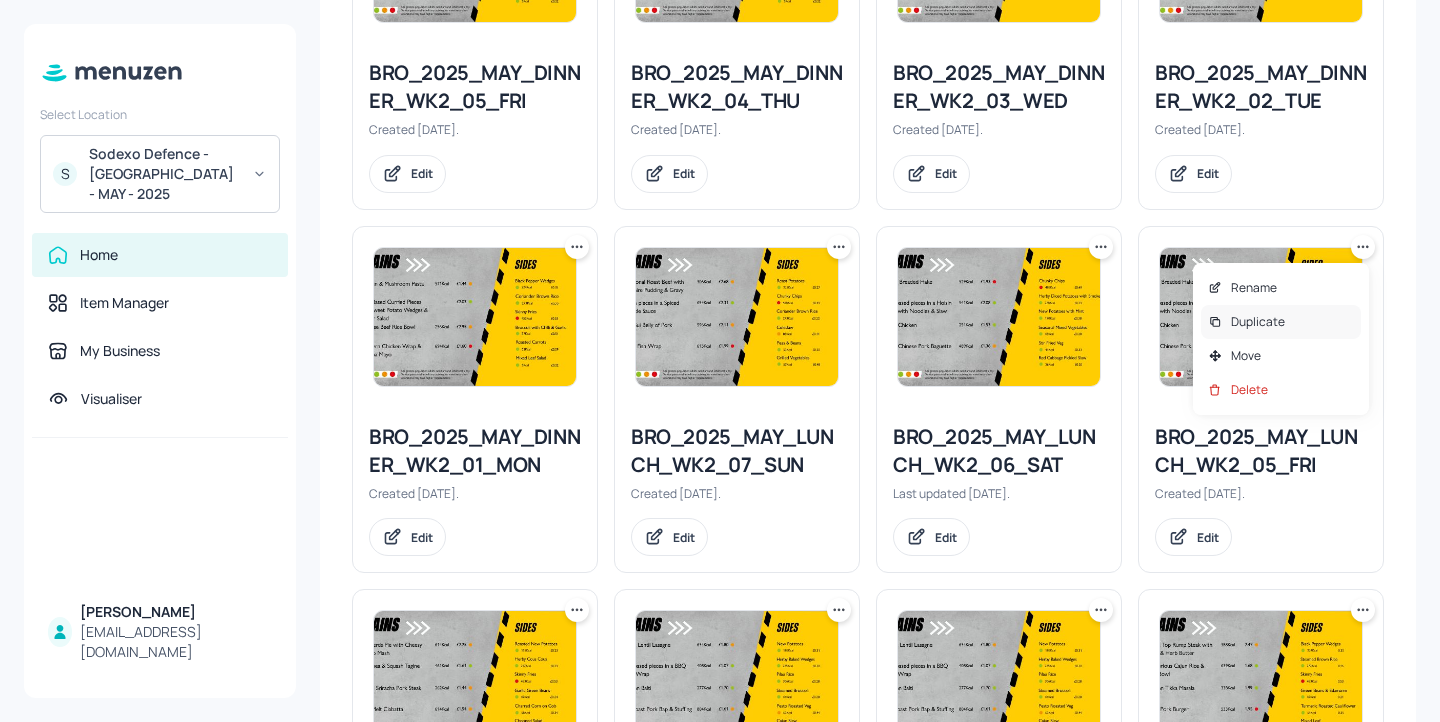 click on "Duplicate" at bounding box center (1281, 322) 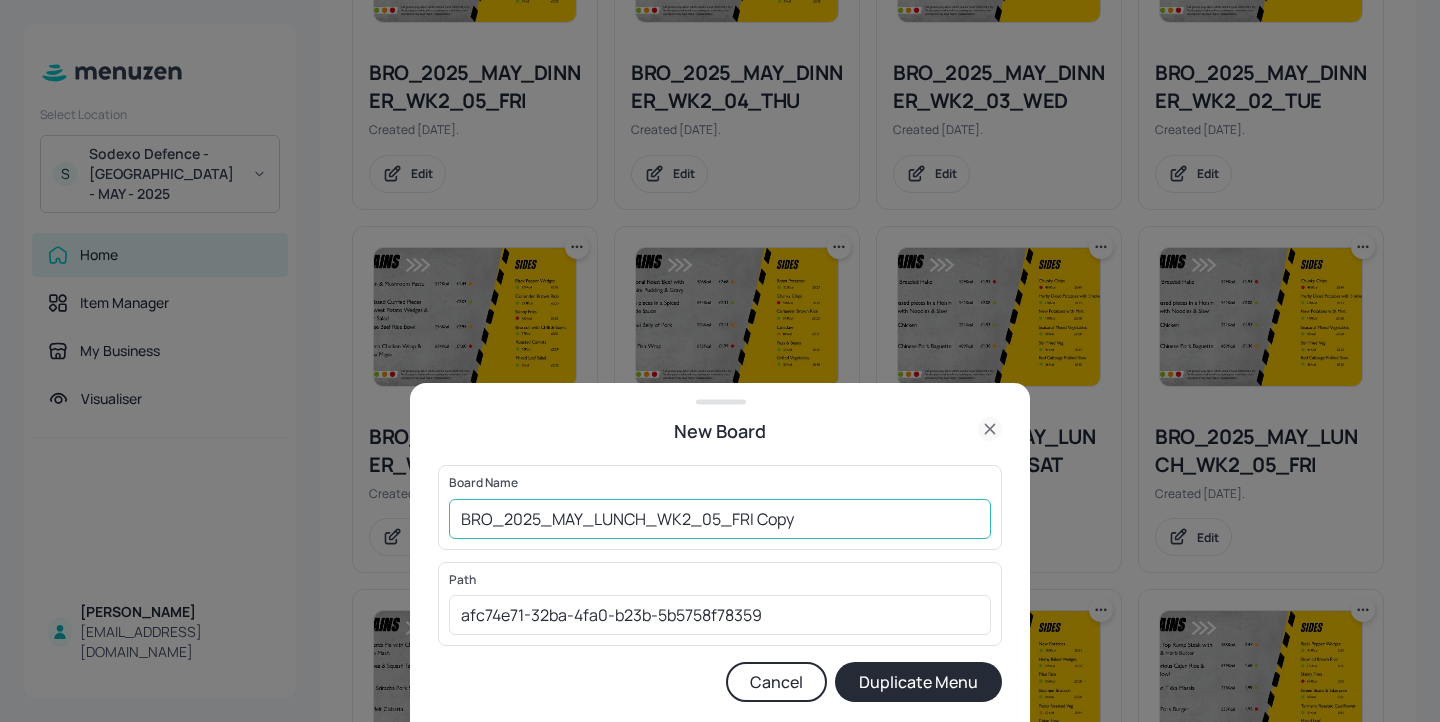 click on "BRO_2025_MAY_LUNCH_WK2_05_FRI Copy" at bounding box center [720, 519] 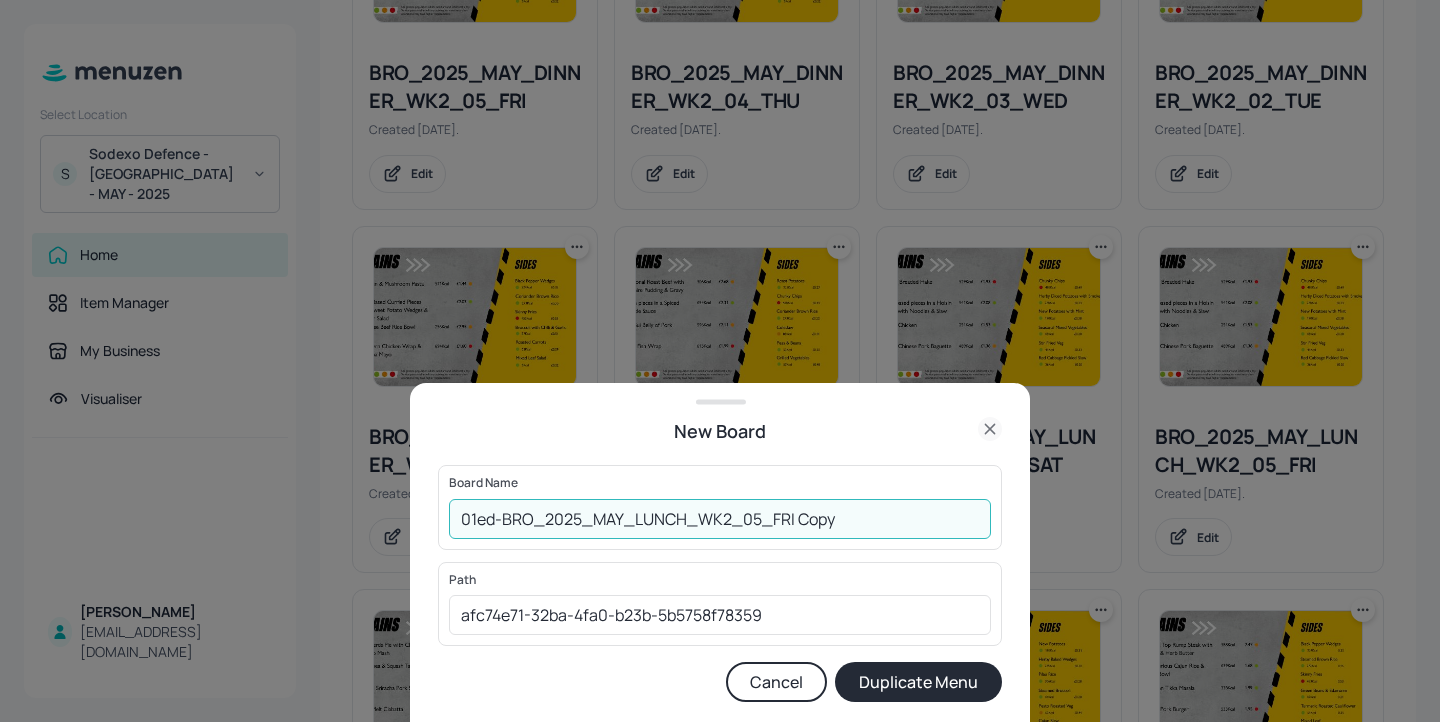 drag, startPoint x: 907, startPoint y: 526, endPoint x: 797, endPoint y: 525, distance: 110.00455 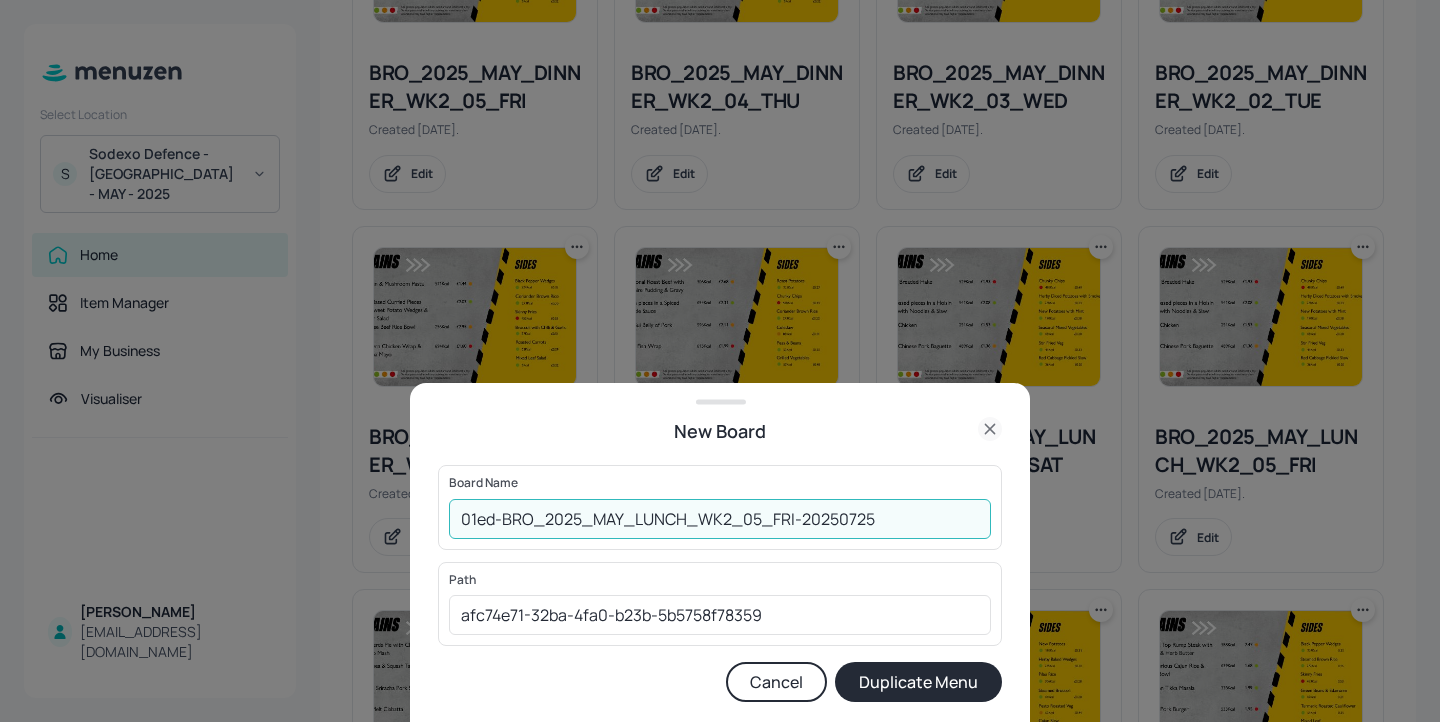 type on "01ed-BRO_2025_MAY_LUNCH_WK2_05_FRI-20250725" 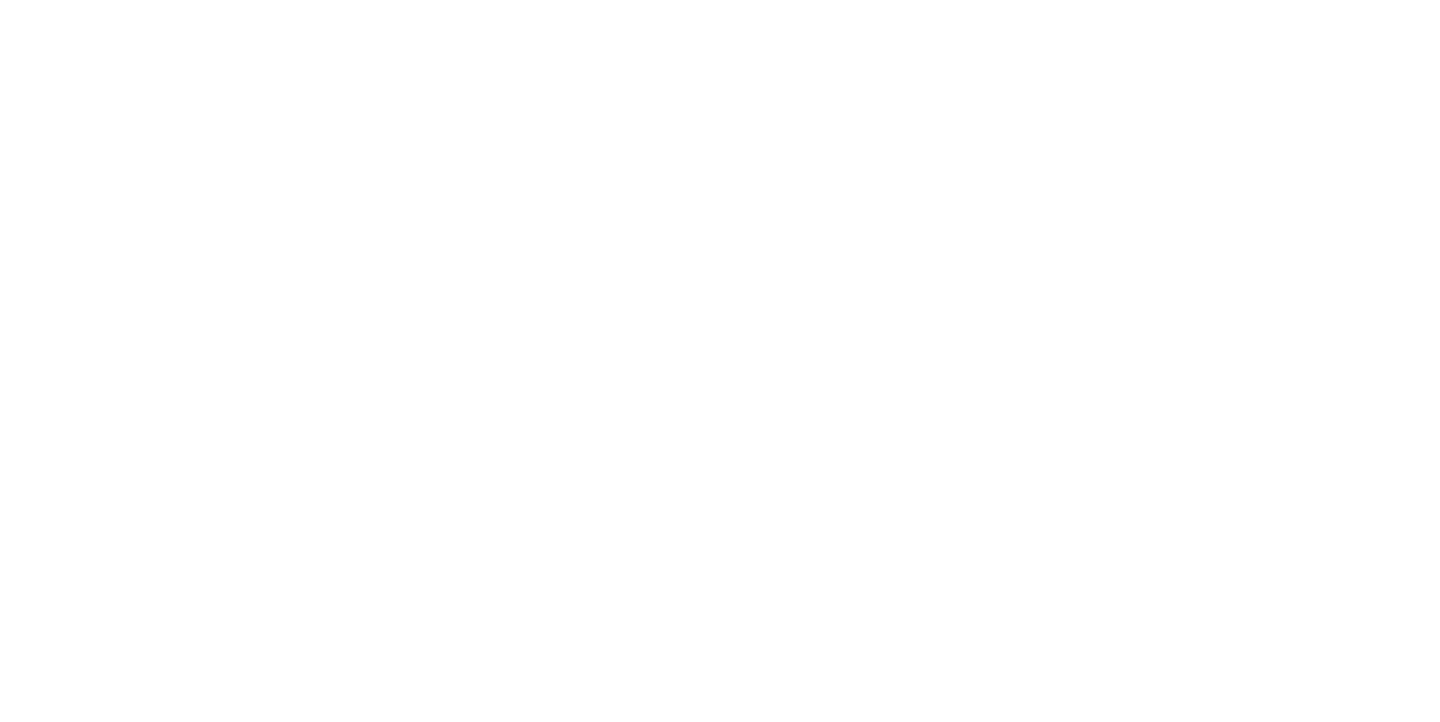 scroll, scrollTop: 0, scrollLeft: 0, axis: both 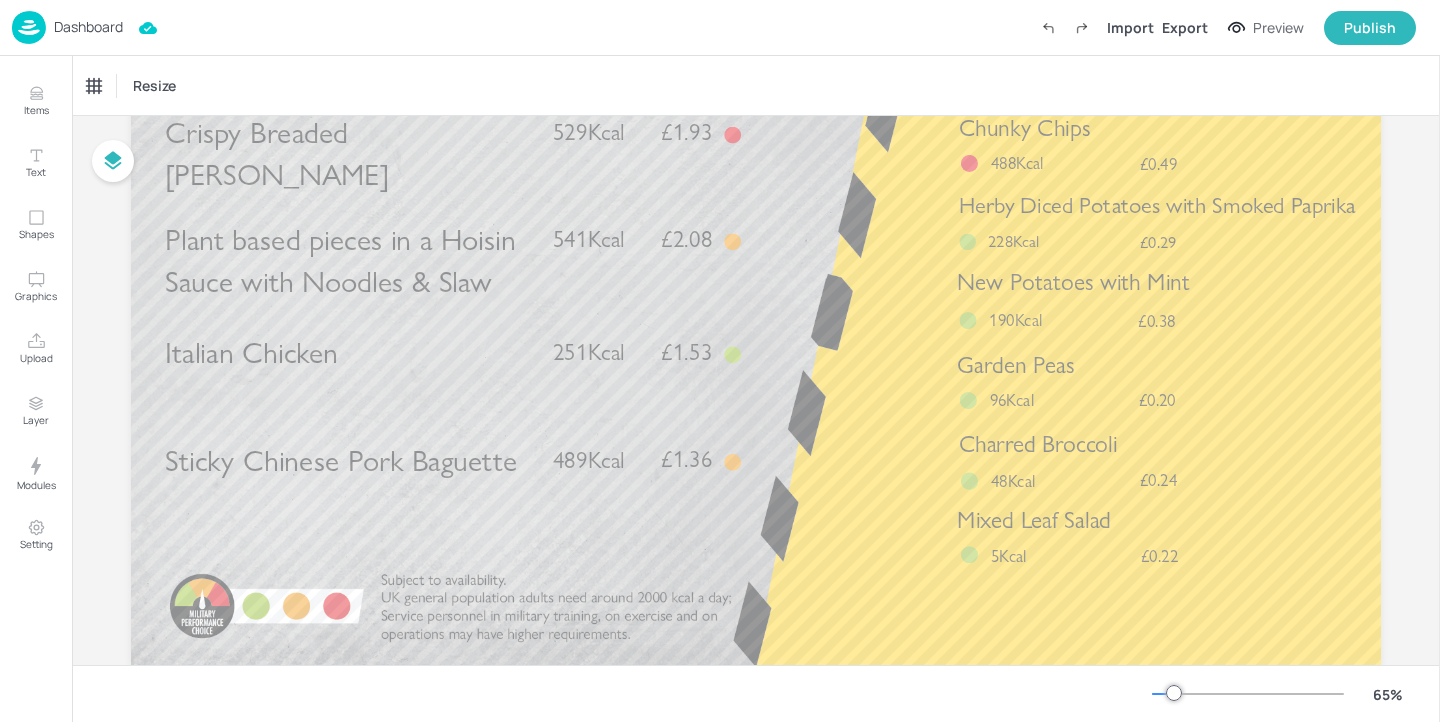 click on "Sticky Chinese Pork Baguette" at bounding box center [341, 460] 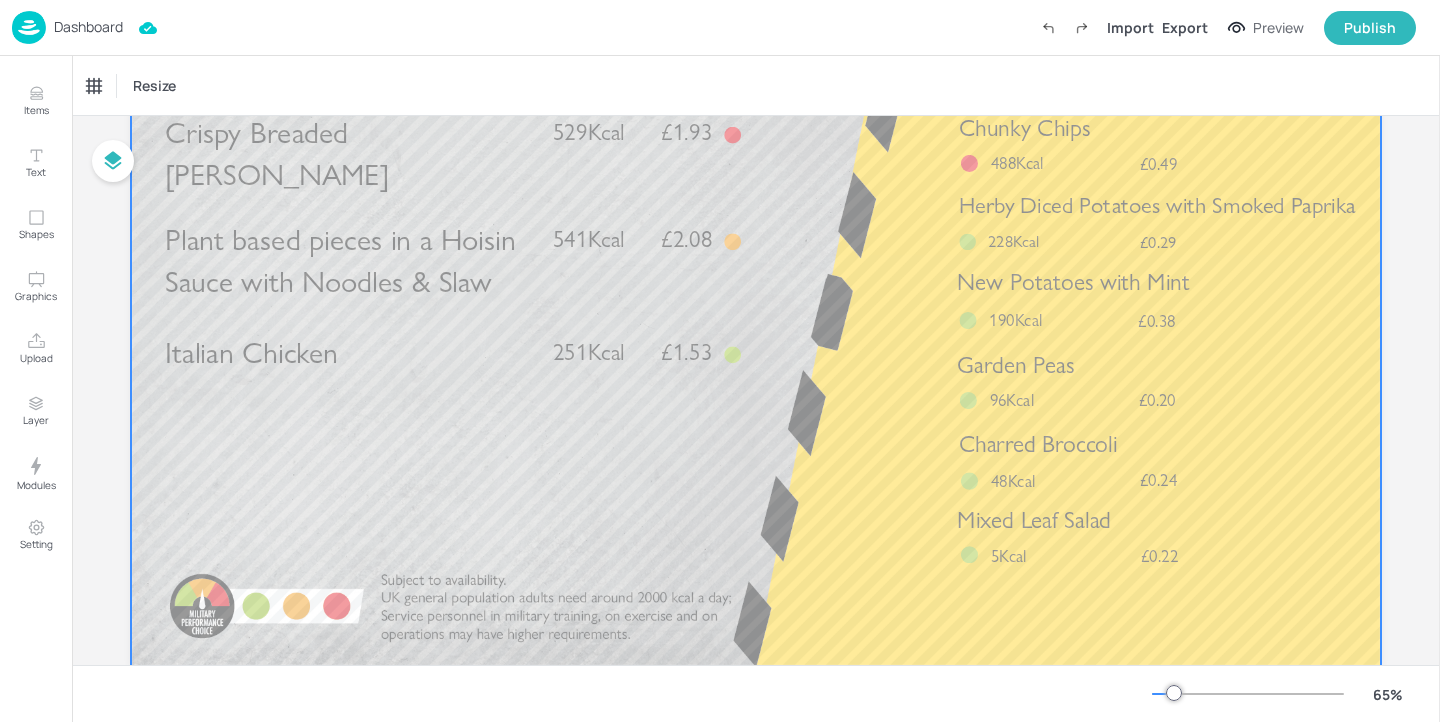 scroll, scrollTop: 154, scrollLeft: 0, axis: vertical 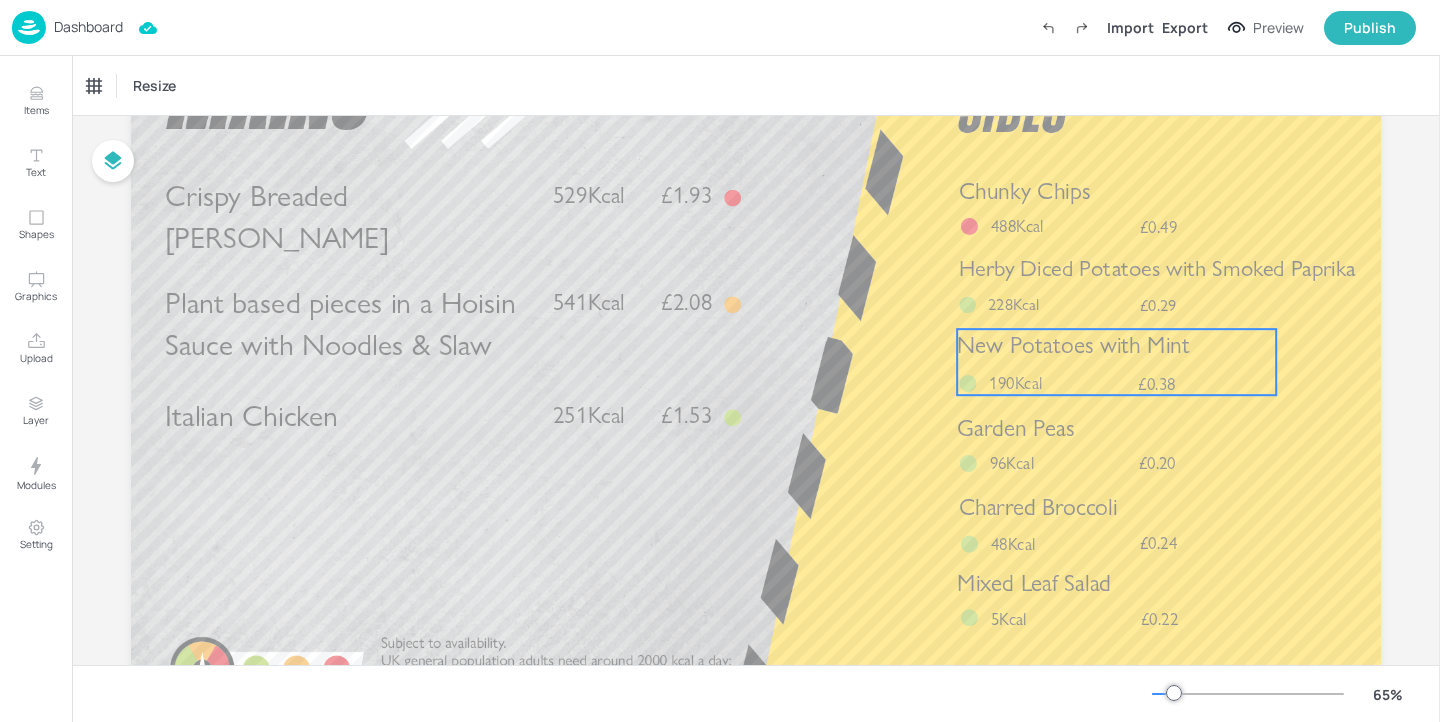click on "New Potatoes with Mint £0.38 190Kcal" at bounding box center [1116, 362] 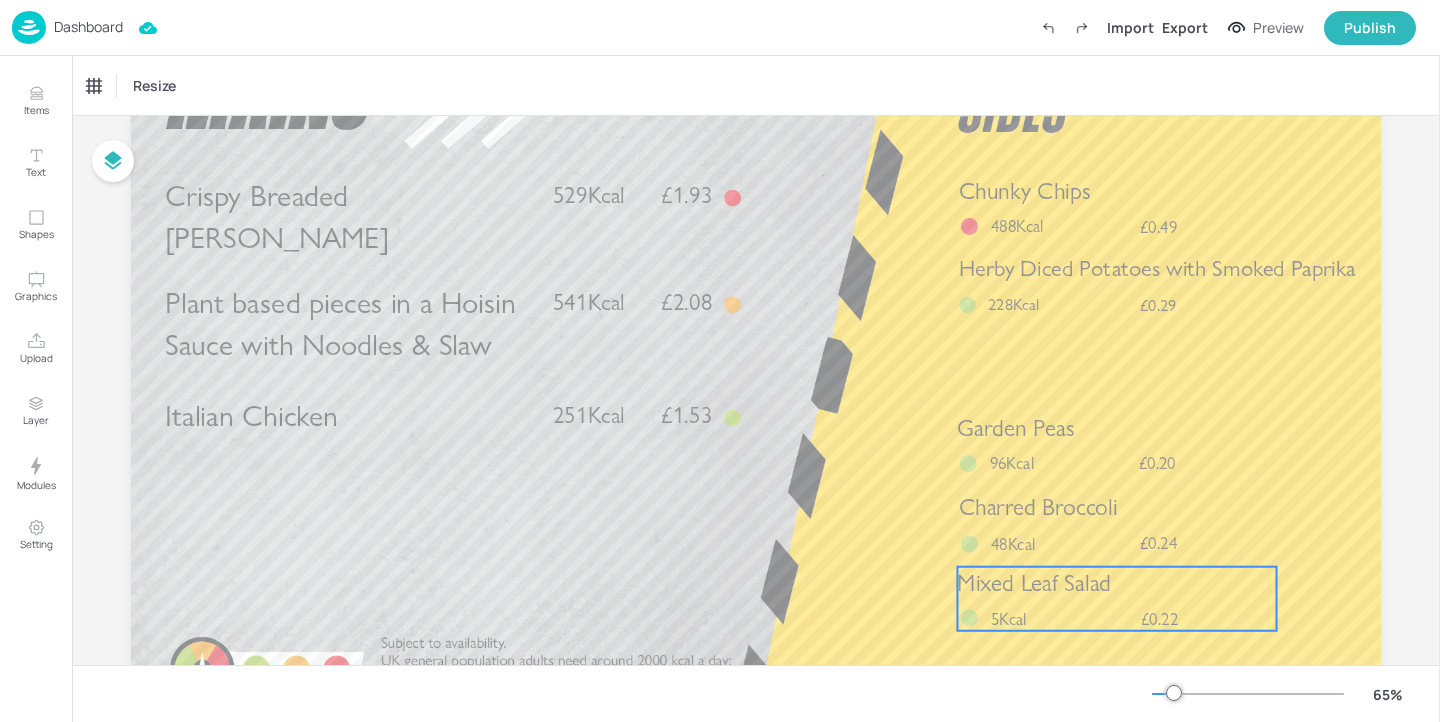click on "Mixed Leaf Salad" at bounding box center (1034, 583) 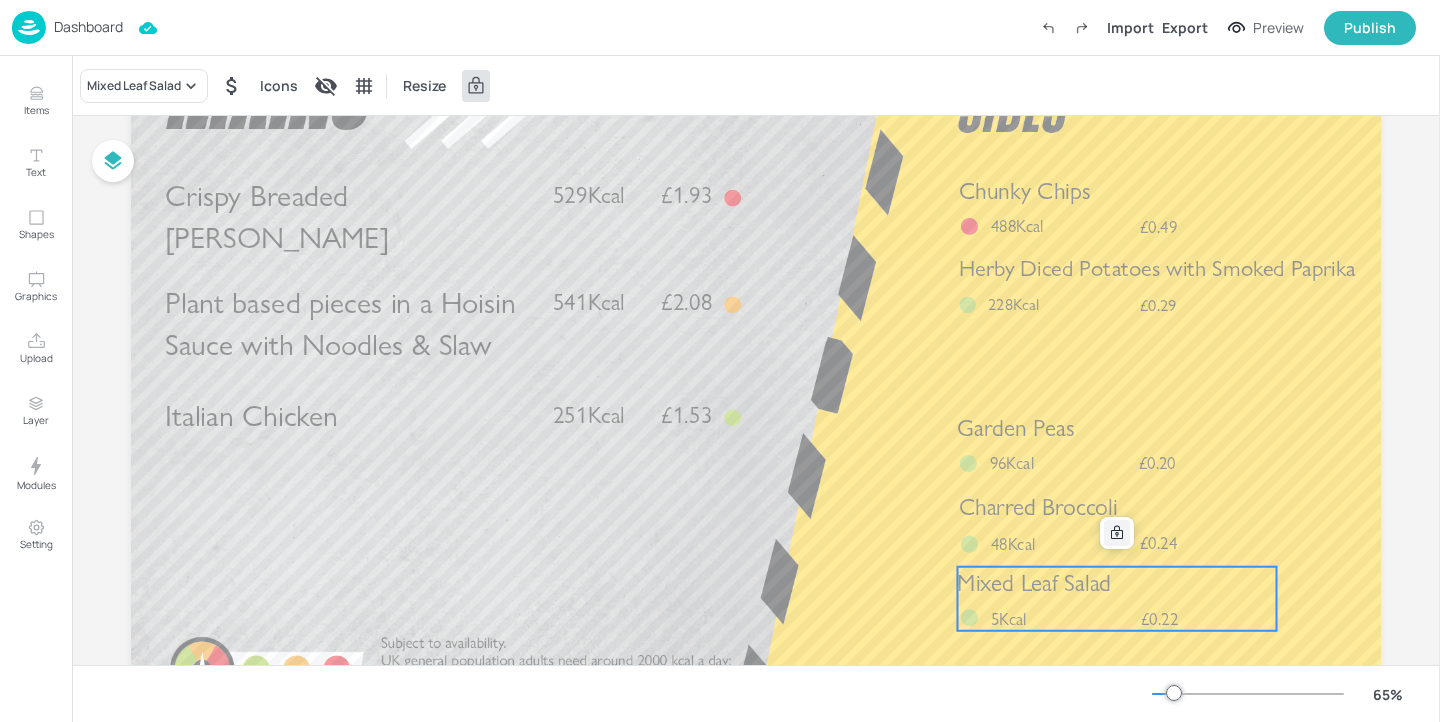 click 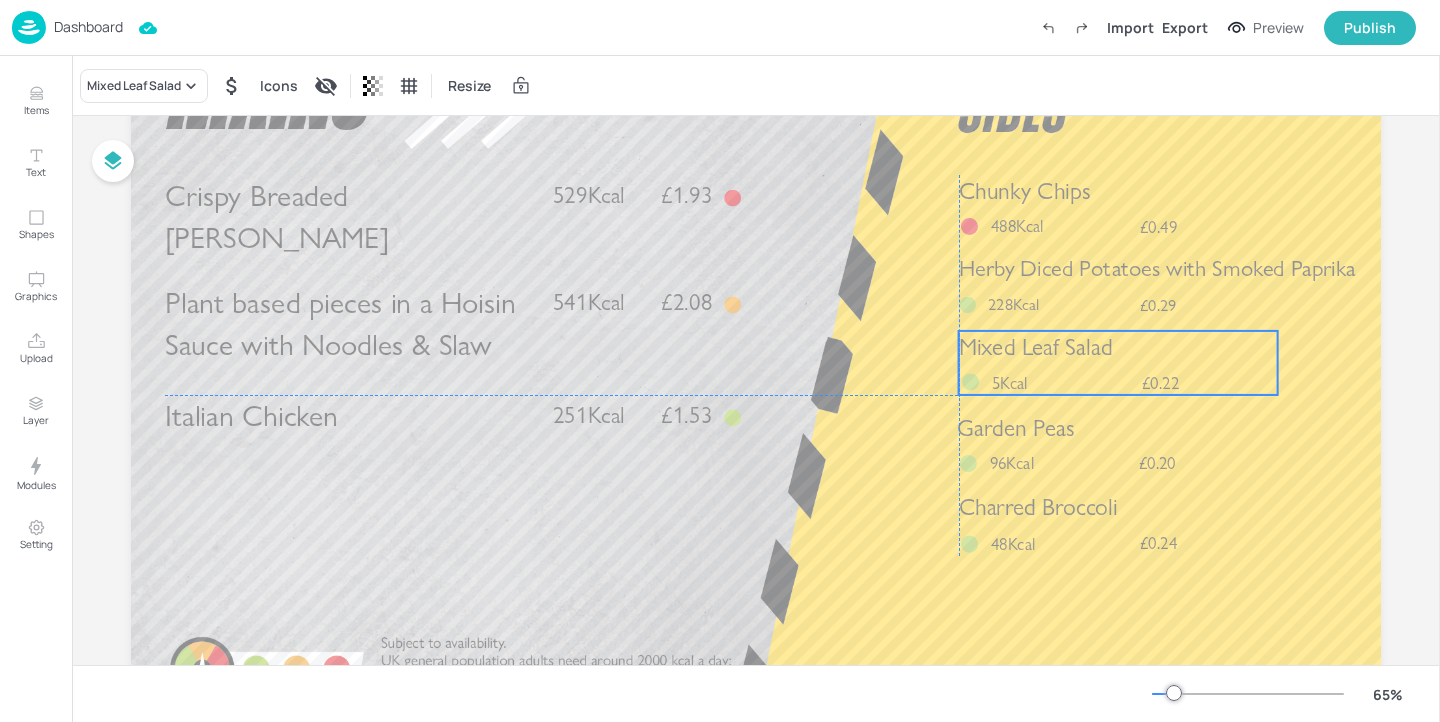 drag, startPoint x: 1081, startPoint y: 626, endPoint x: 1083, endPoint y: 392, distance: 234.00854 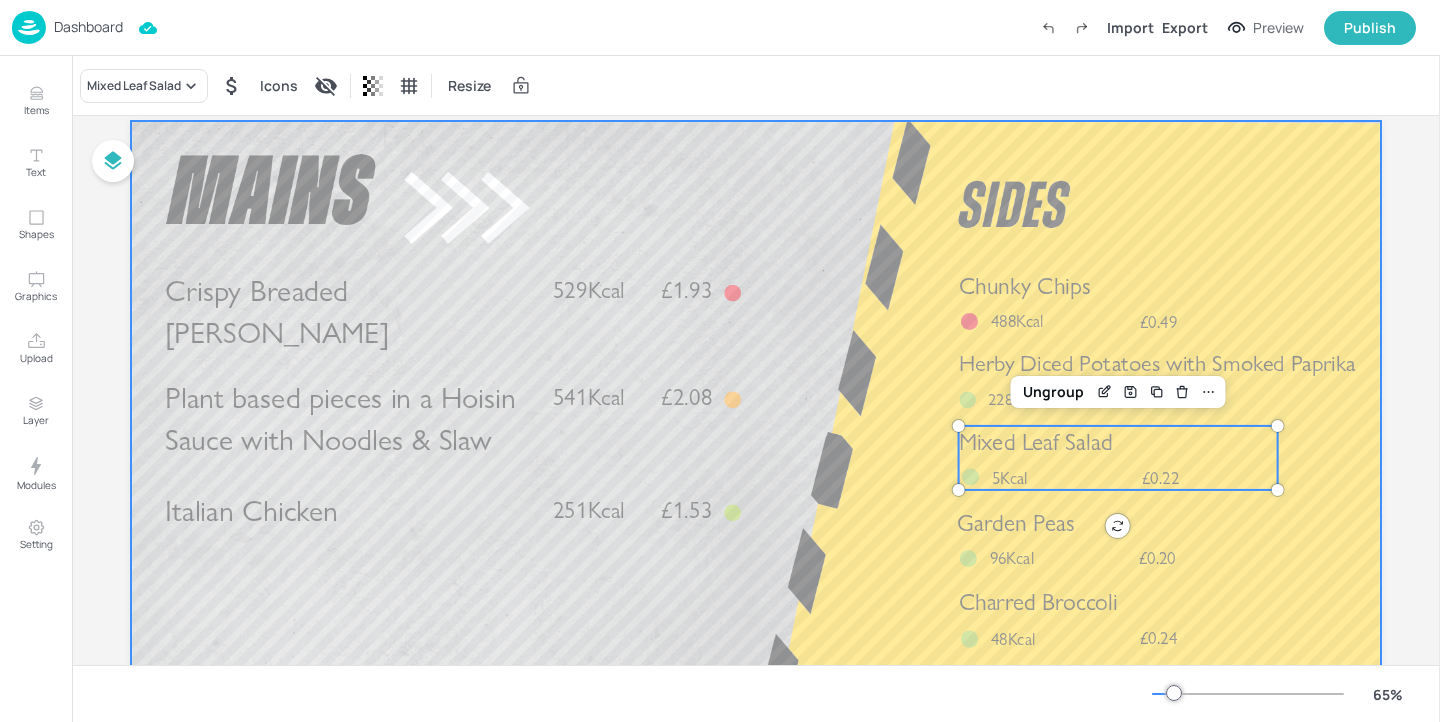scroll, scrollTop: 0, scrollLeft: 0, axis: both 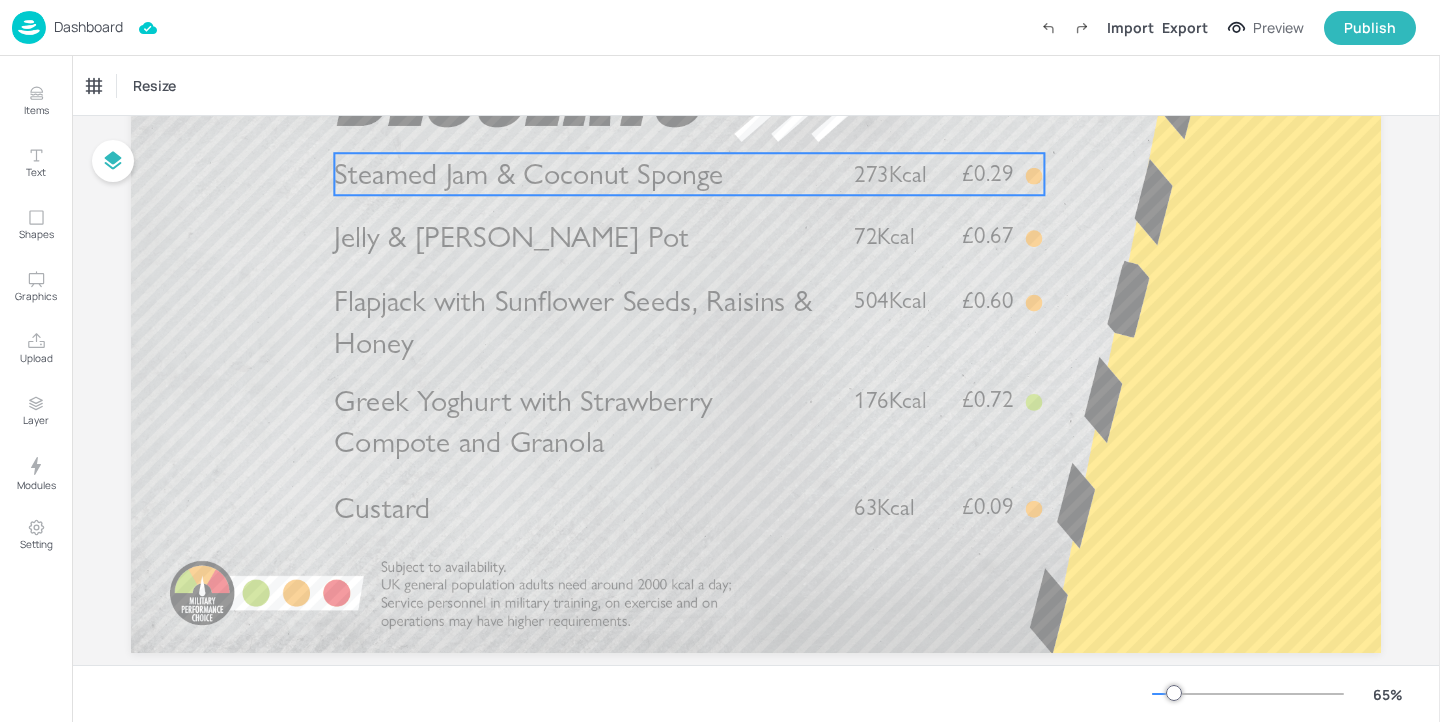 click on "Steamed Jam & Coconut Sponge" at bounding box center (528, 174) 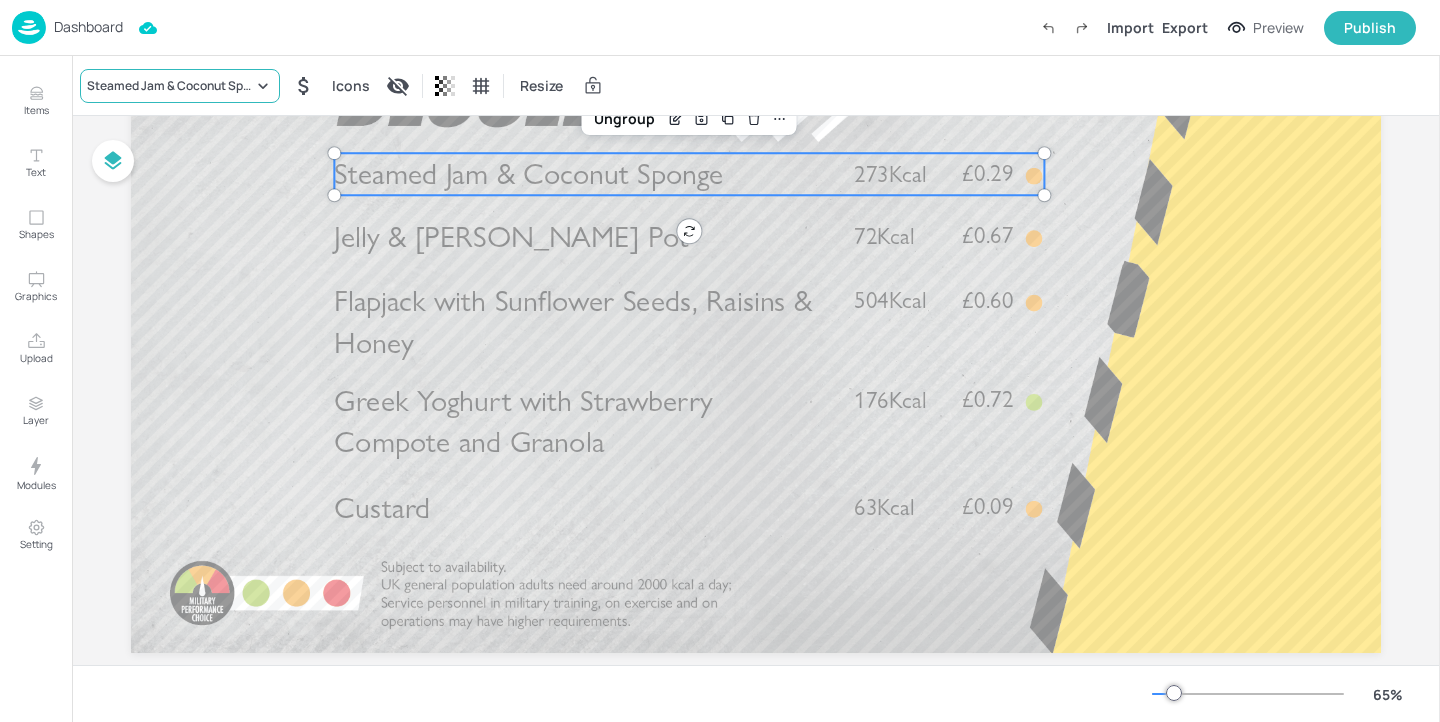 click on "Steamed Jam & Coconut Sponge" at bounding box center [170, 86] 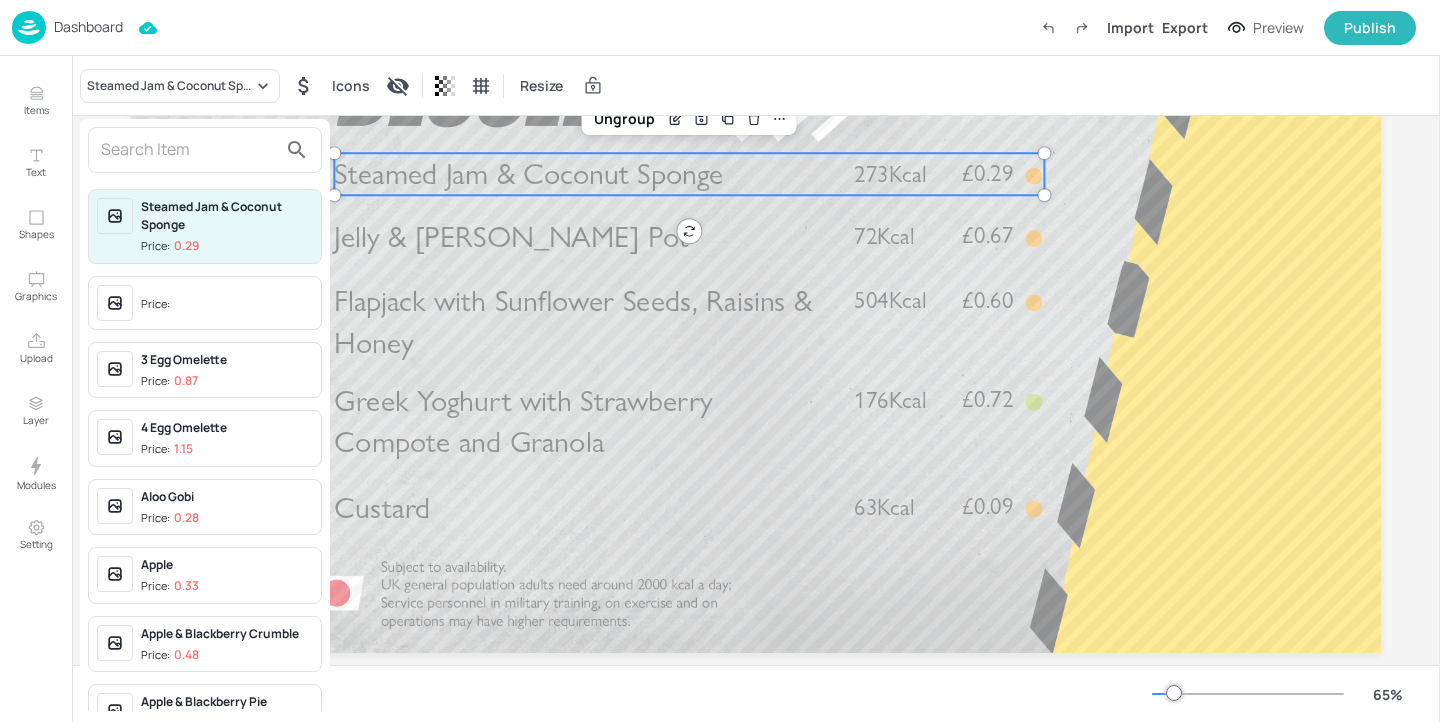 click at bounding box center (189, 150) 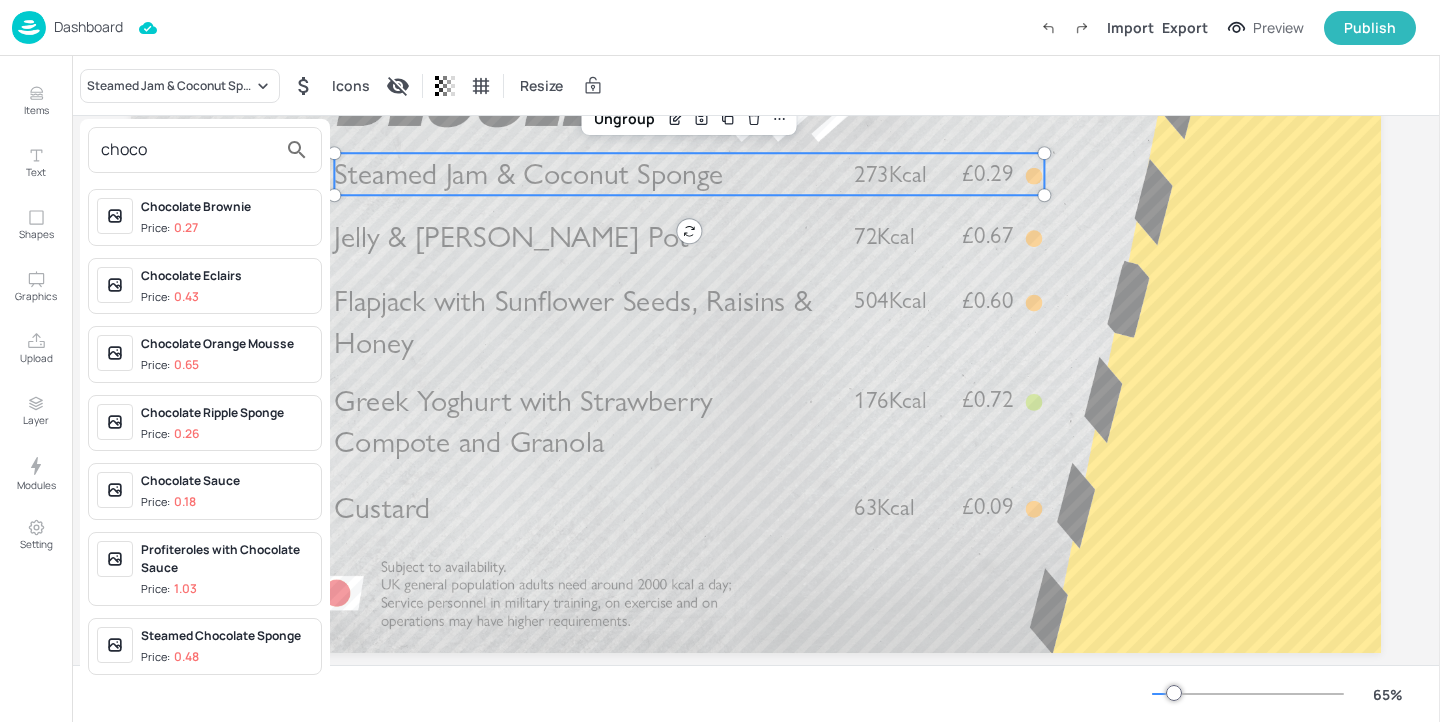 type on "choco" 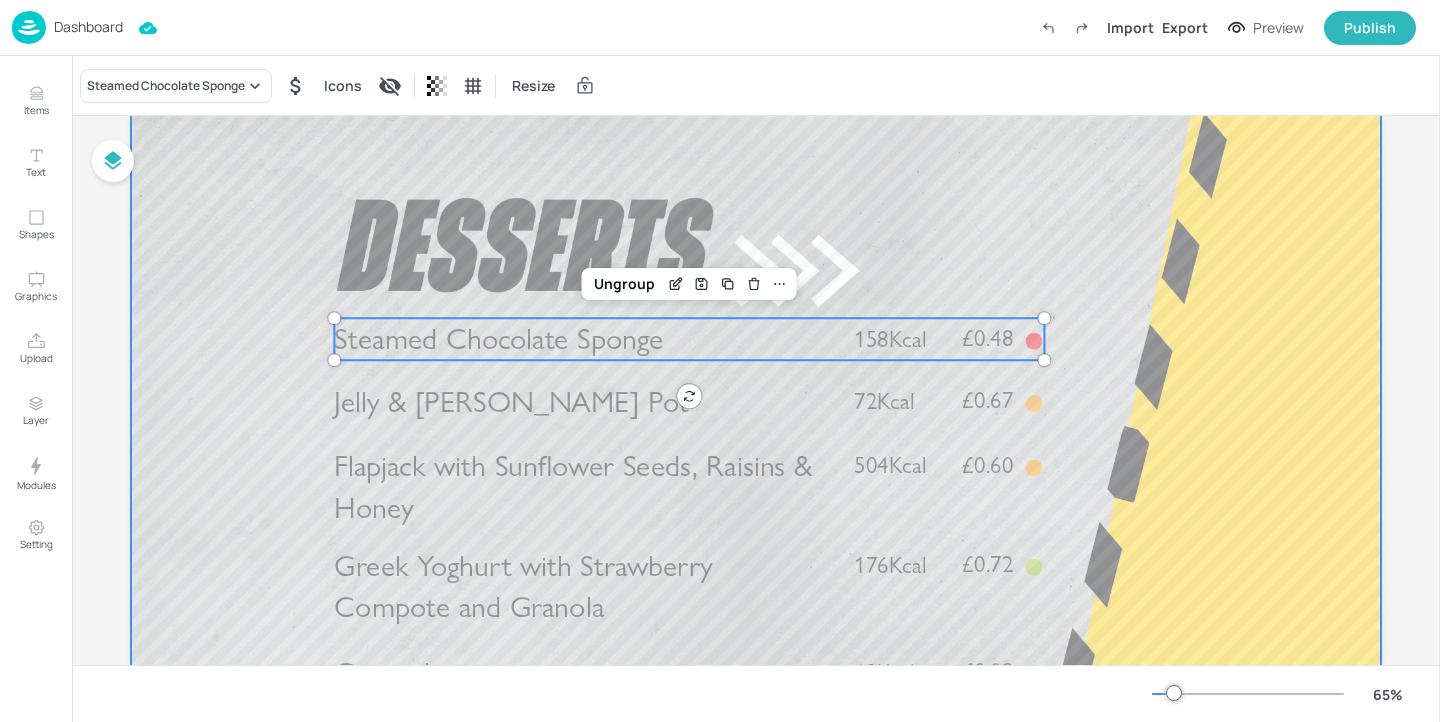 scroll, scrollTop: 0, scrollLeft: 0, axis: both 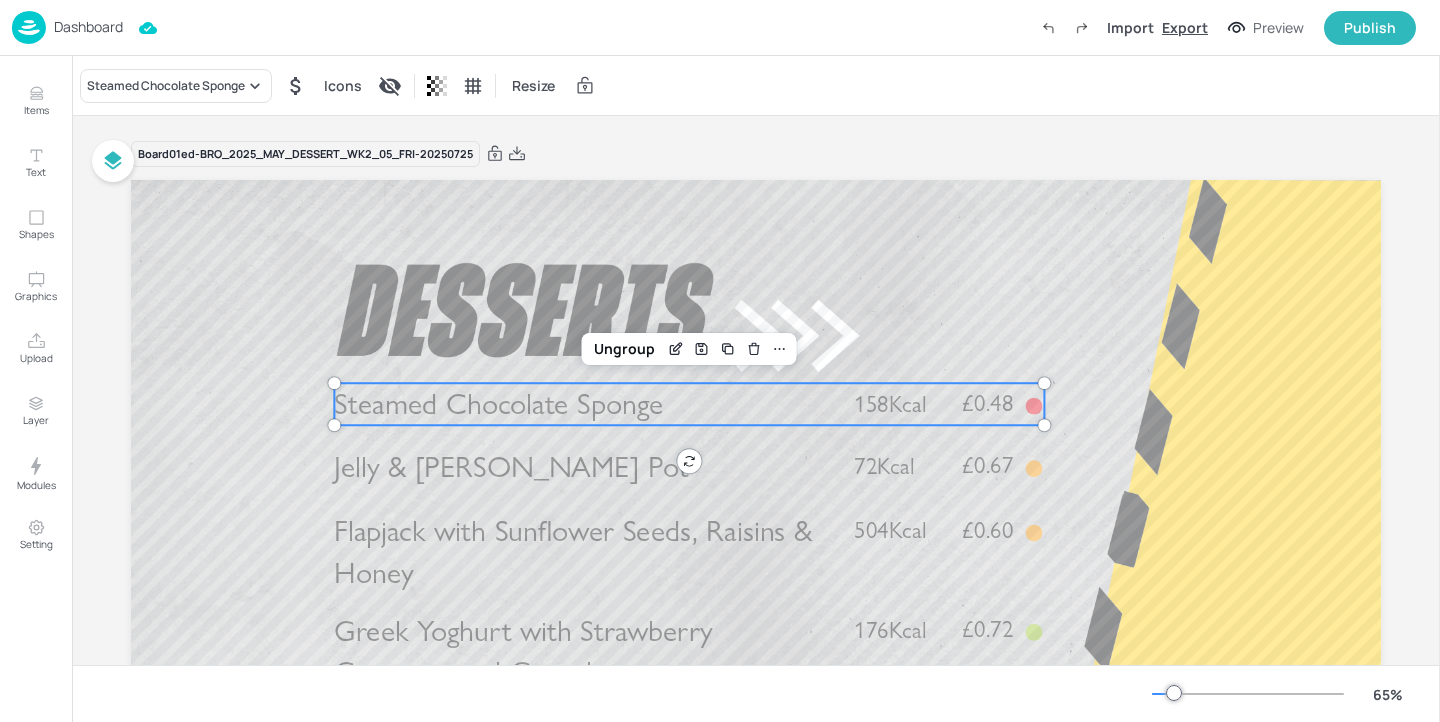 click on "Export" at bounding box center [1185, 27] 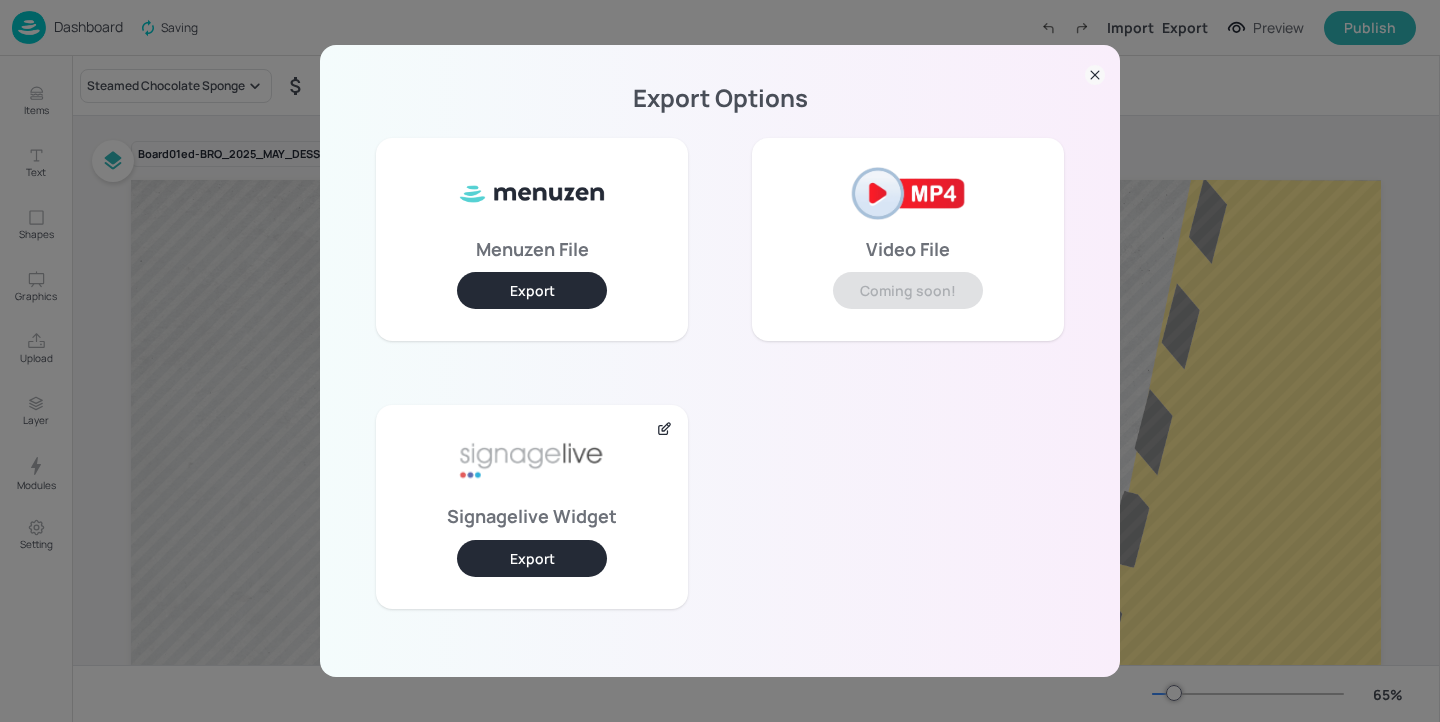 click on "Export" at bounding box center [532, 558] 